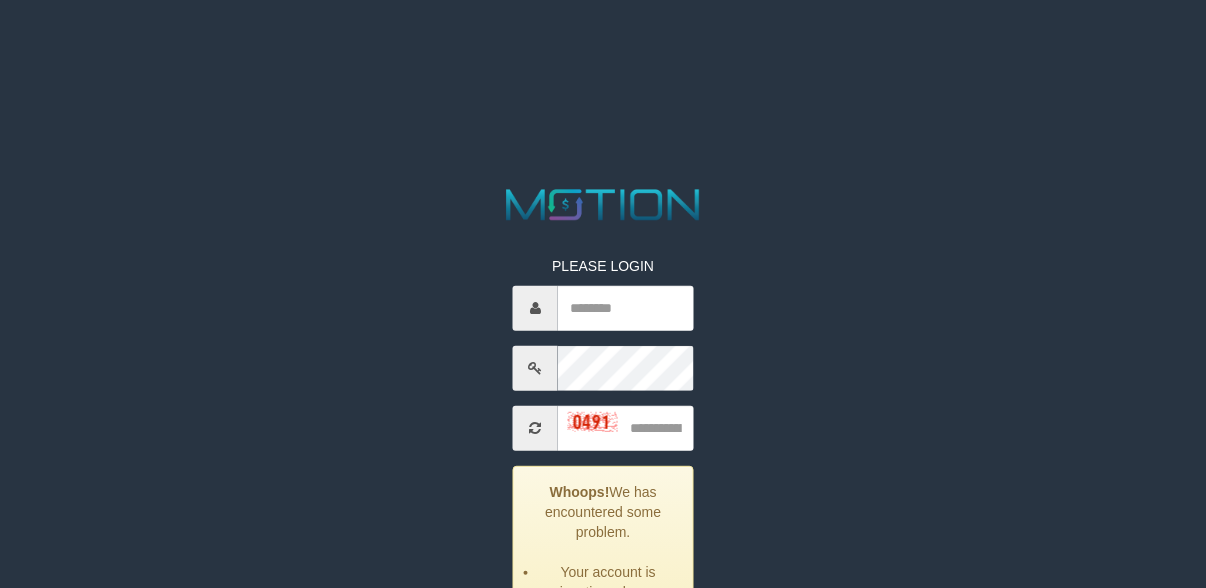 scroll, scrollTop: 260, scrollLeft: 0, axis: vertical 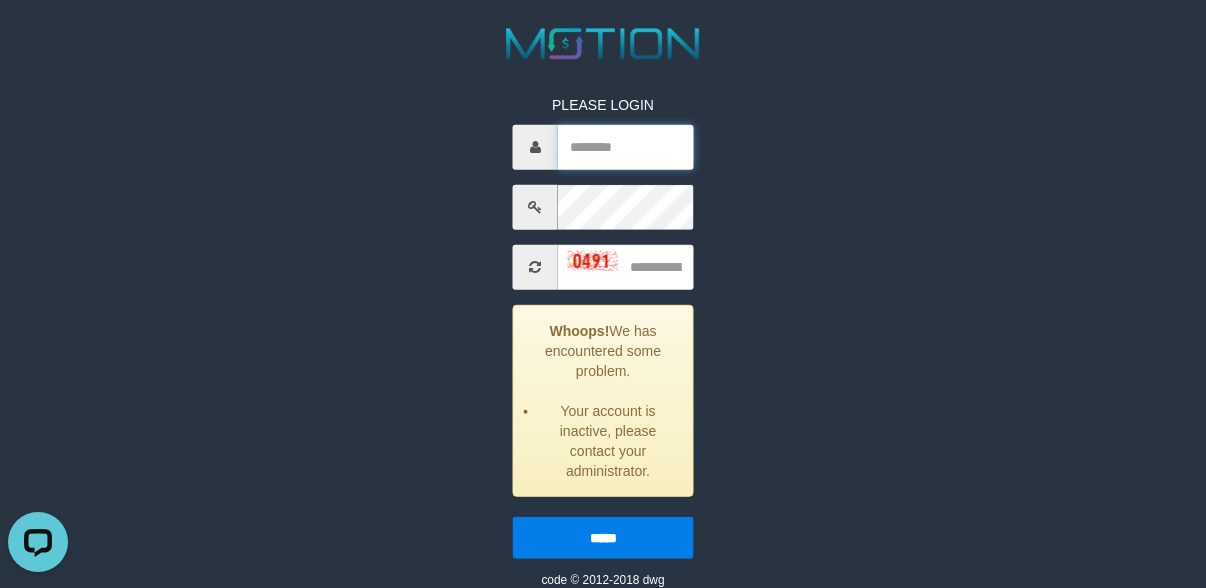 click at bounding box center [626, 146] 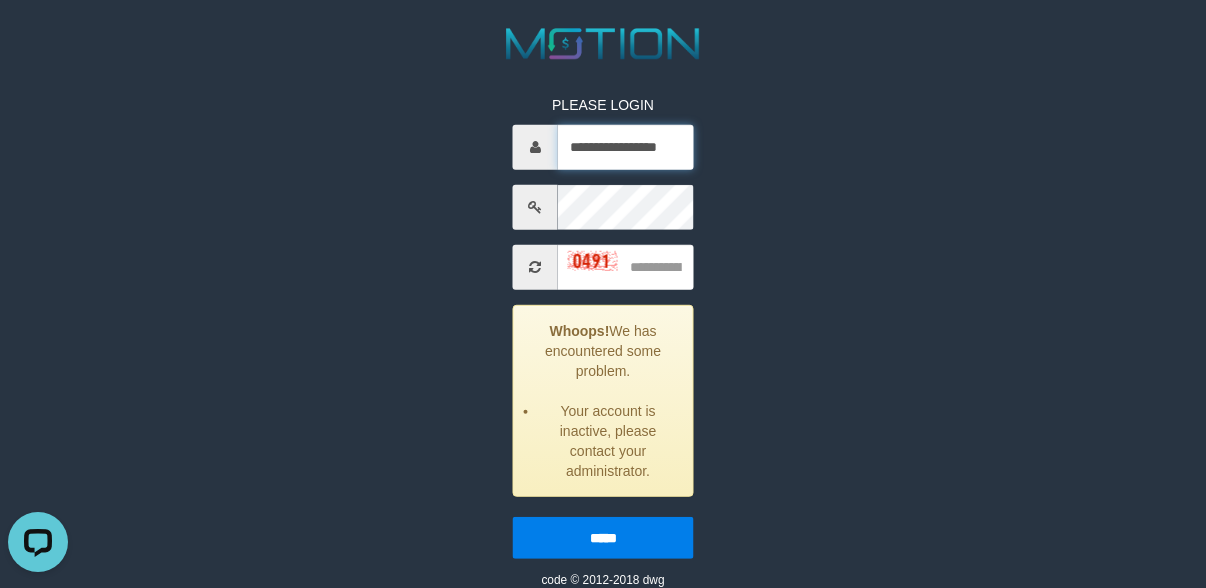 scroll, scrollTop: 0, scrollLeft: 30, axis: horizontal 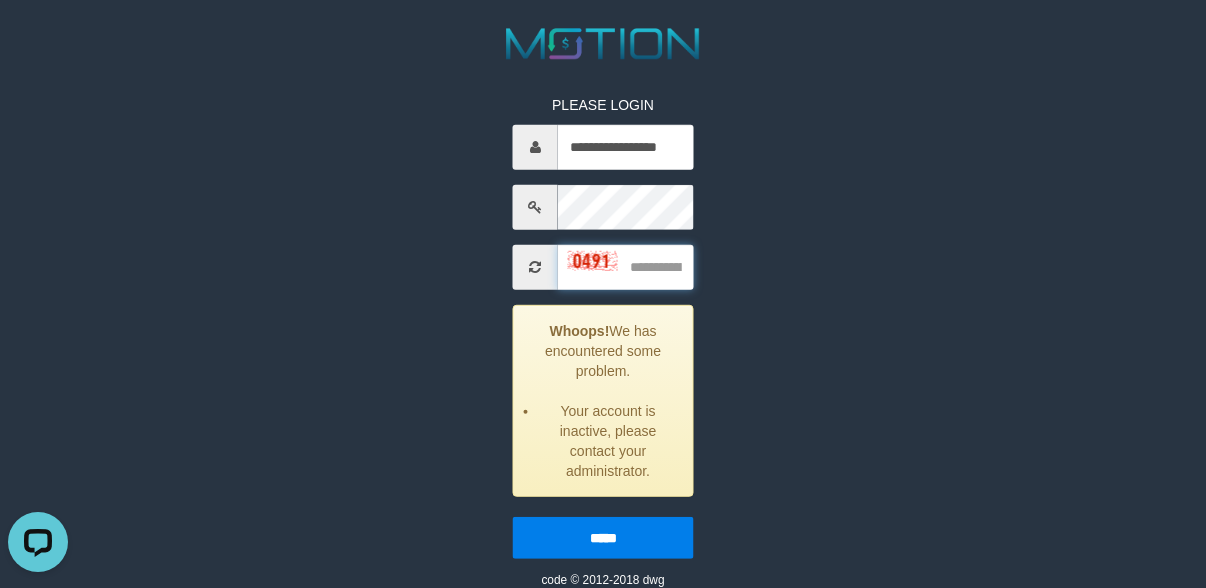click at bounding box center [626, 266] 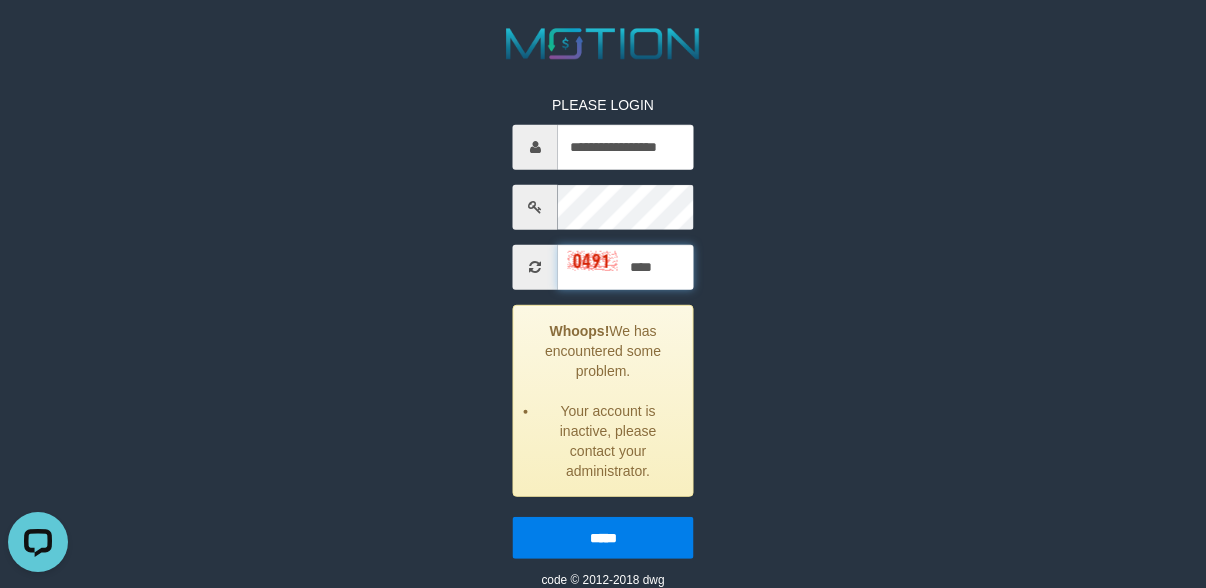 type on "****" 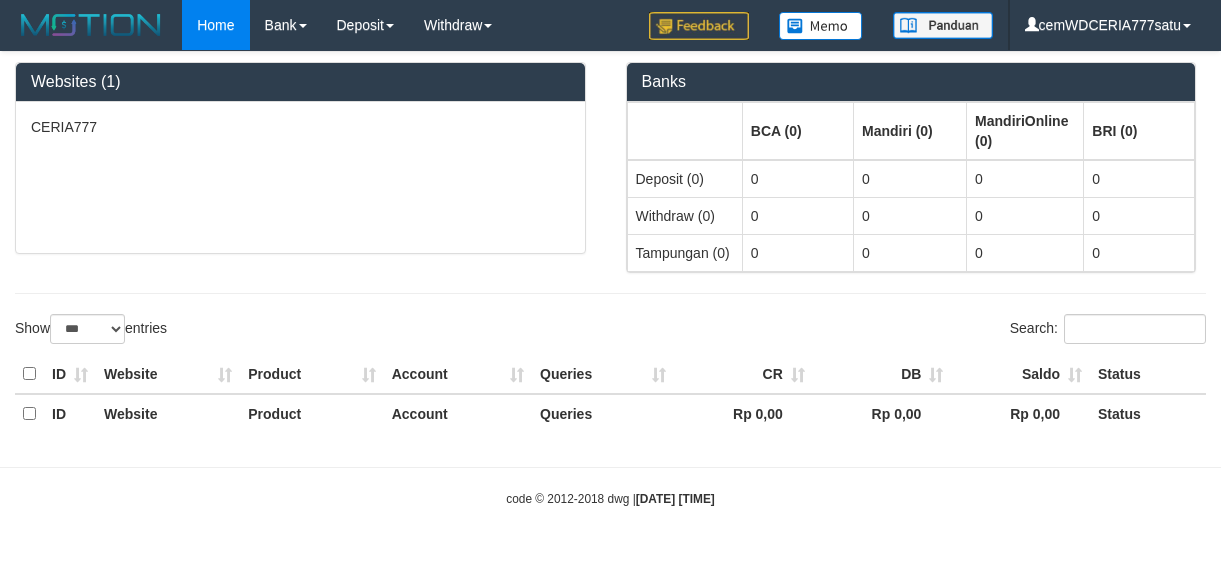 select on "***" 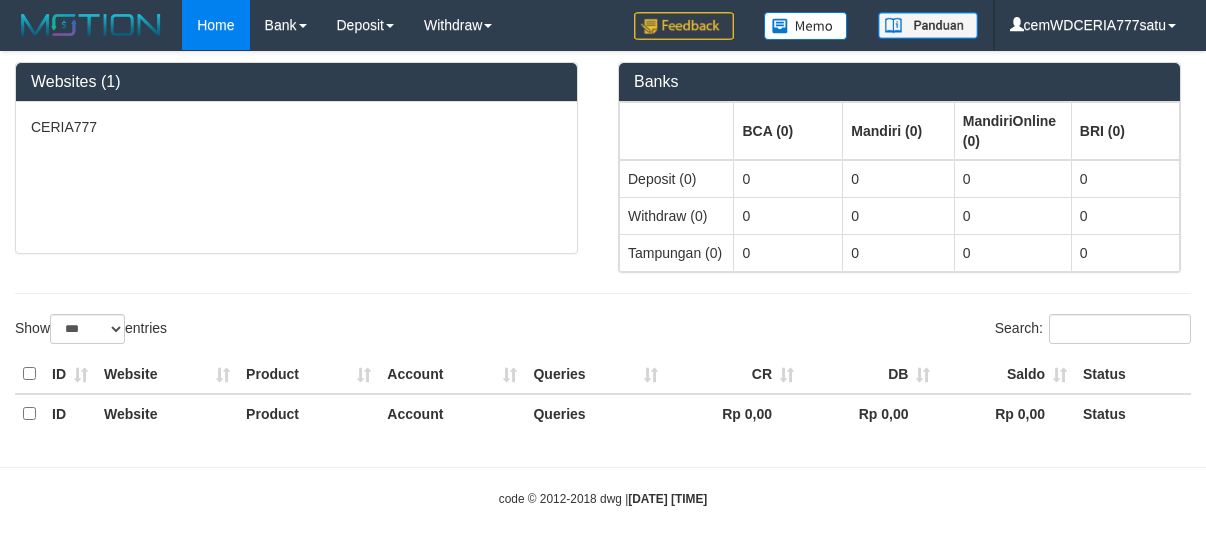 scroll, scrollTop: 1, scrollLeft: 0, axis: vertical 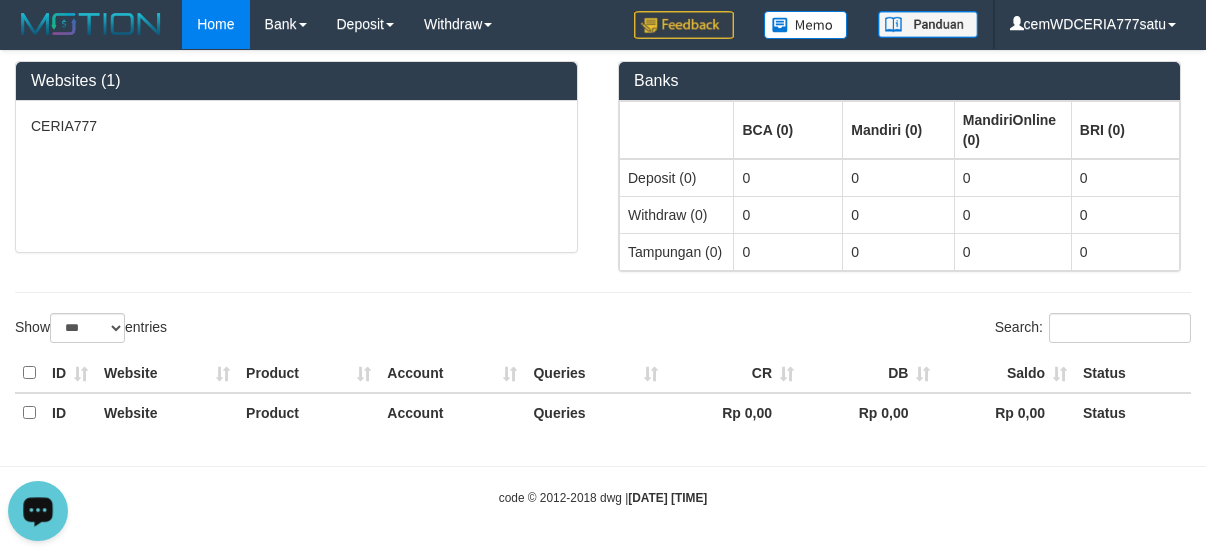 click 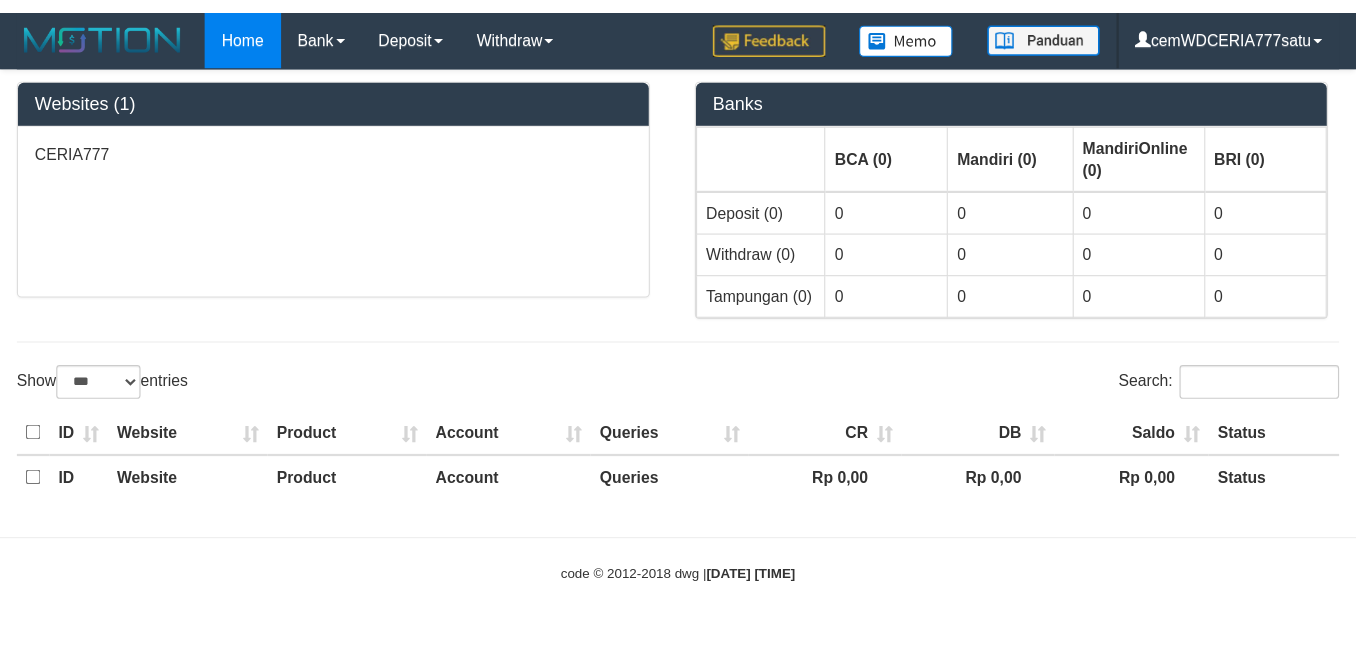 scroll, scrollTop: 0, scrollLeft: 0, axis: both 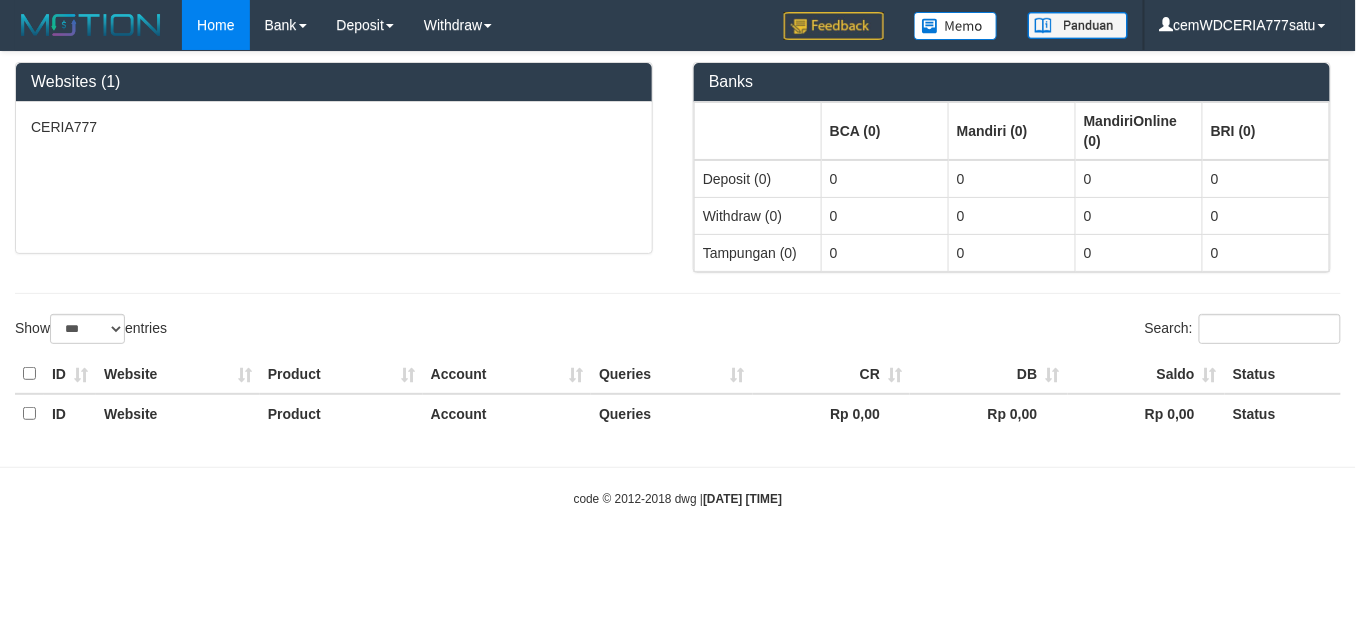 drag, startPoint x: 612, startPoint y: 284, endPoint x: 702, endPoint y: 286, distance: 90.02222 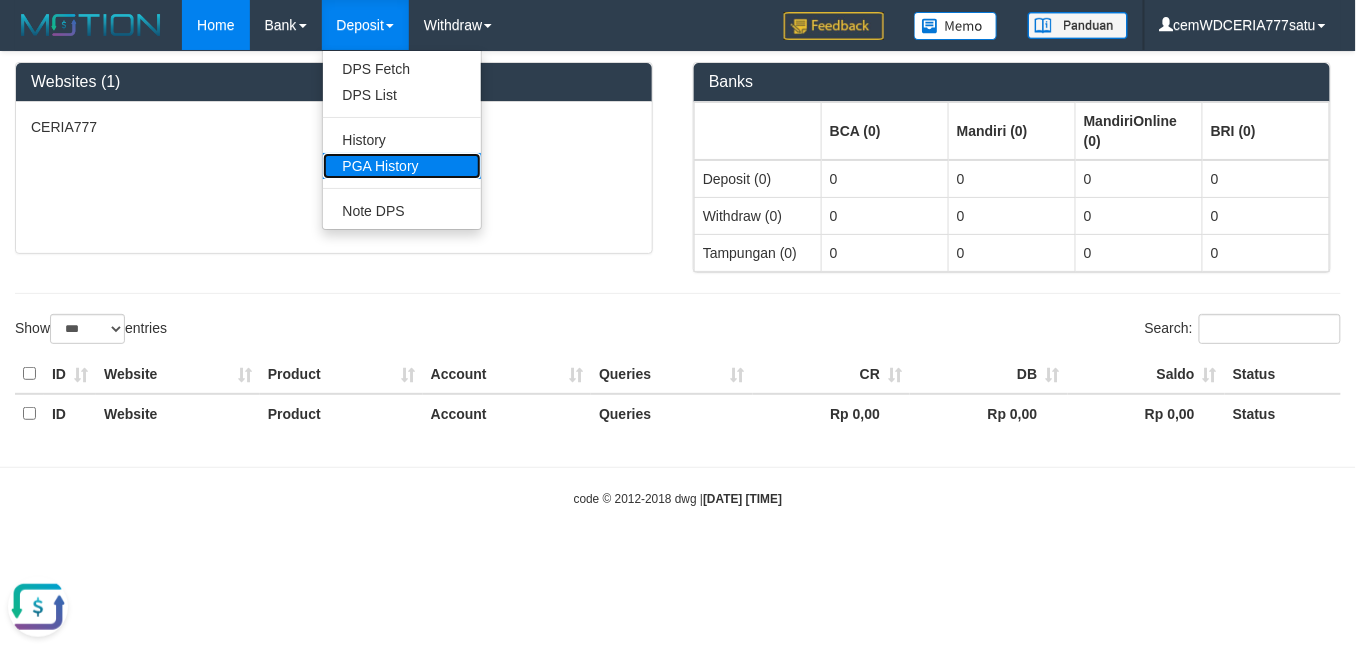 click on "PGA History" at bounding box center (402, 166) 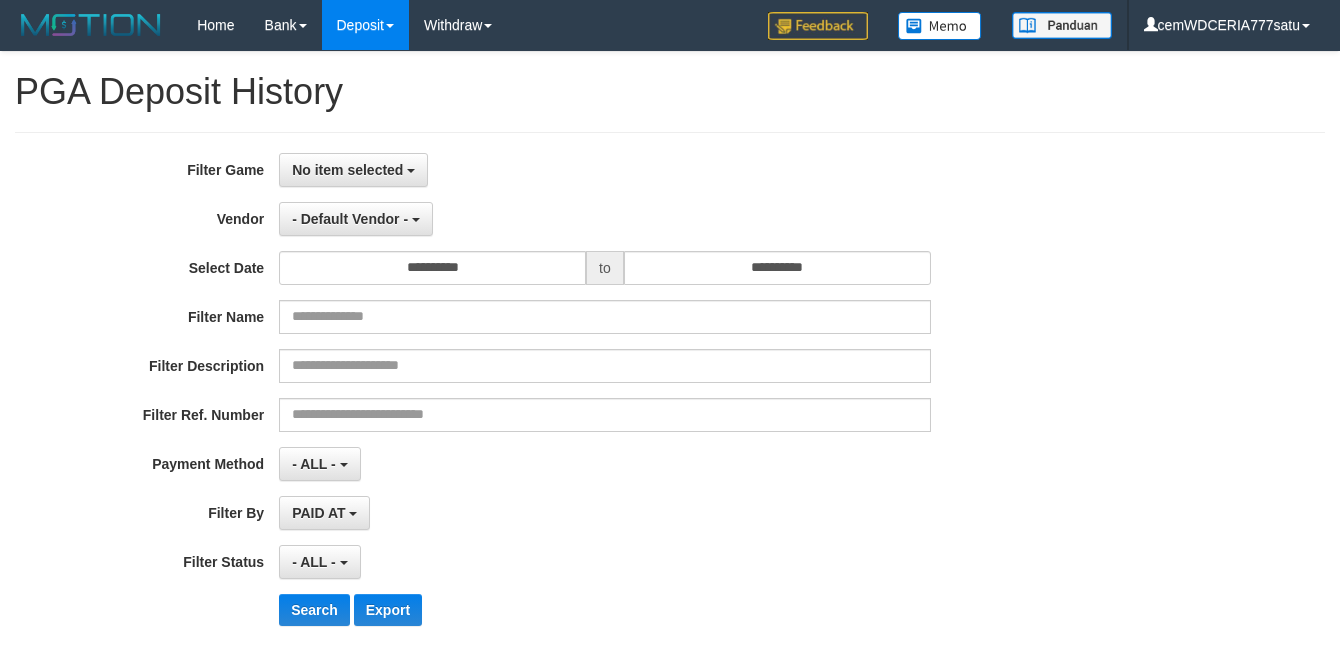 select 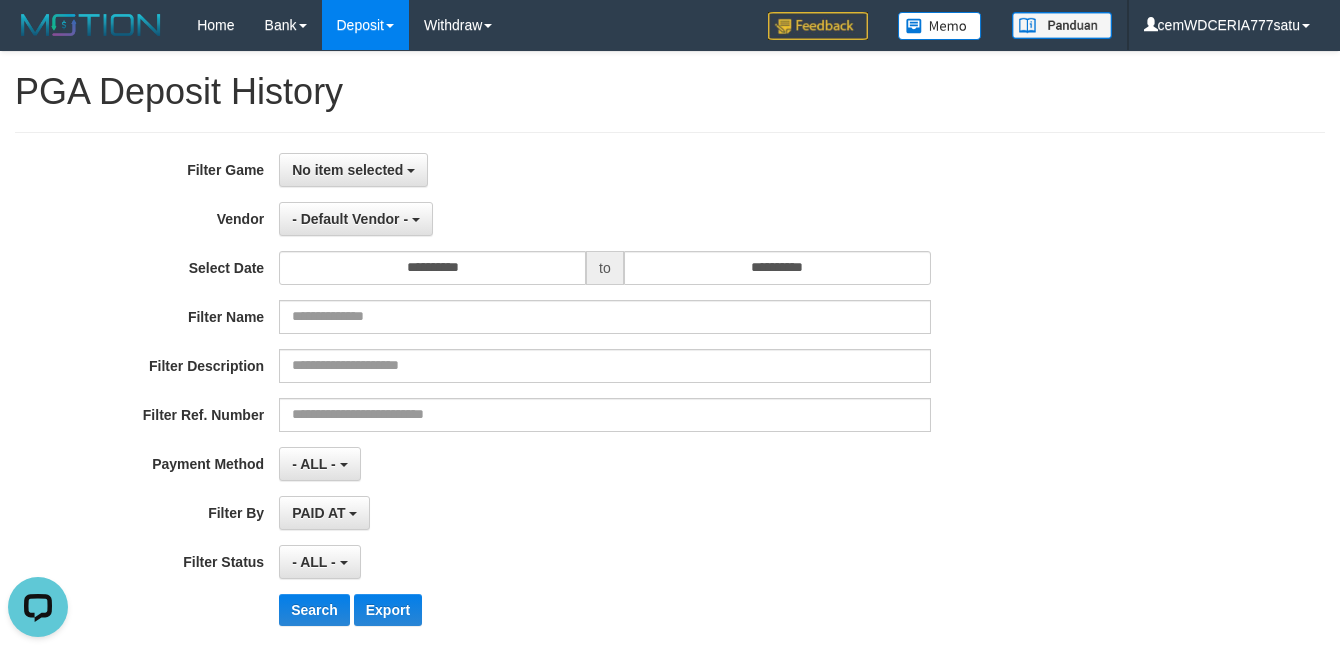 scroll, scrollTop: 0, scrollLeft: 0, axis: both 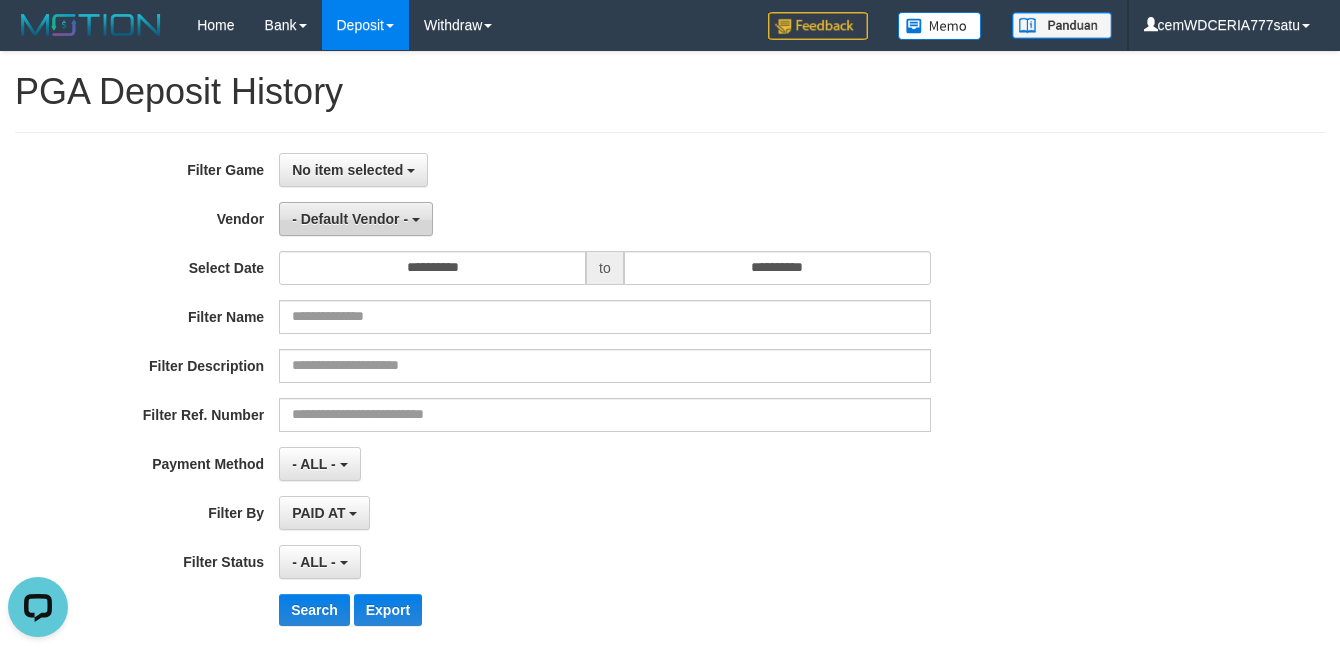 click on "- Default Vendor -" at bounding box center [350, 219] 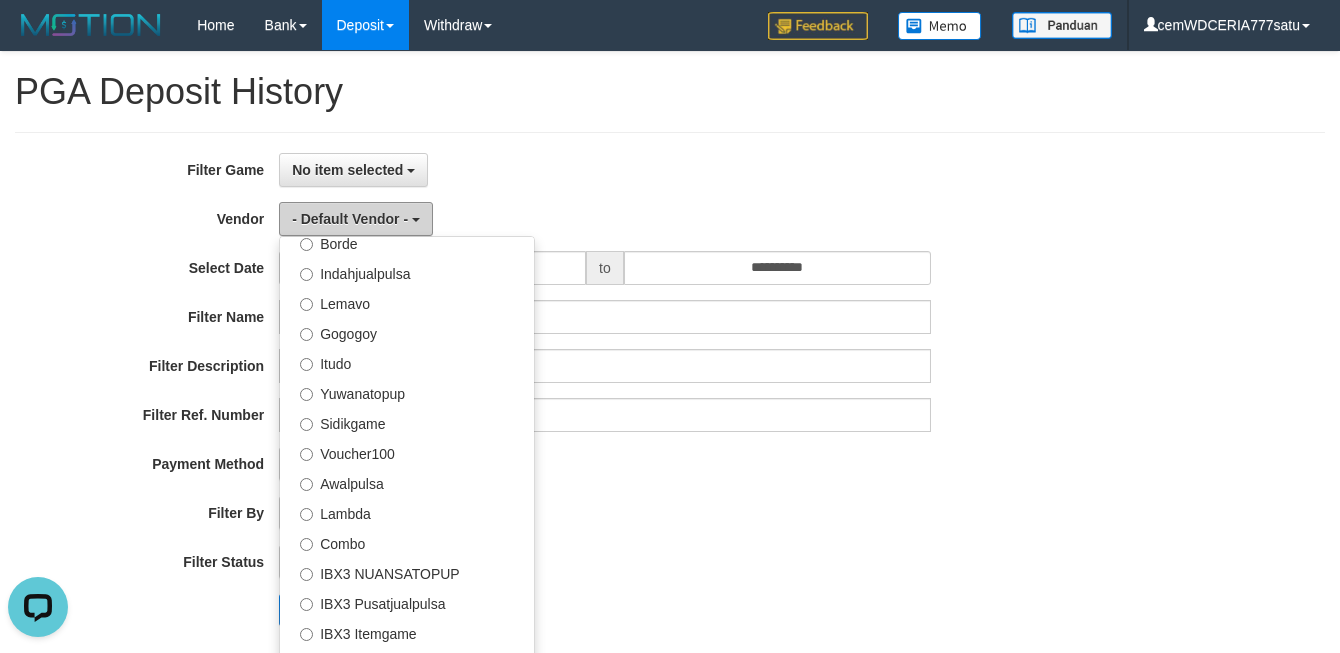 scroll, scrollTop: 666, scrollLeft: 0, axis: vertical 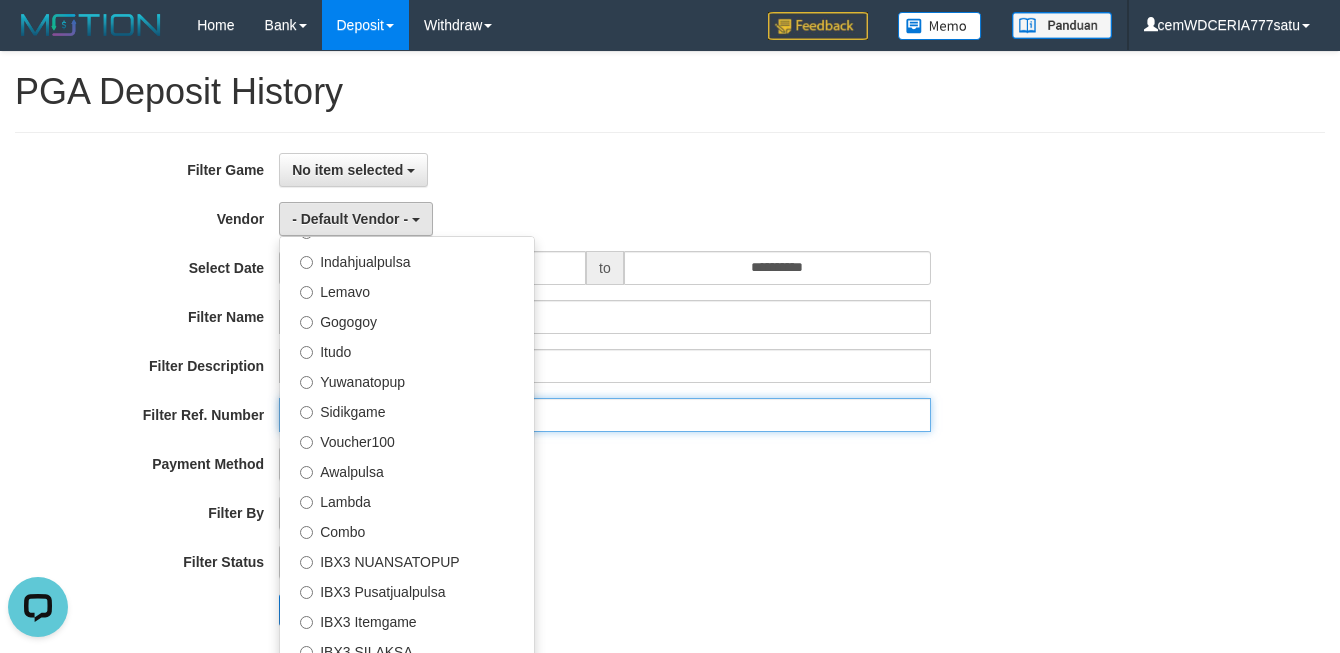 click at bounding box center [604, 415] 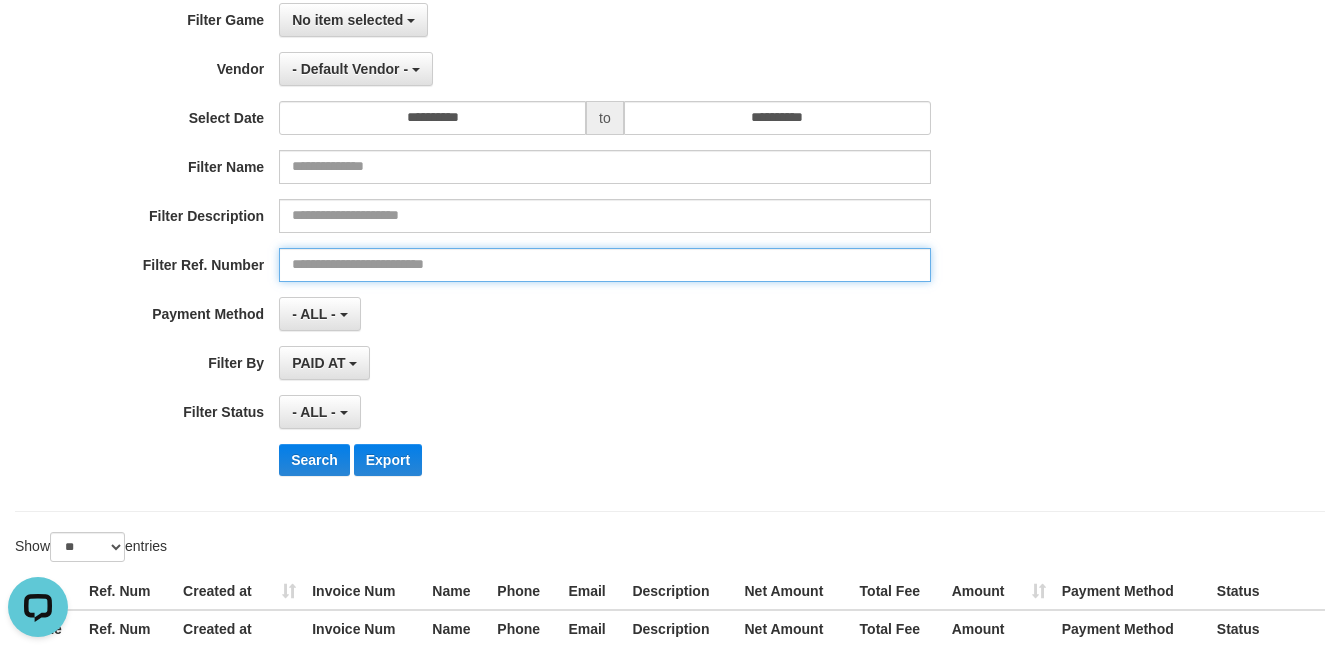 scroll, scrollTop: 268, scrollLeft: 0, axis: vertical 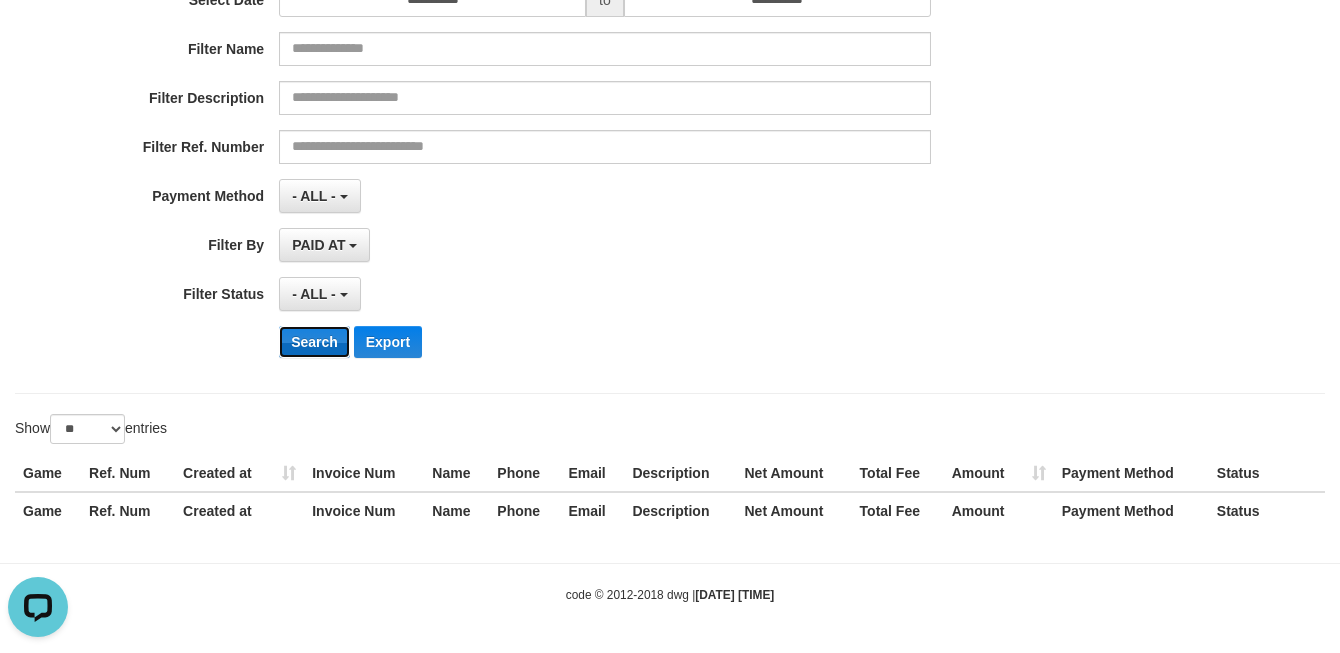 click on "Search" at bounding box center (314, 342) 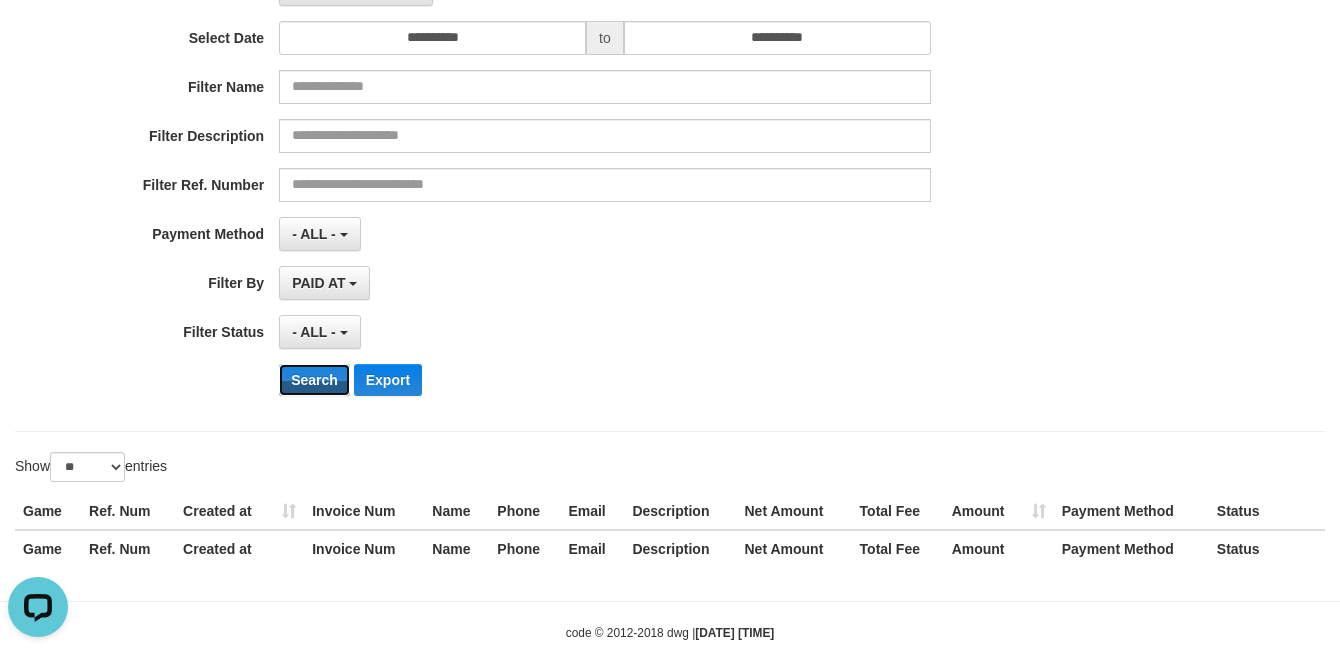 scroll, scrollTop: 268, scrollLeft: 0, axis: vertical 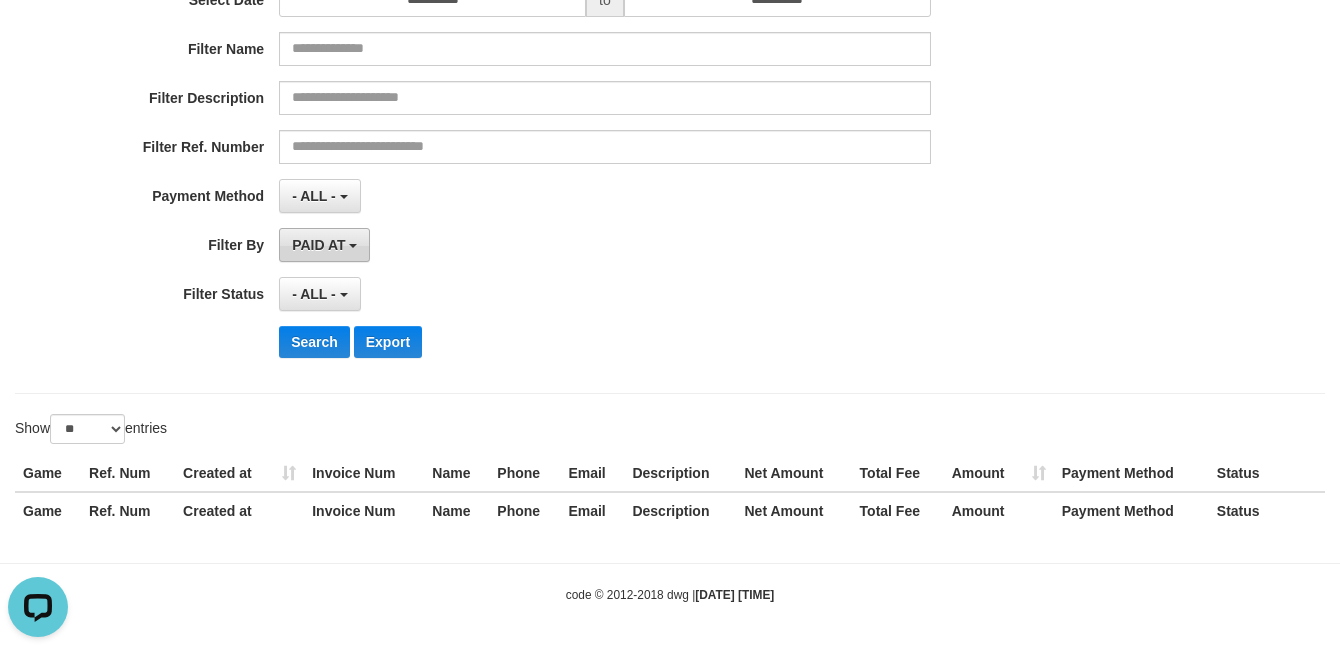 click on "PAID AT" at bounding box center (318, 245) 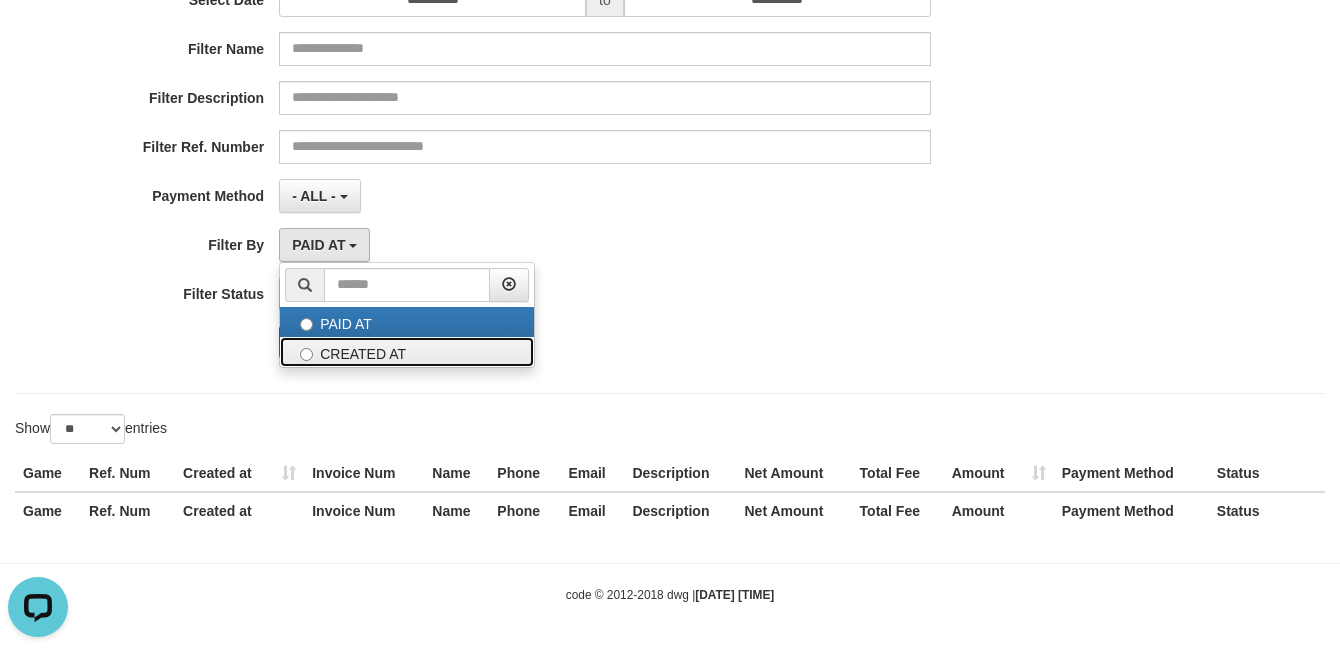 drag, startPoint x: 397, startPoint y: 353, endPoint x: 364, endPoint y: 355, distance: 33.06055 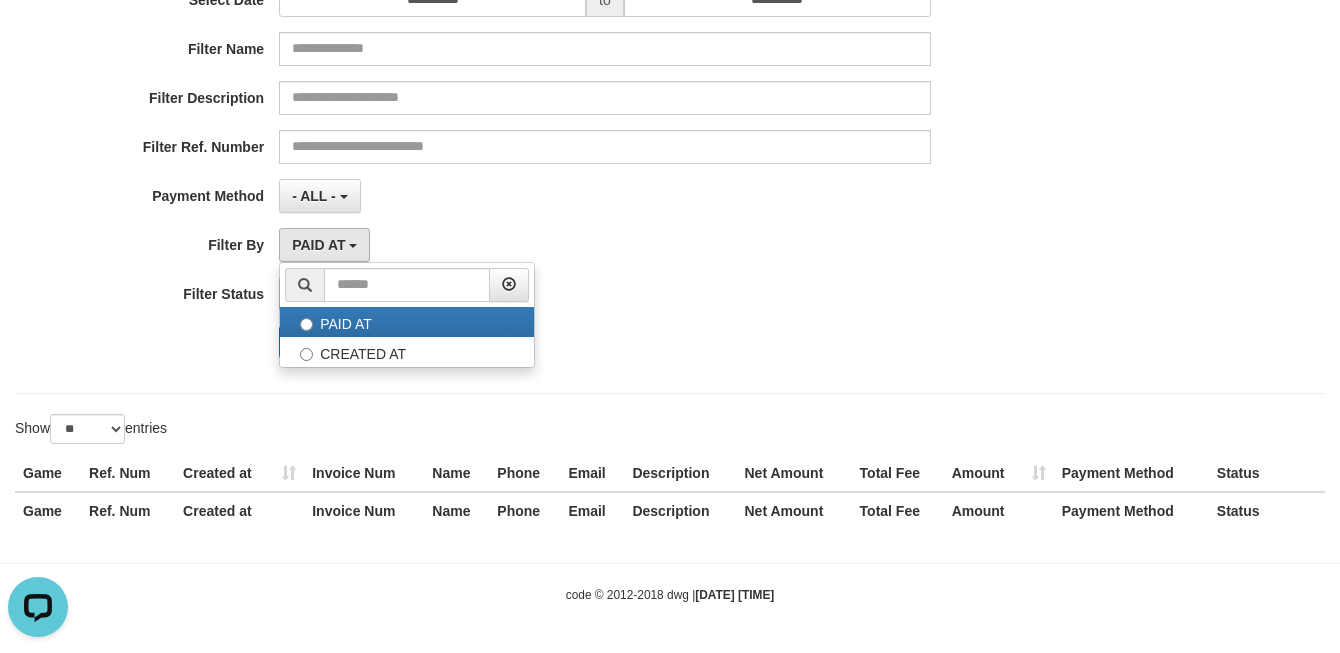 select on "*" 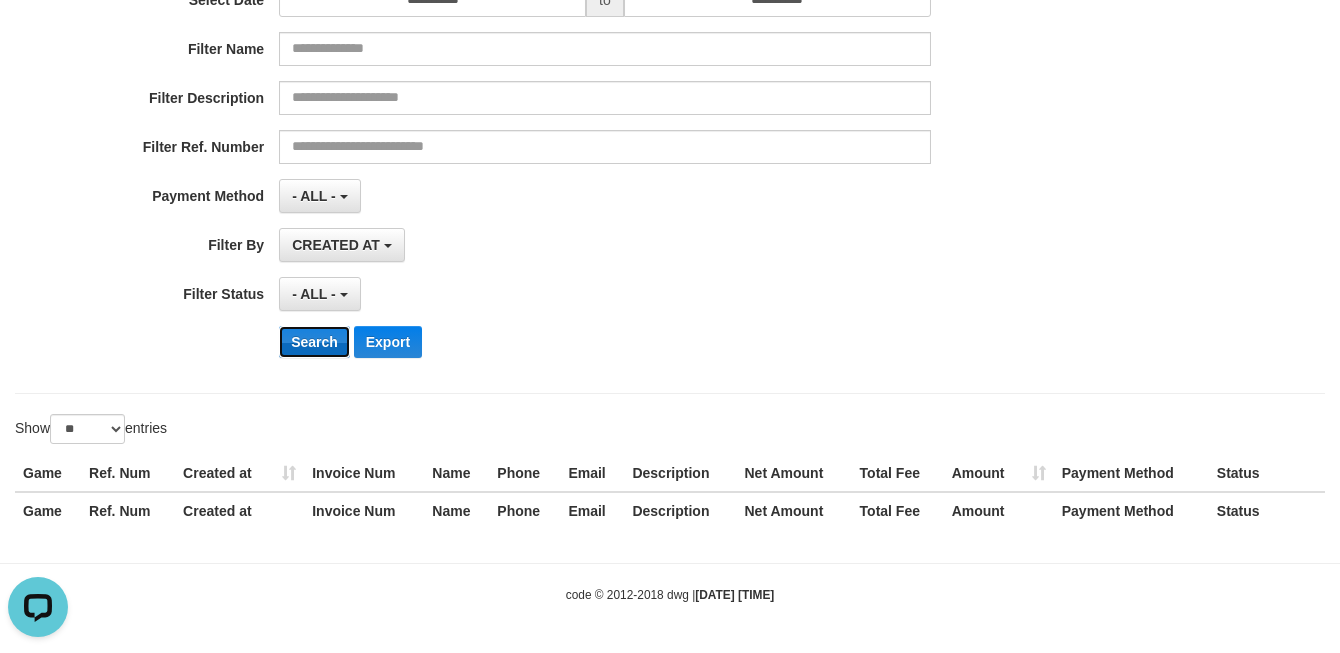 click on "Search" at bounding box center [314, 342] 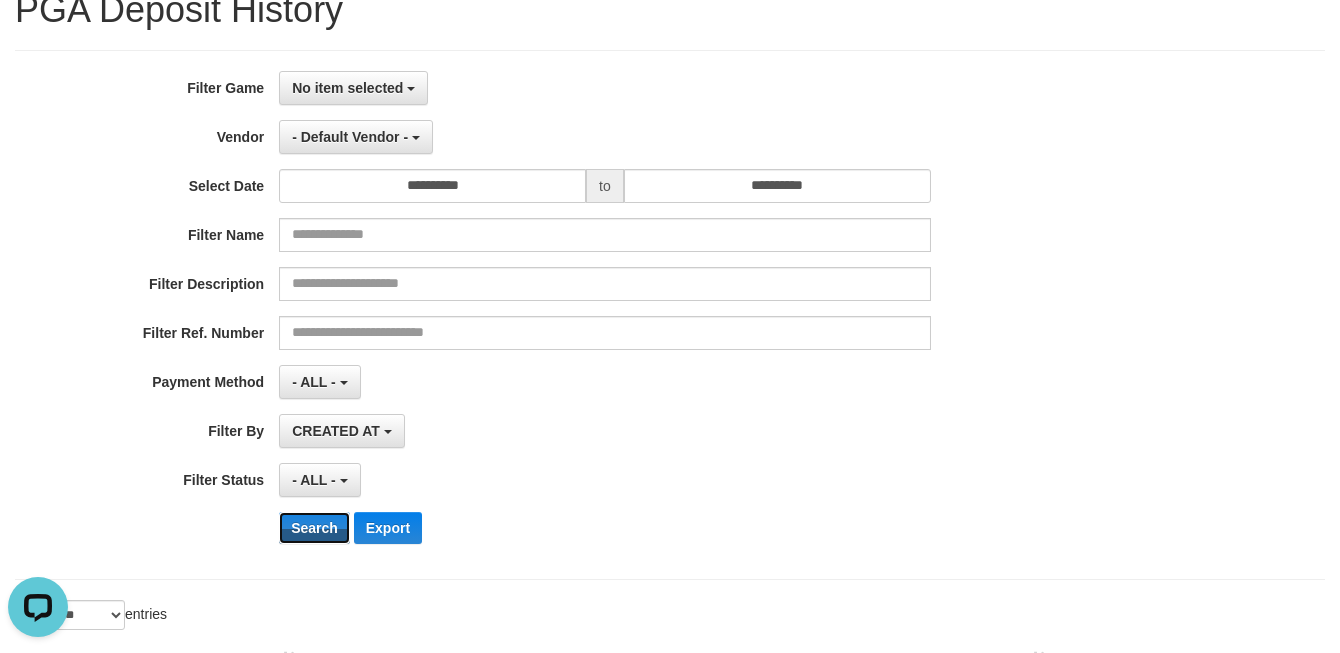 scroll, scrollTop: 46, scrollLeft: 0, axis: vertical 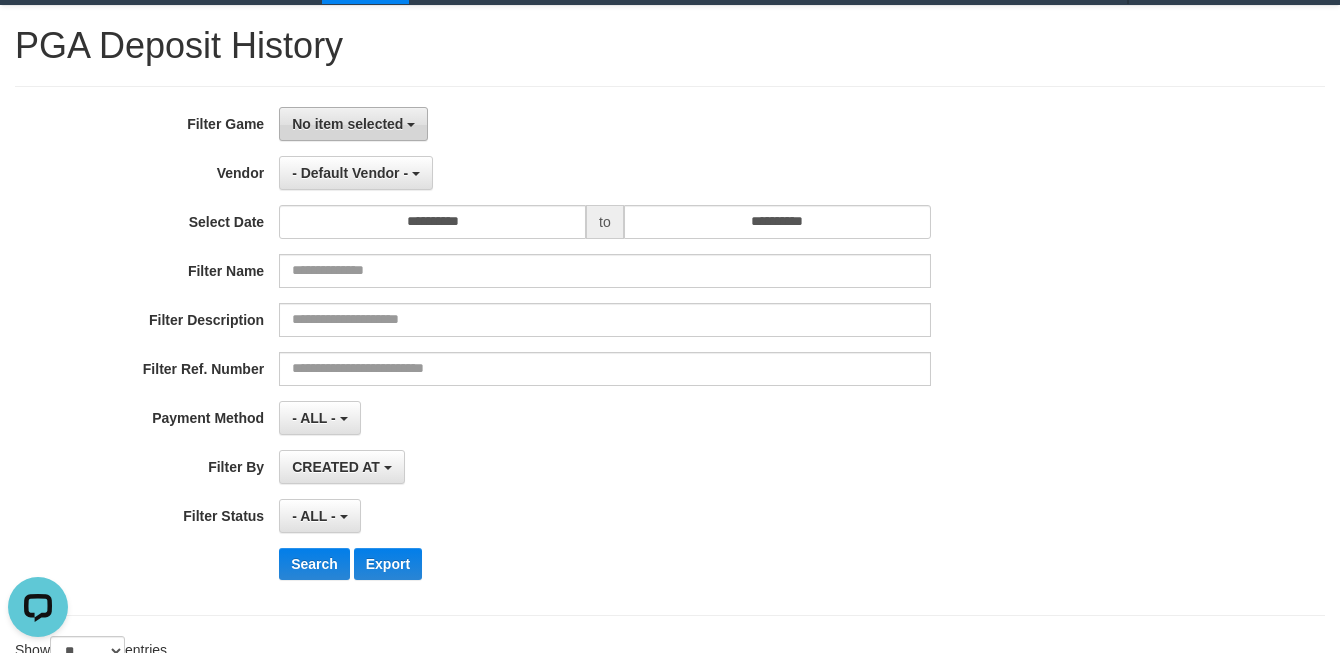 click on "No item selected" at bounding box center [347, 124] 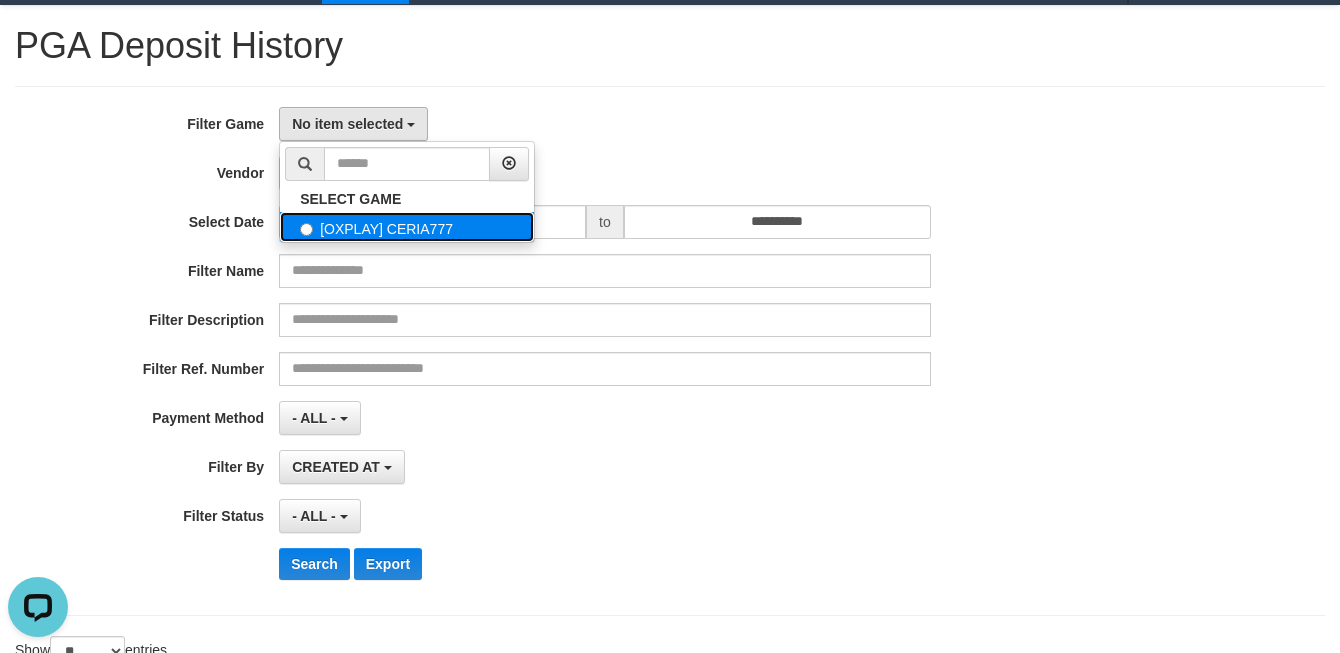 click on "[OXPLAY] CERIA777" at bounding box center [407, 227] 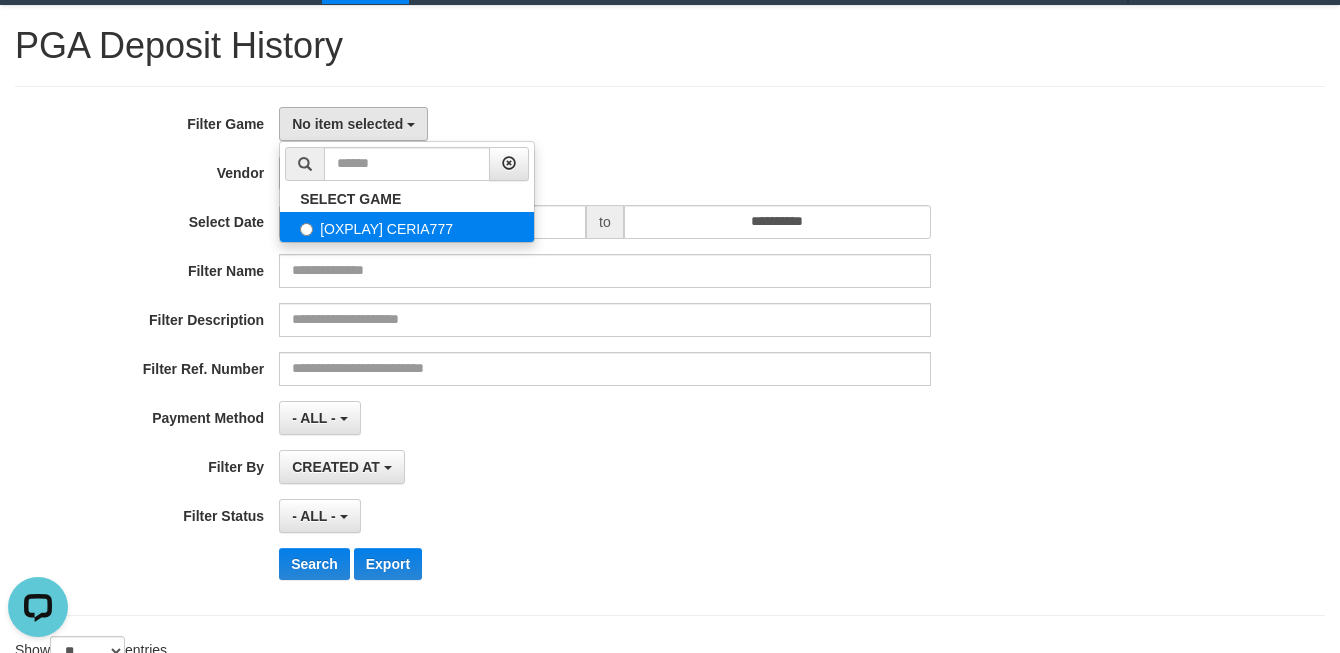 select on "****" 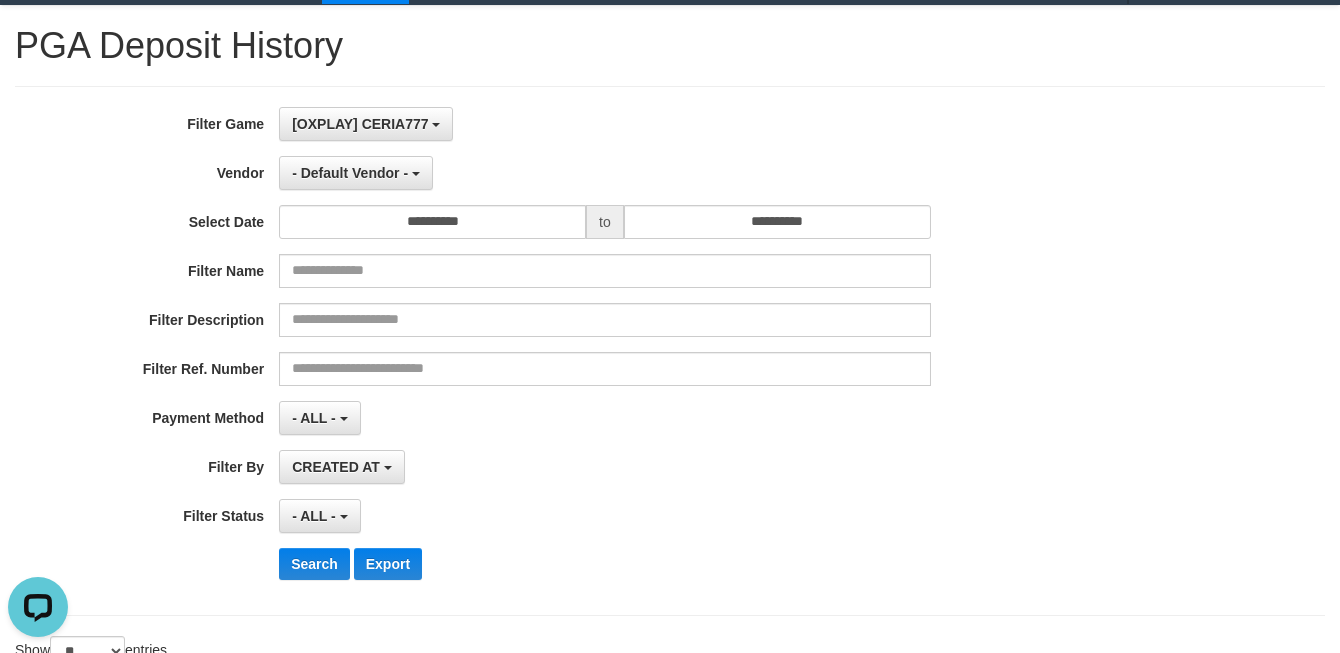 scroll, scrollTop: 17, scrollLeft: 0, axis: vertical 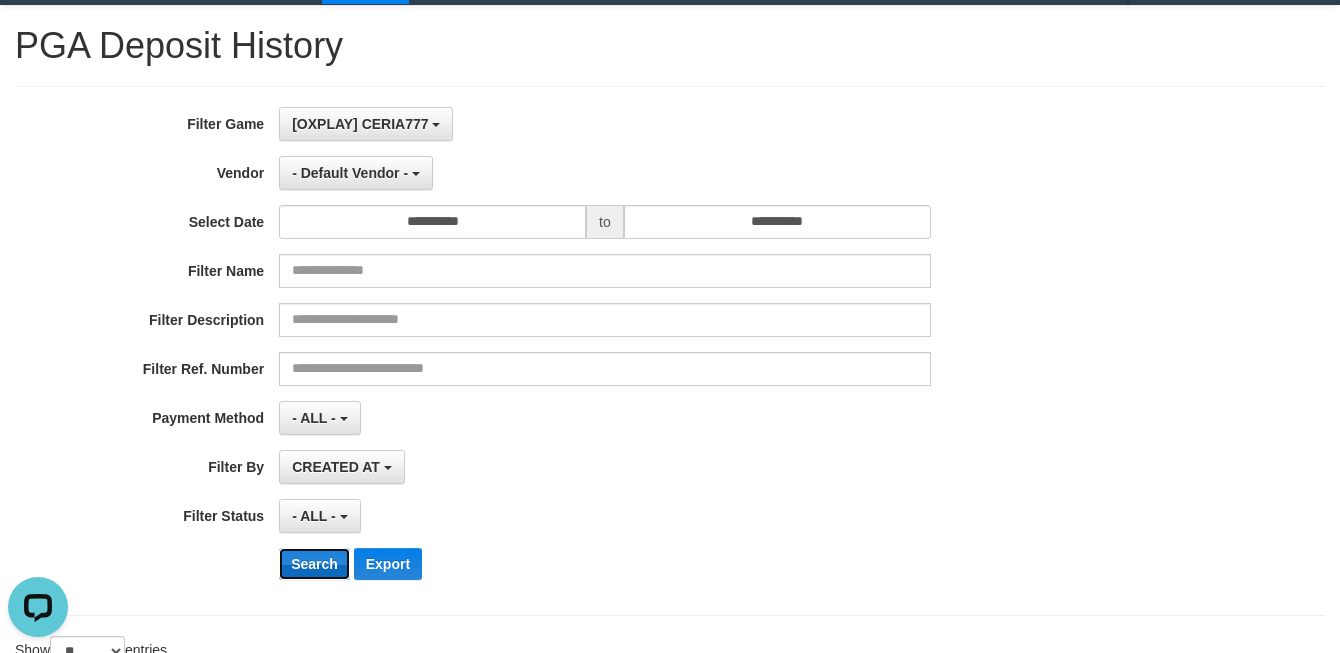 click on "Search" at bounding box center [314, 564] 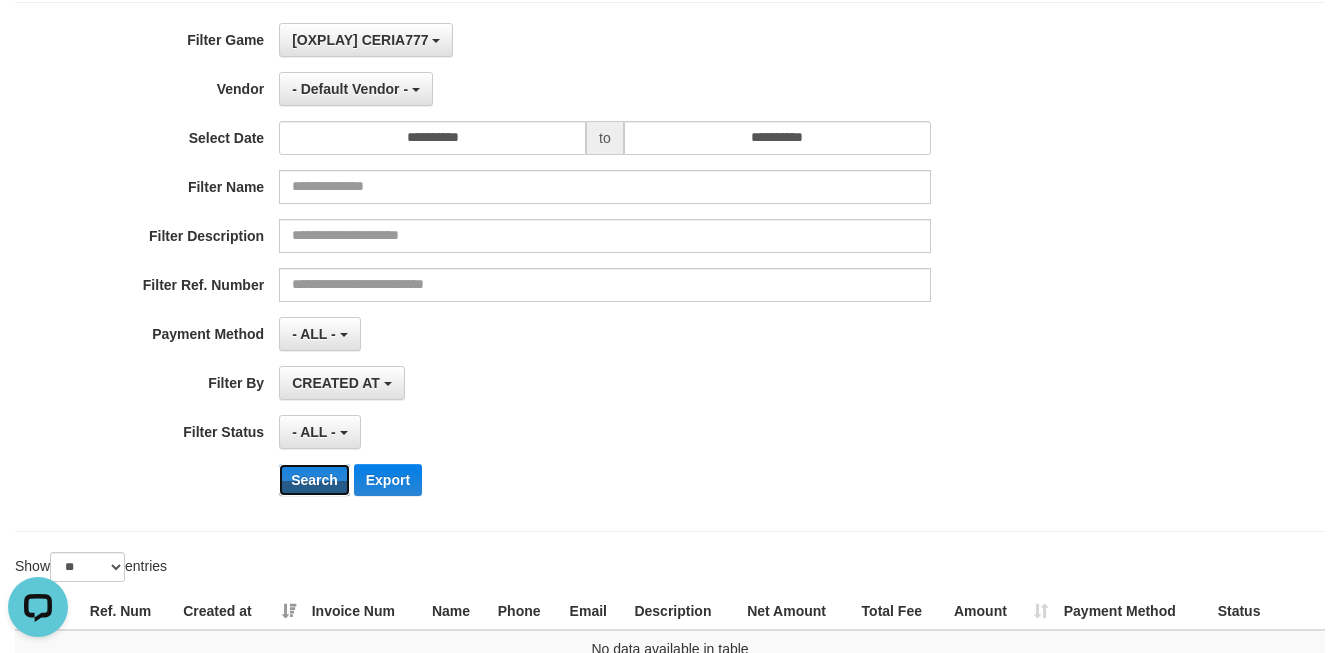 scroll, scrollTop: 120, scrollLeft: 0, axis: vertical 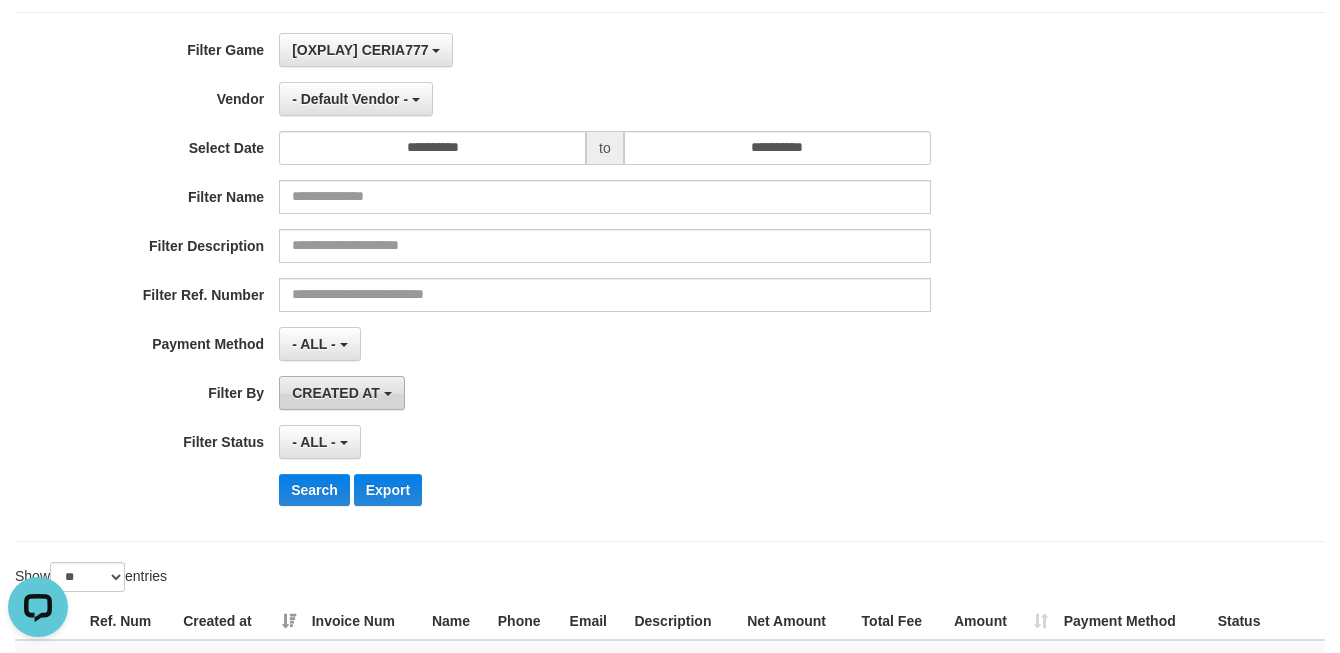 click on "CREATED AT" at bounding box center [336, 393] 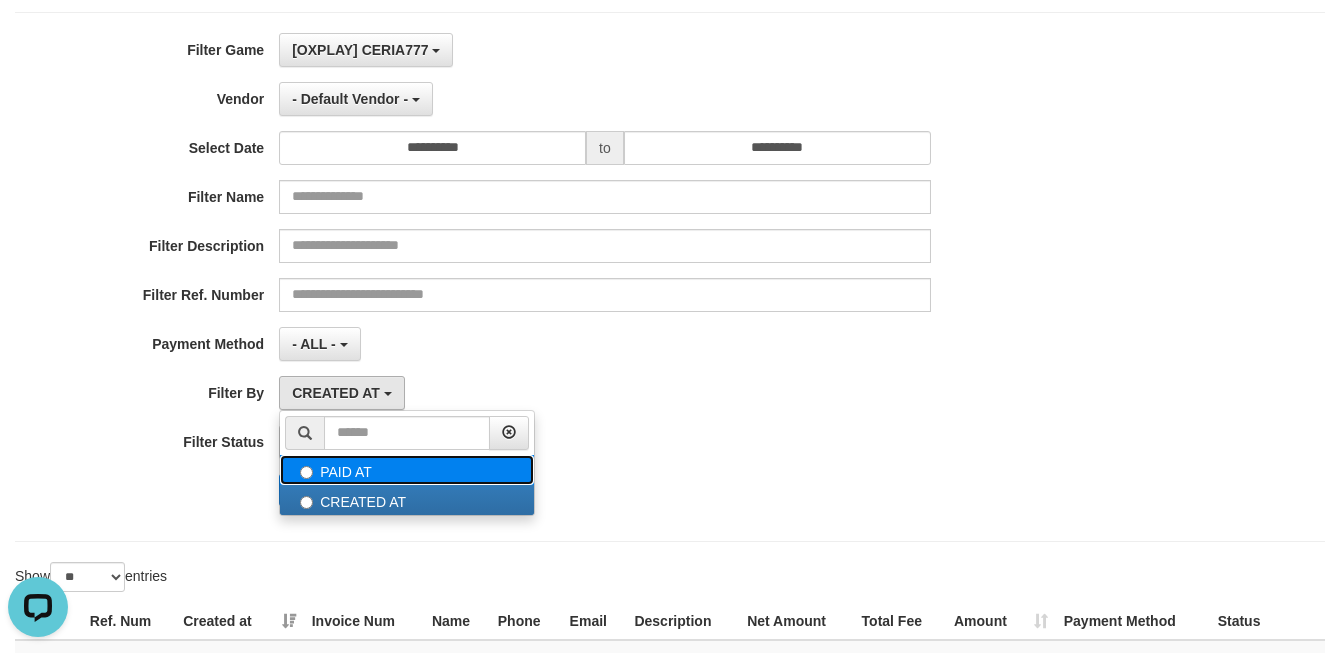 click on "PAID AT" at bounding box center (407, 470) 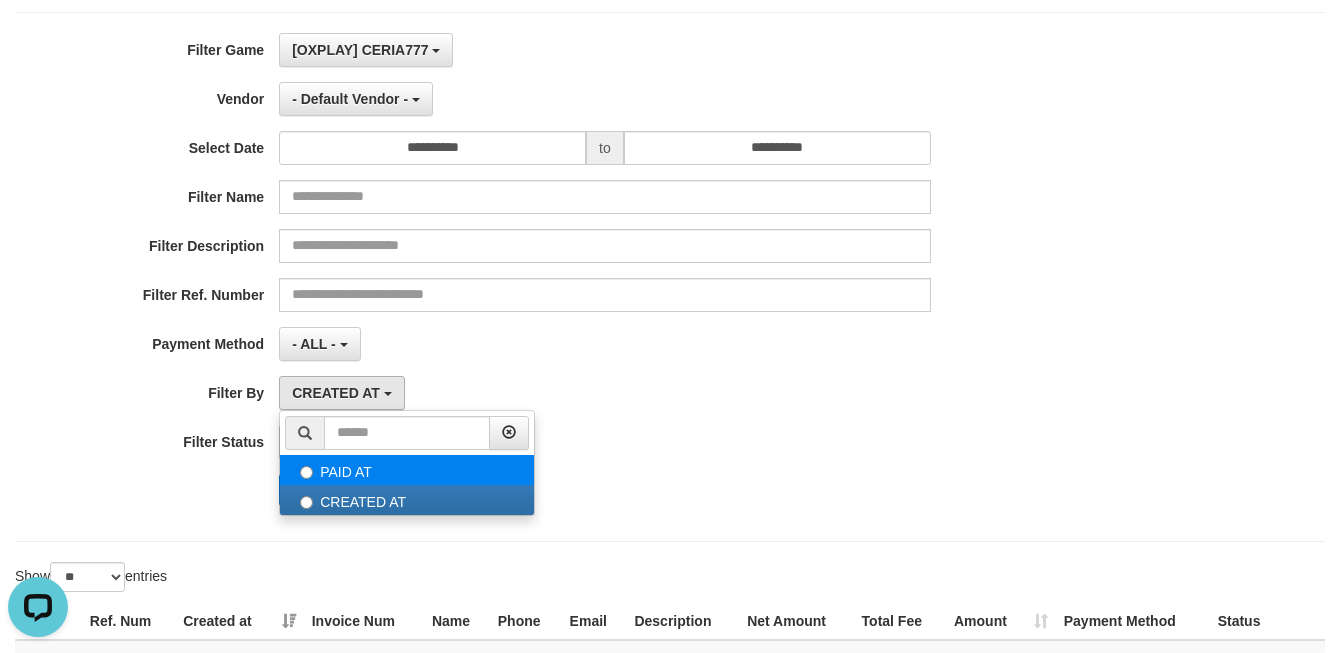 select on "*" 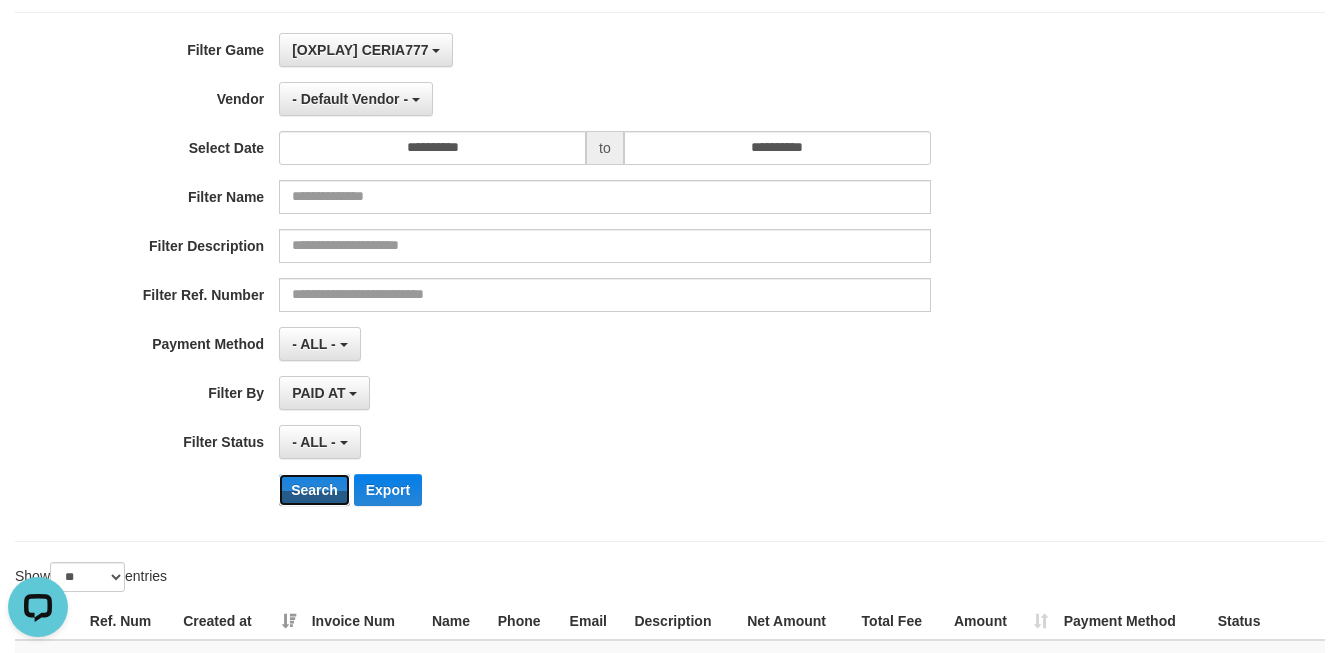 drag, startPoint x: 313, startPoint y: 487, endPoint x: 375, endPoint y: 513, distance: 67.23094 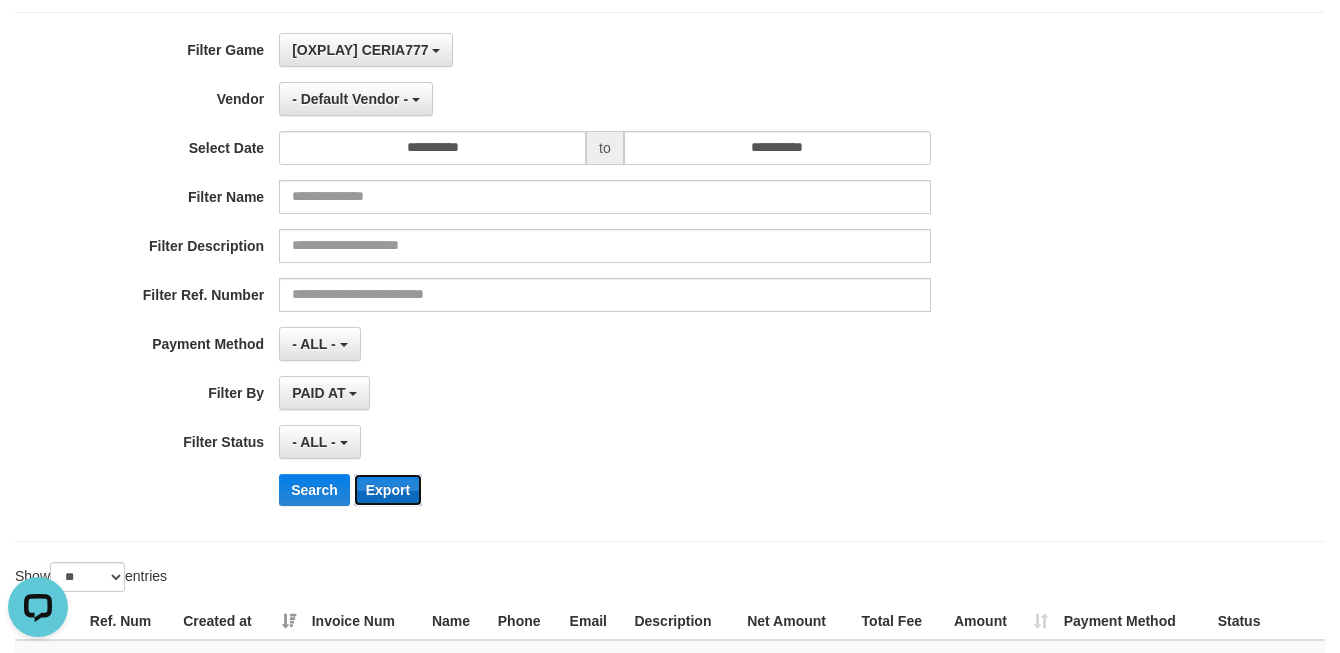click on "Export" at bounding box center [388, 490] 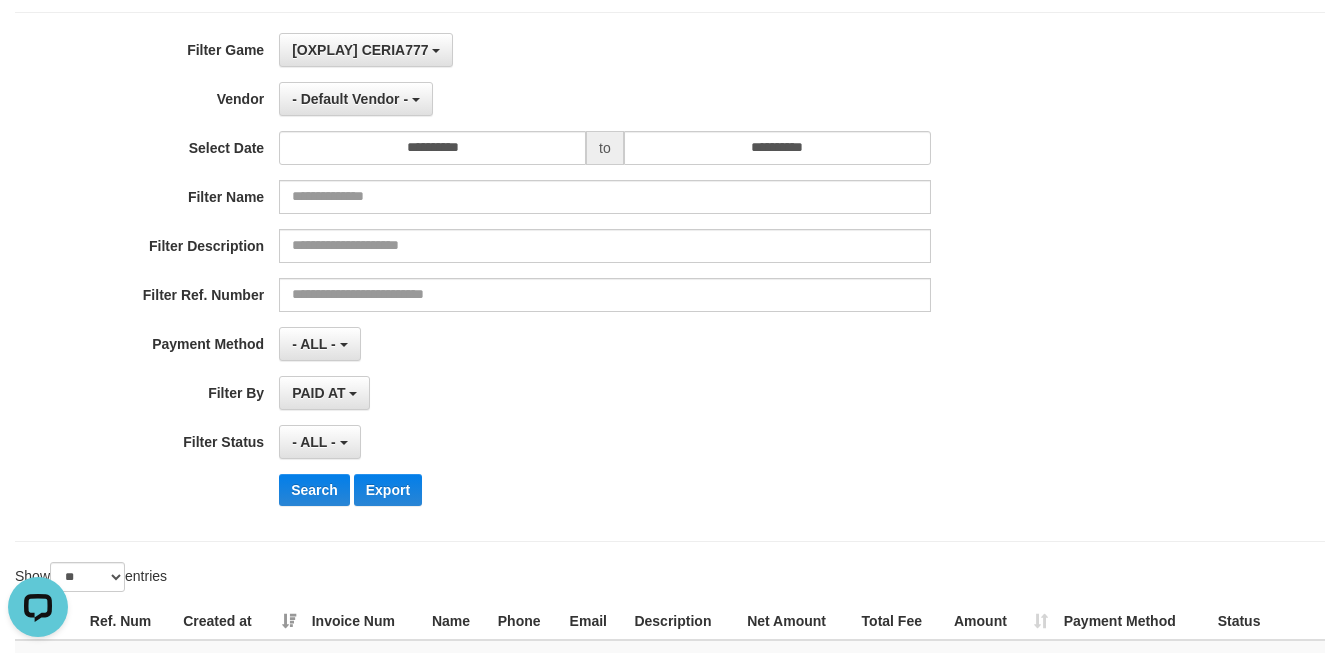 click on "**********" at bounding box center (558, 277) 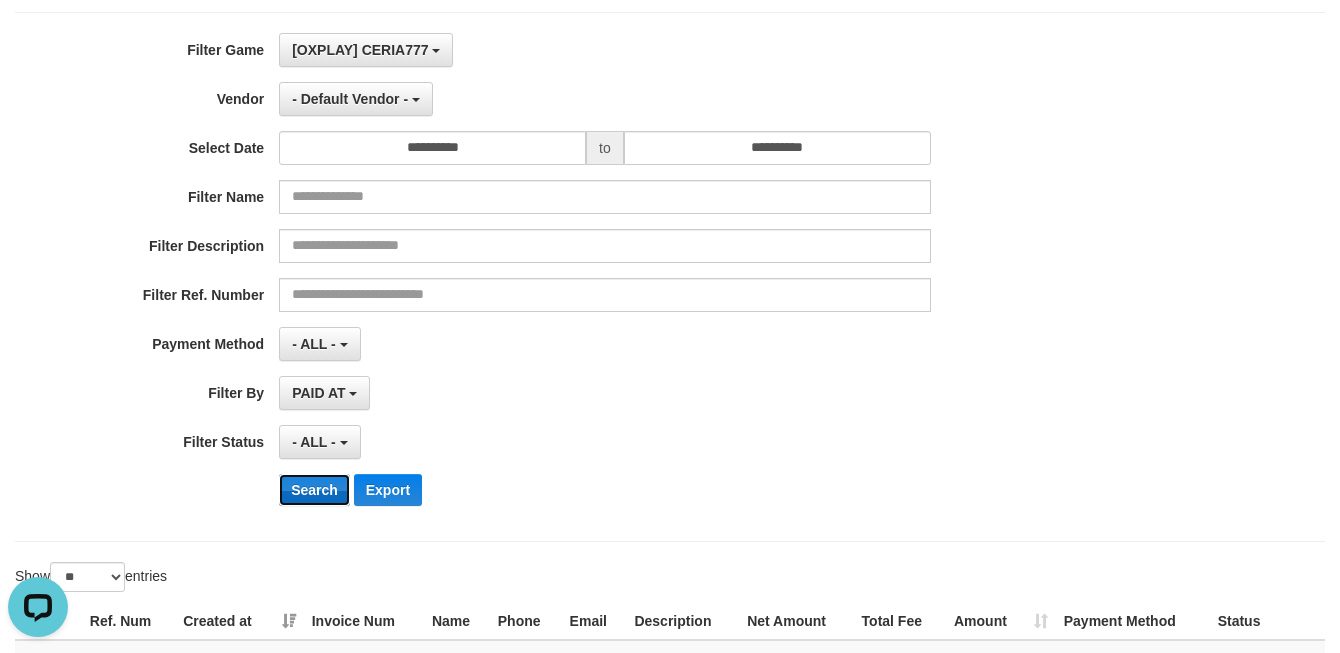 click on "Search" at bounding box center (314, 490) 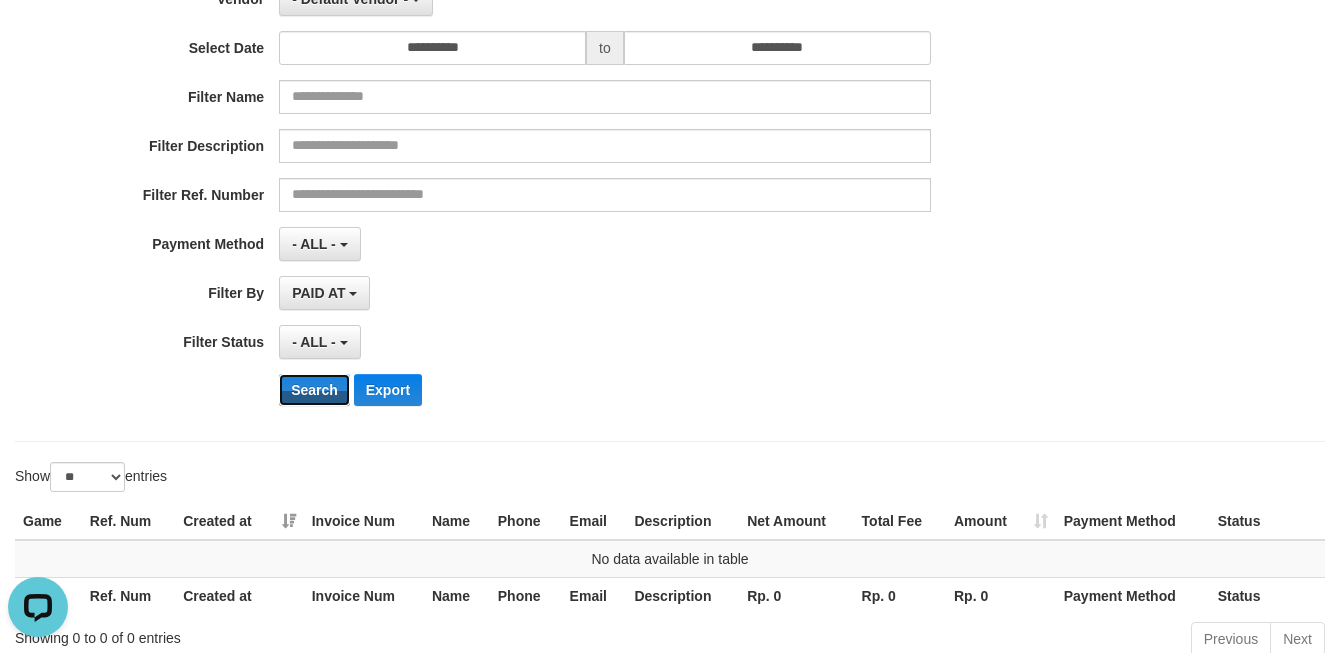scroll, scrollTop: 342, scrollLeft: 0, axis: vertical 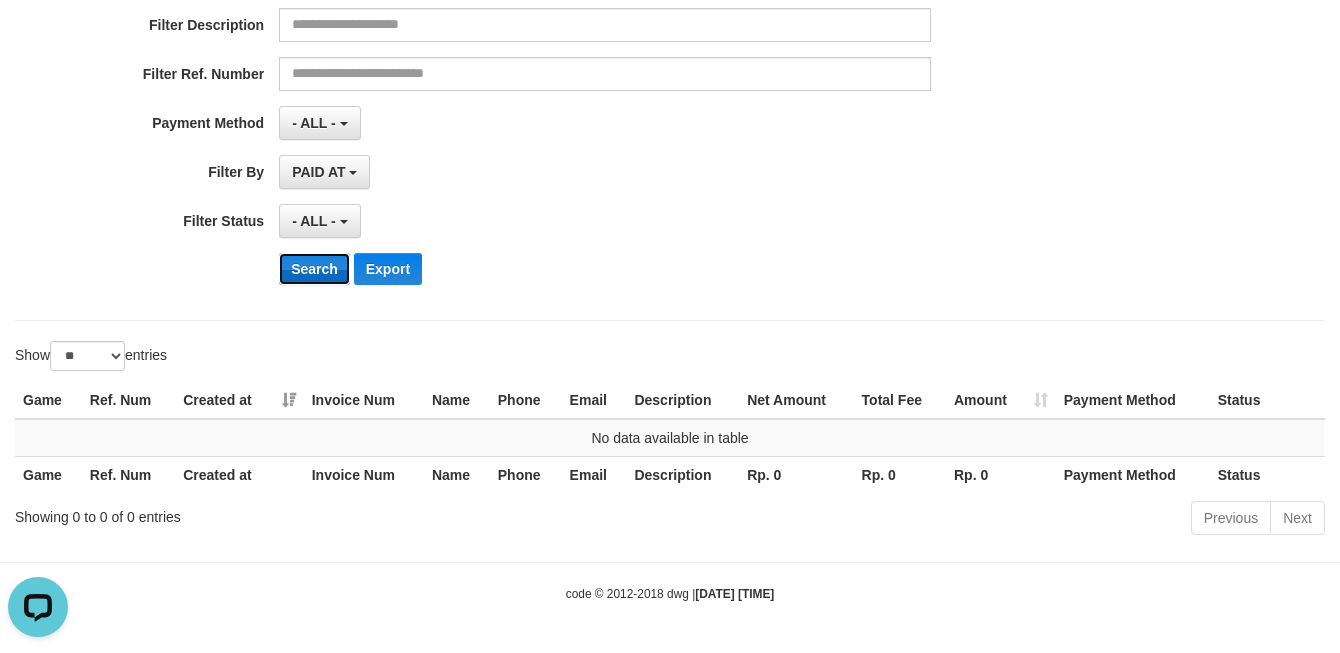 click on "Search" at bounding box center (314, 269) 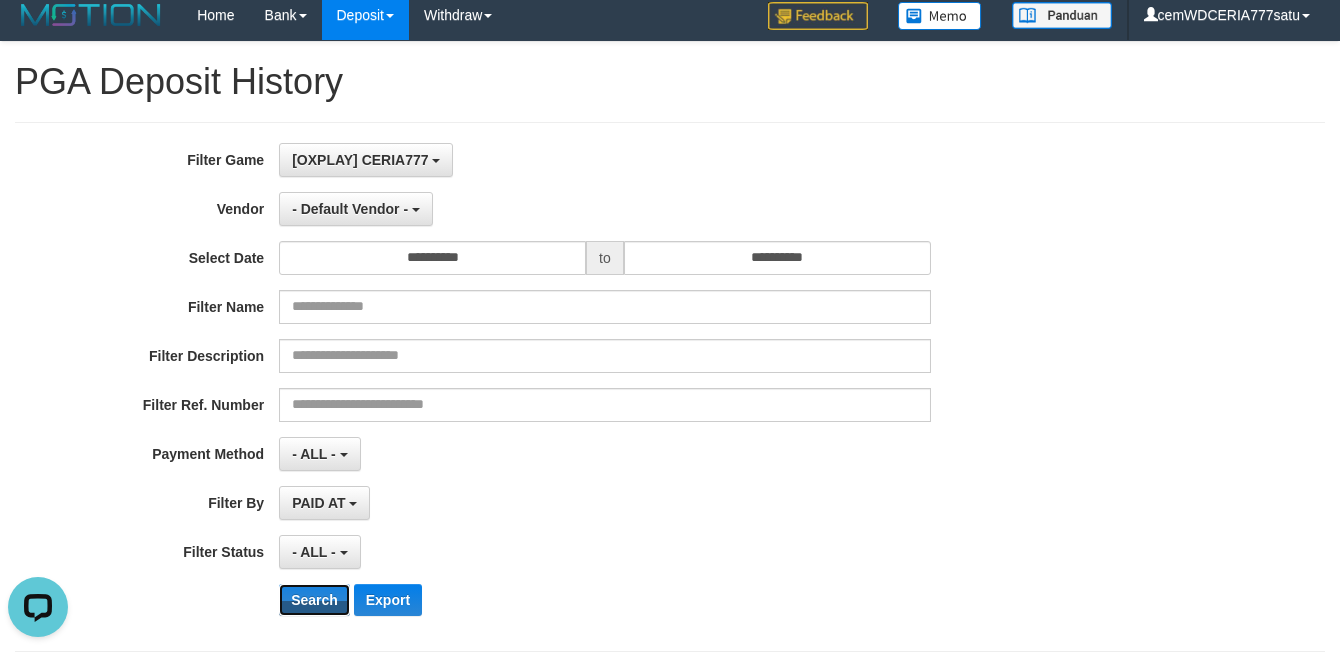 scroll, scrollTop: 0, scrollLeft: 0, axis: both 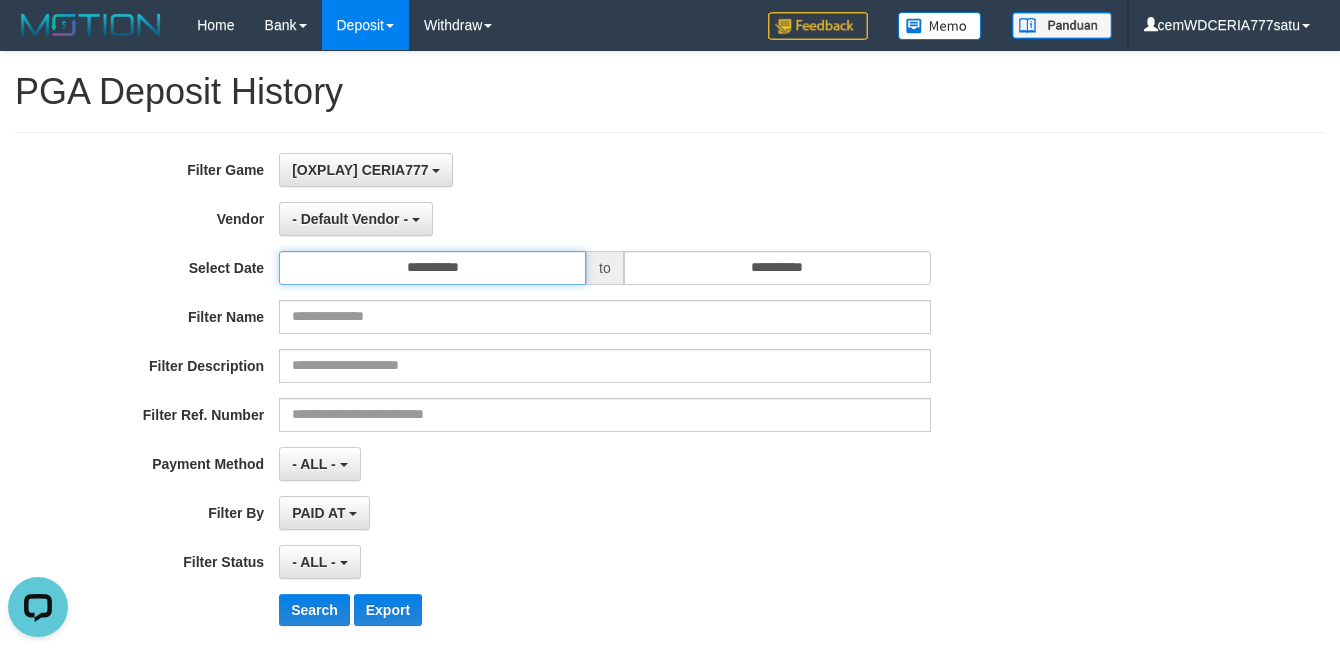 click on "**********" at bounding box center (432, 268) 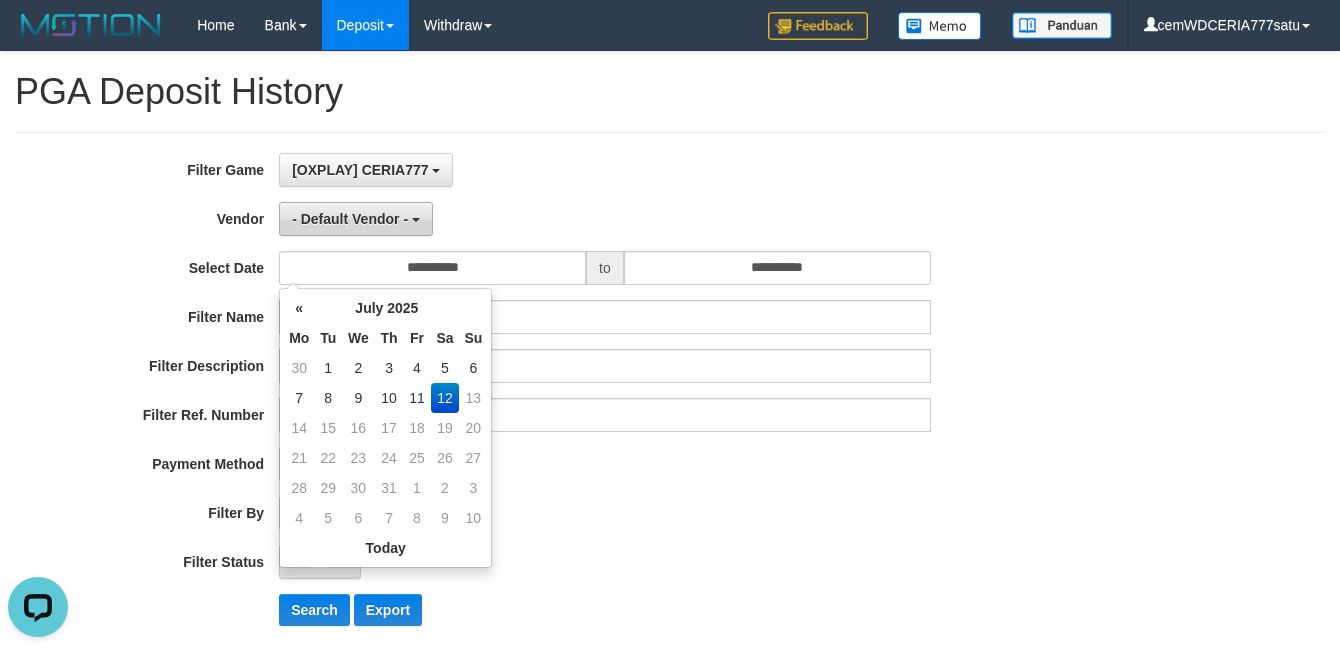 click on "- Default Vendor -" at bounding box center (350, 219) 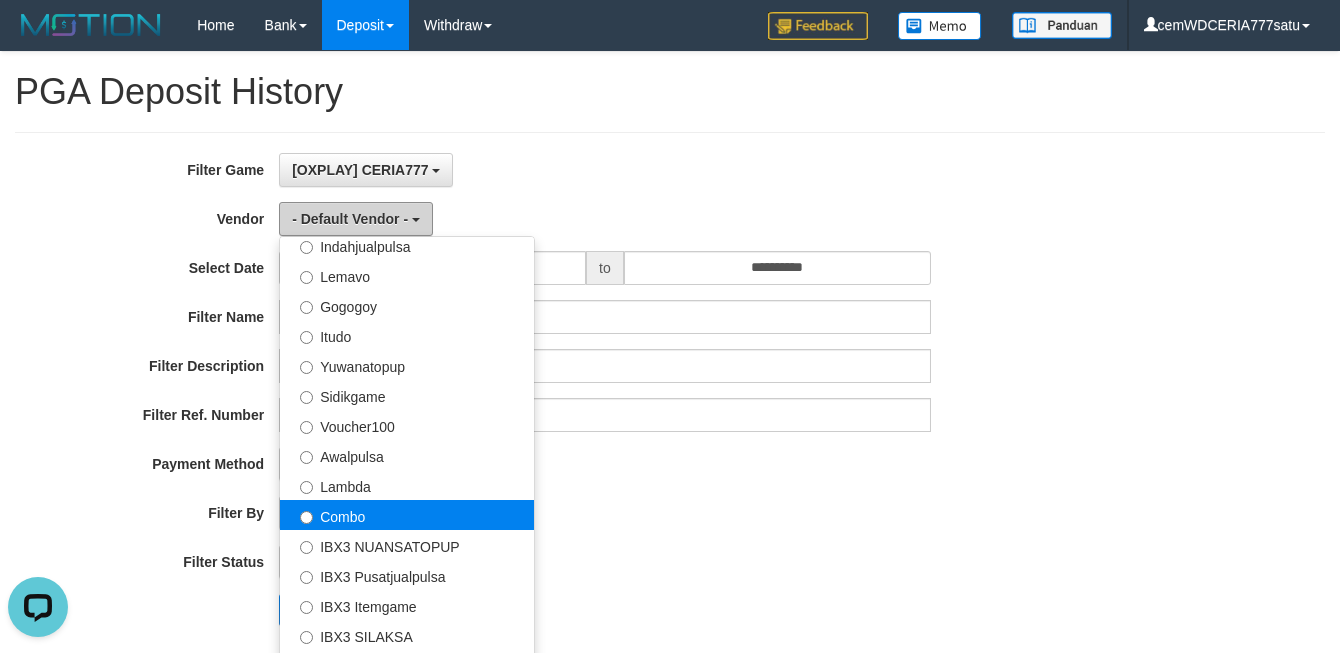 scroll, scrollTop: 684, scrollLeft: 0, axis: vertical 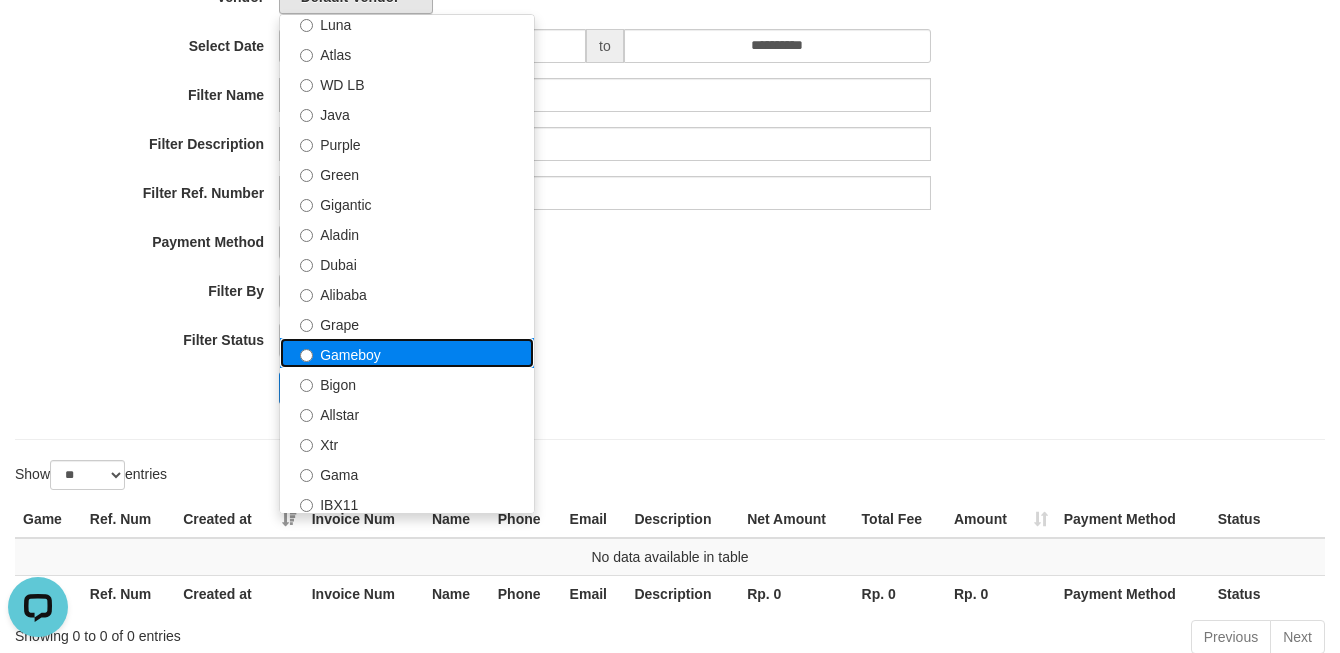 click on "Gameboy" at bounding box center [407, 353] 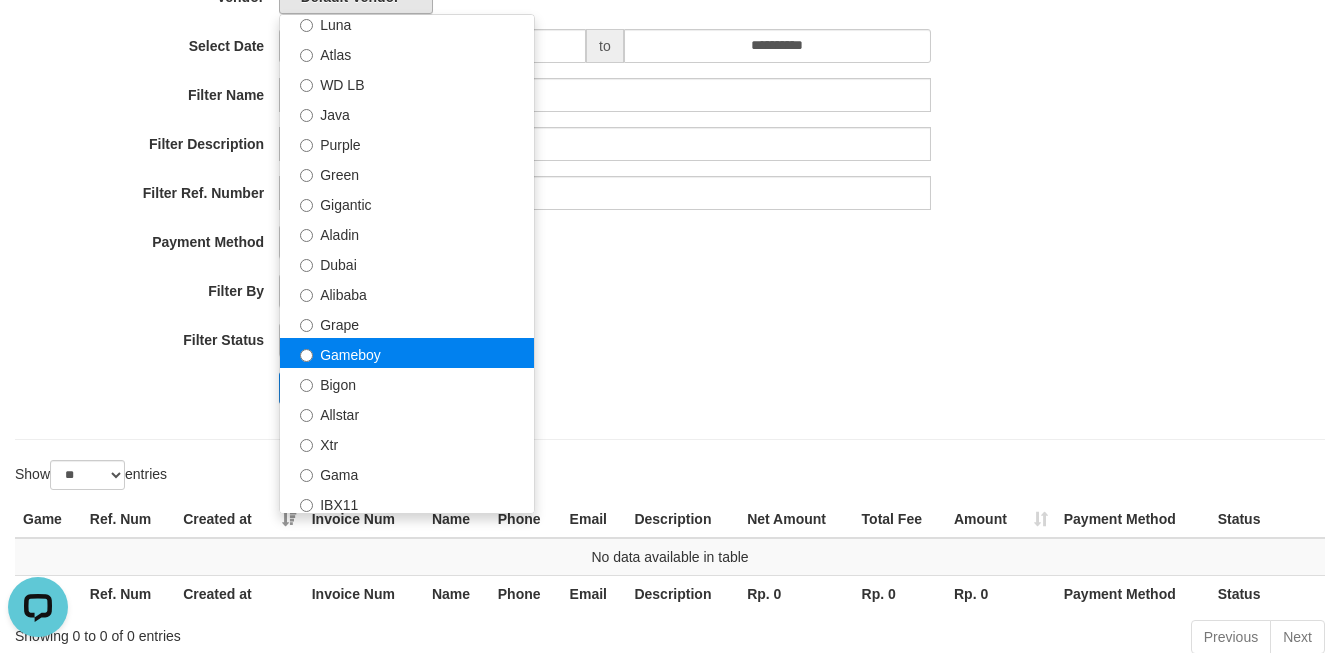 select on "**********" 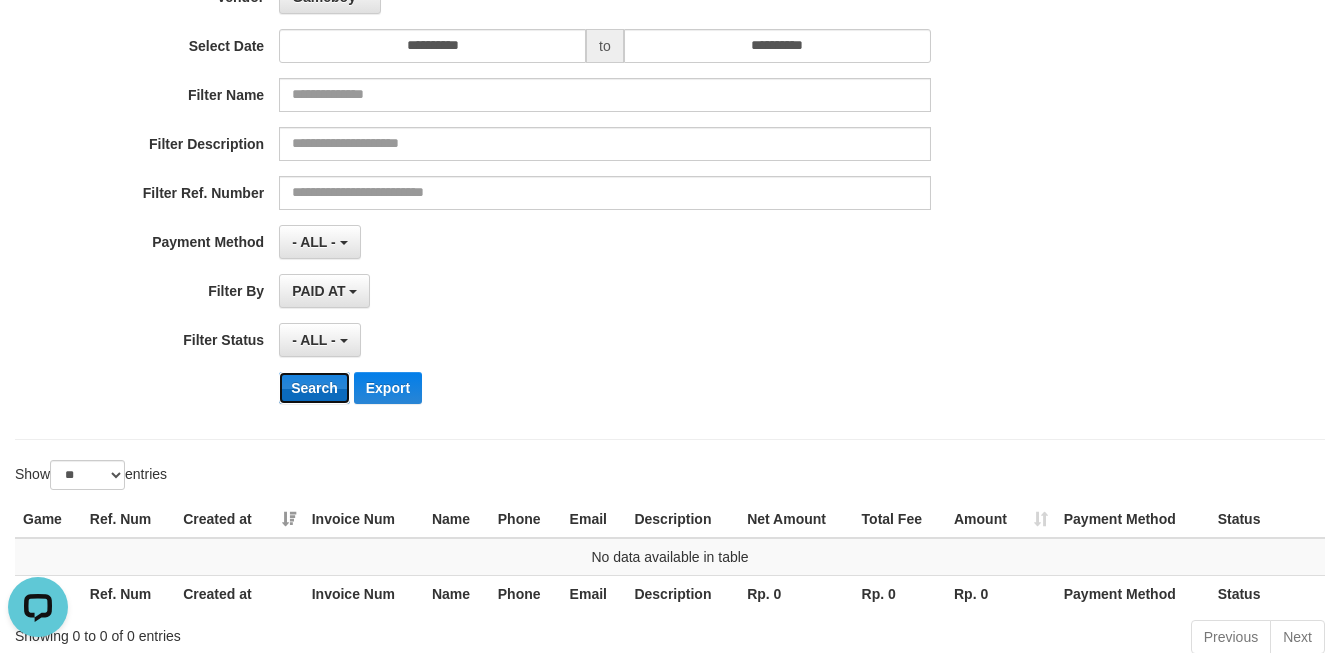 click on "Search" at bounding box center [314, 388] 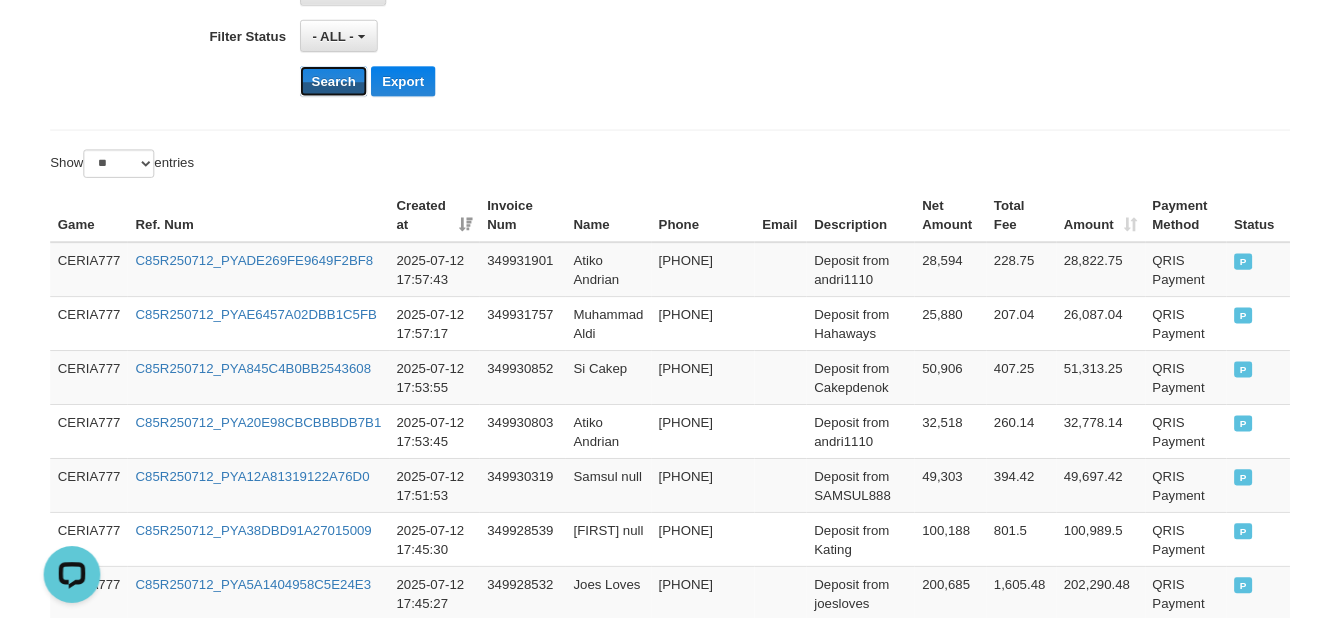 scroll, scrollTop: 105, scrollLeft: 0, axis: vertical 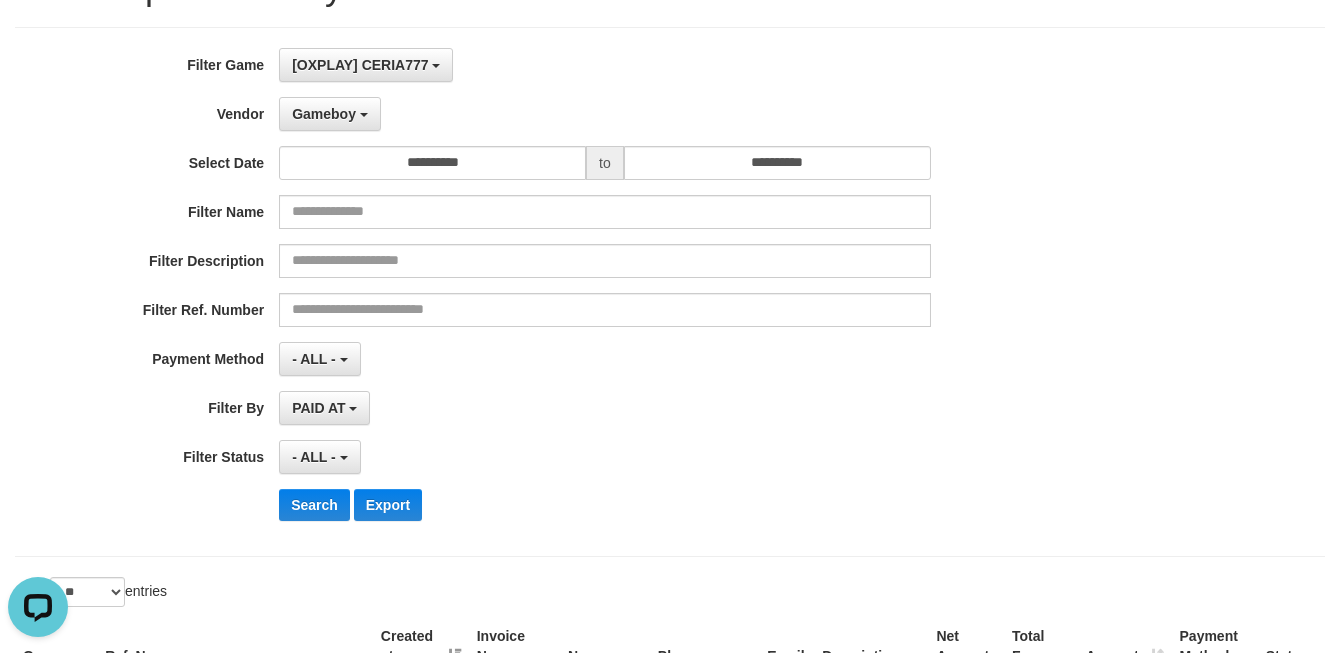 click on "**********" at bounding box center (558, 292) 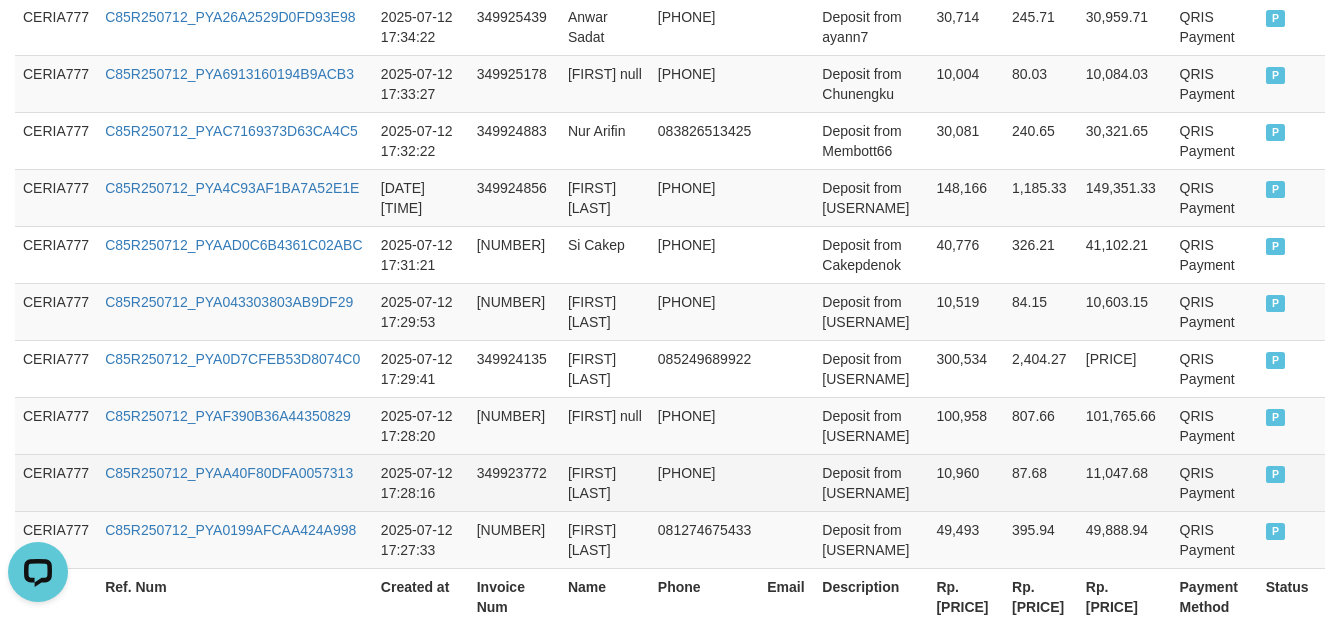 scroll, scrollTop: 1806, scrollLeft: 0, axis: vertical 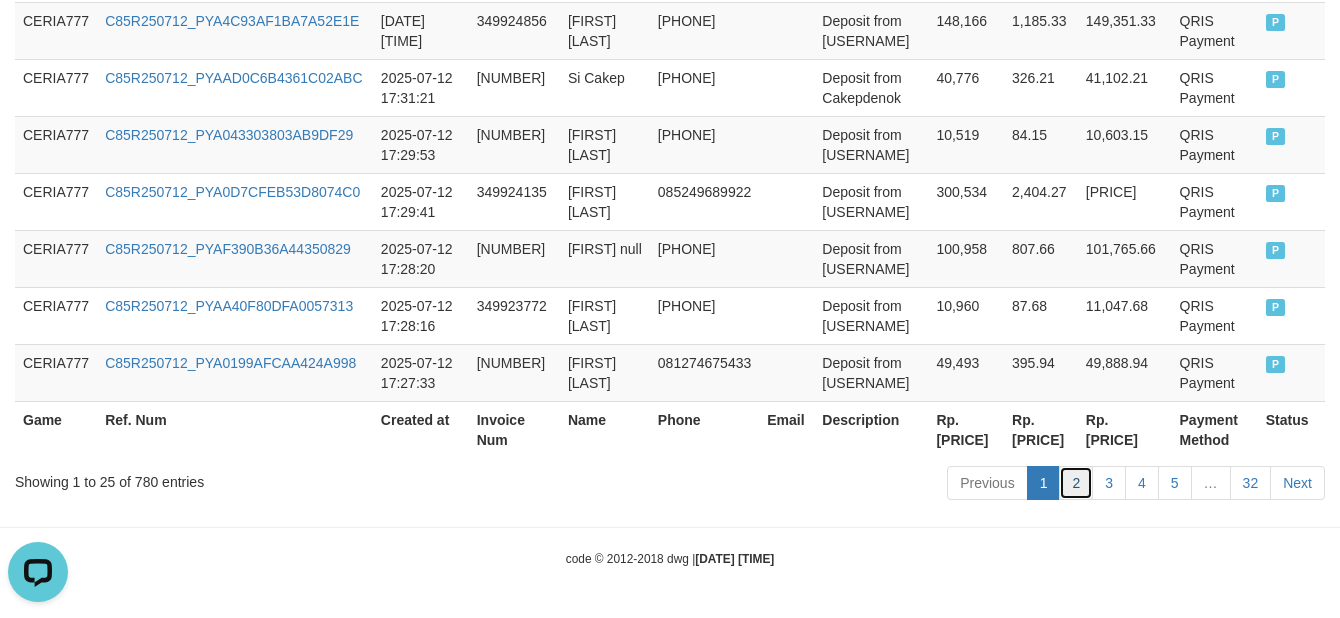 click on "2" at bounding box center [1076, 483] 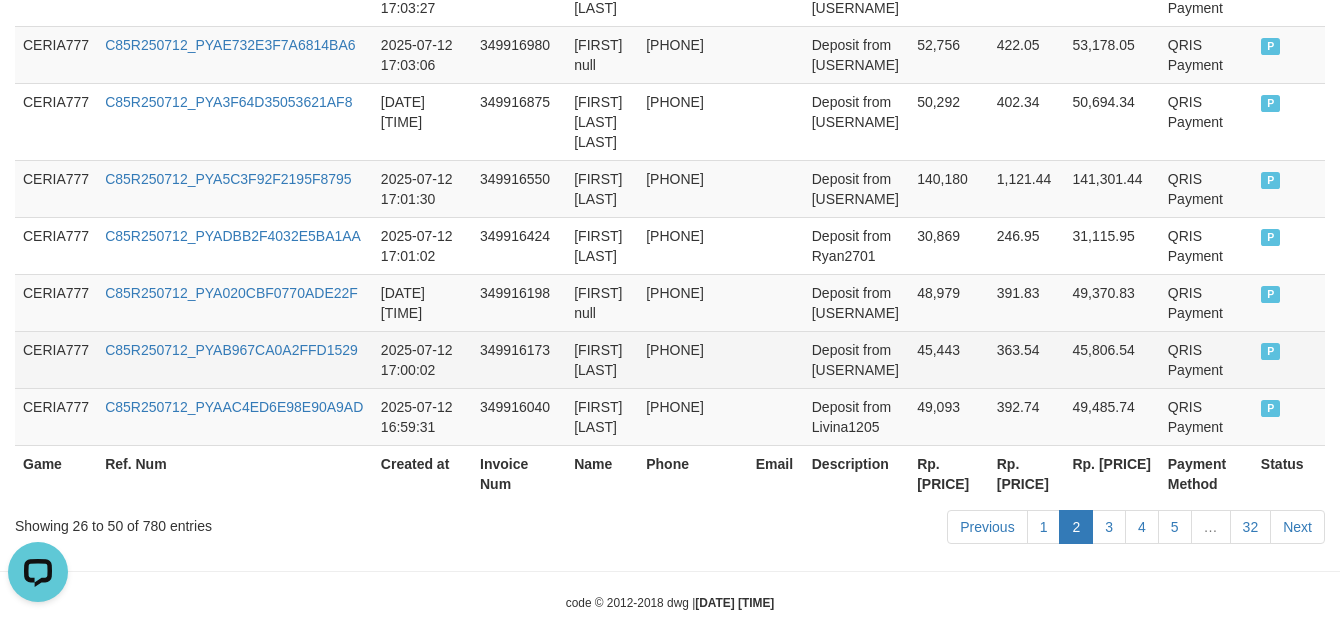 scroll, scrollTop: 1846, scrollLeft: 0, axis: vertical 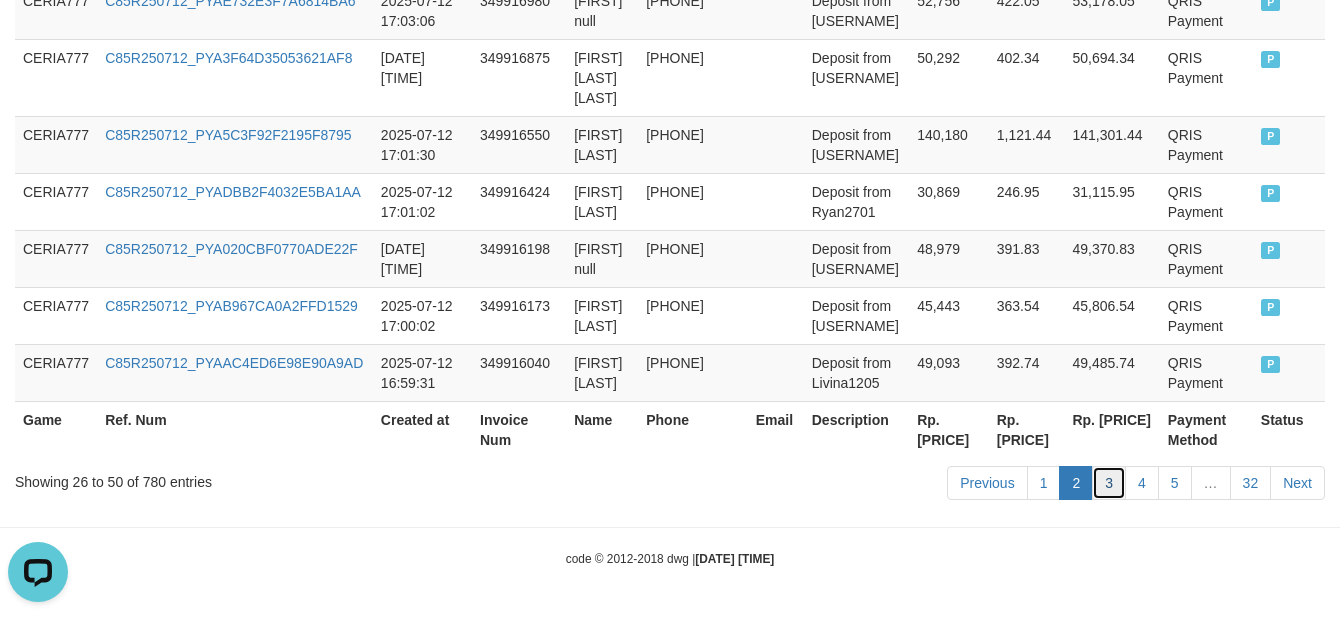 click on "3" at bounding box center [1109, 483] 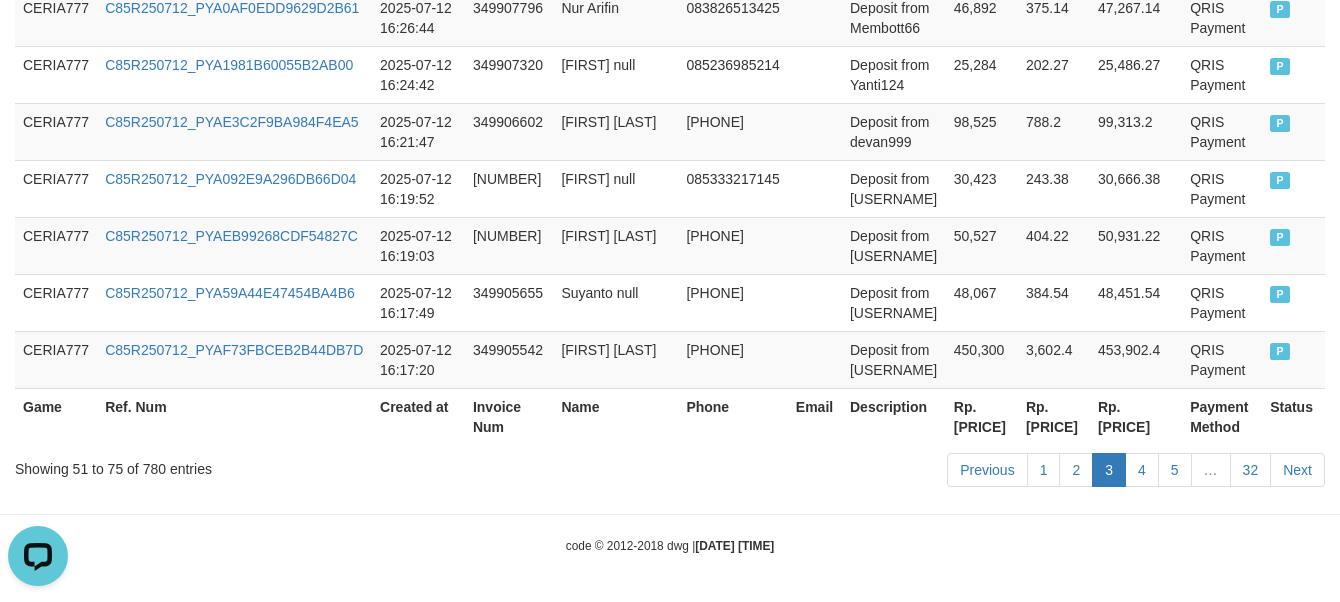 scroll, scrollTop: 1823, scrollLeft: 0, axis: vertical 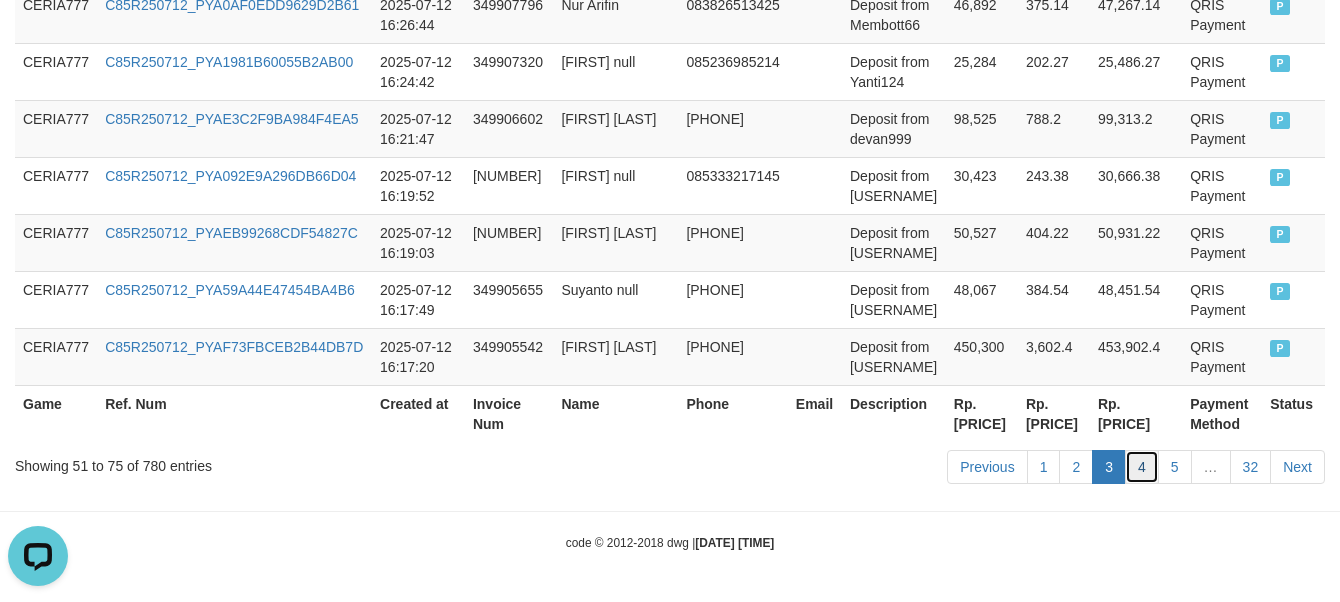 click on "4" at bounding box center [1142, 467] 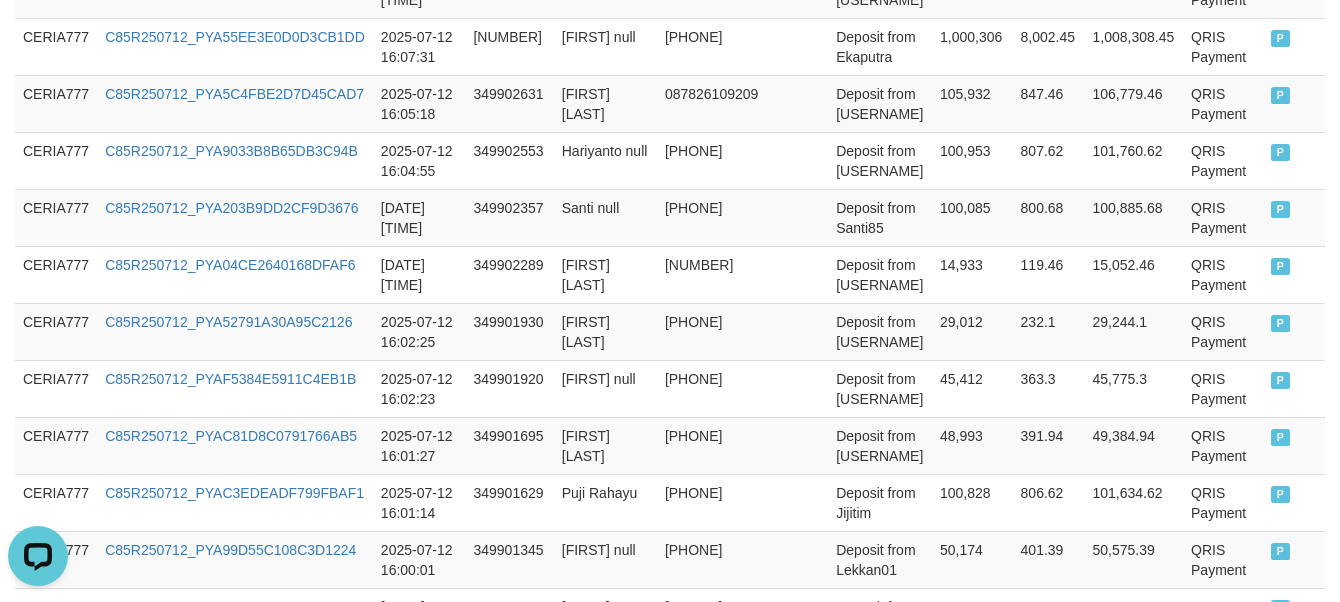scroll, scrollTop: 934, scrollLeft: 0, axis: vertical 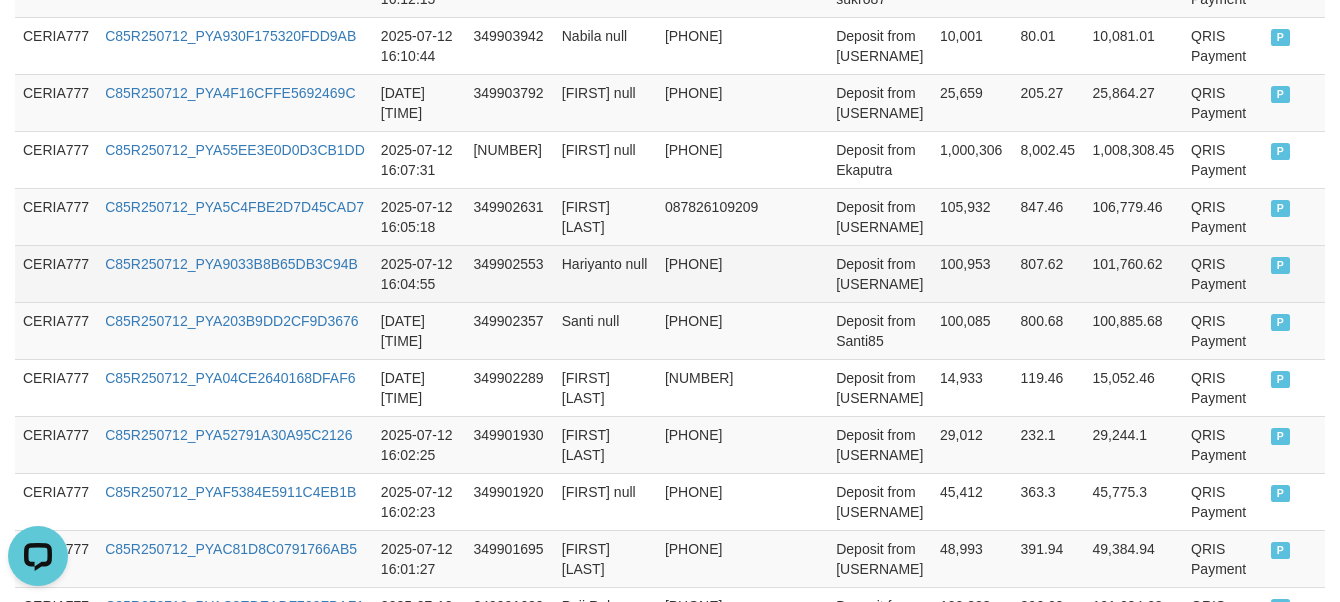 click on "CERIA777" at bounding box center (56, 273) 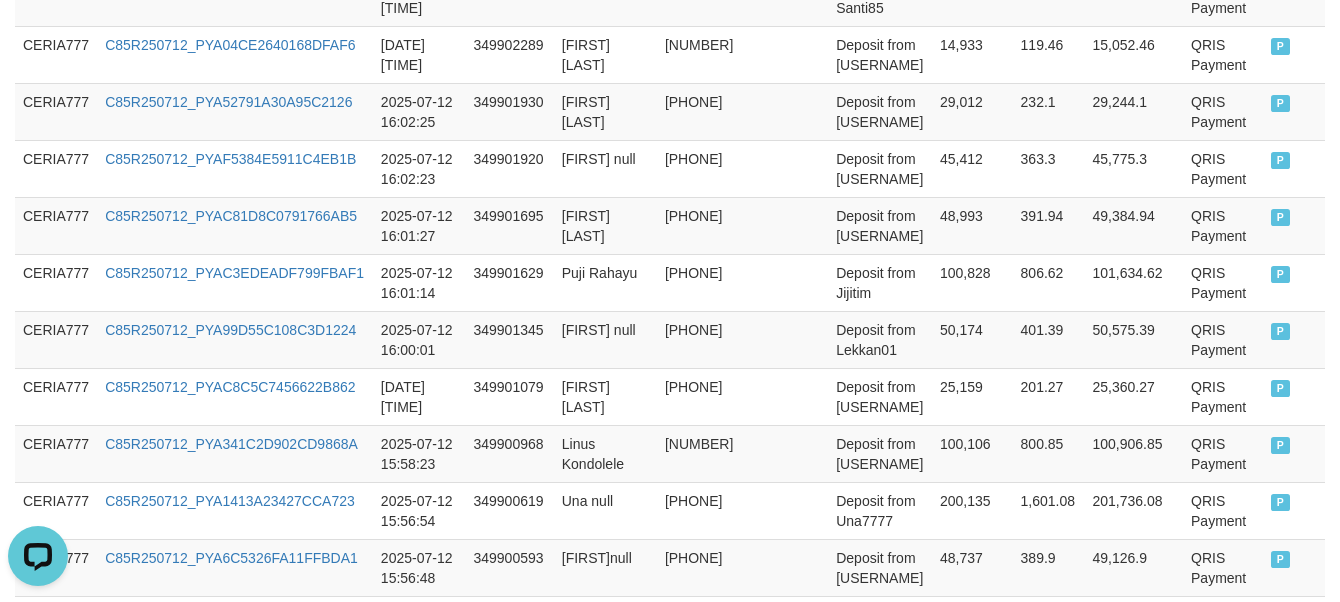 scroll, scrollTop: 1823, scrollLeft: 0, axis: vertical 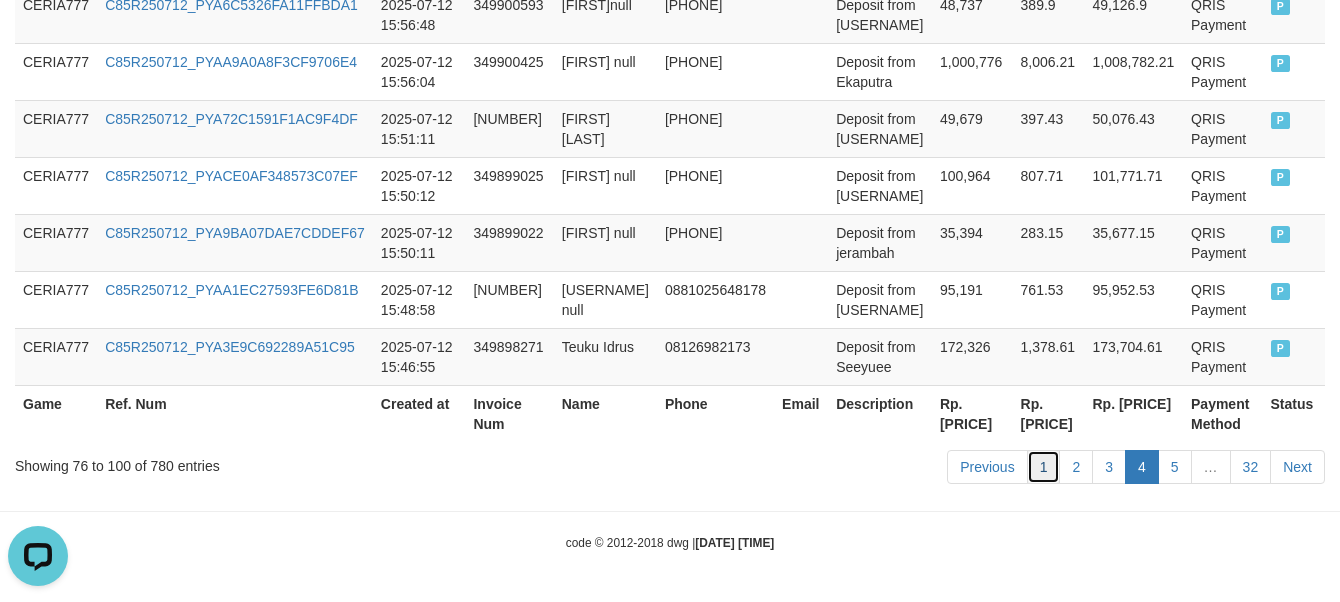 click on "1" at bounding box center (1044, 467) 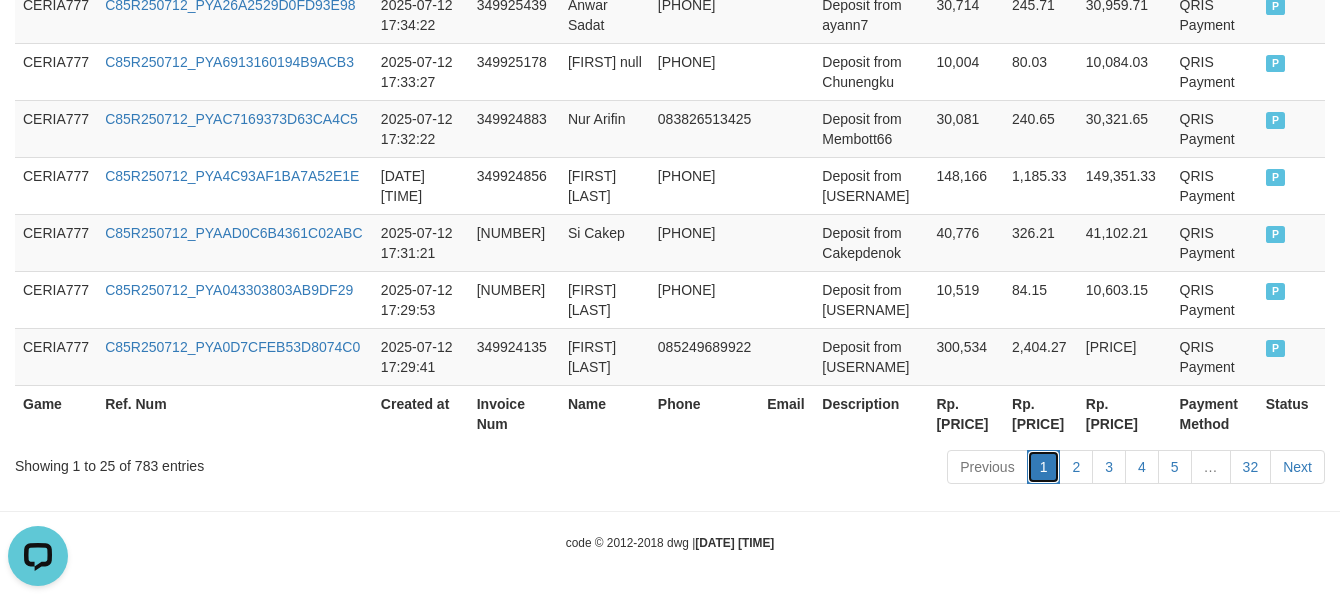 click on "1" at bounding box center (1044, 467) 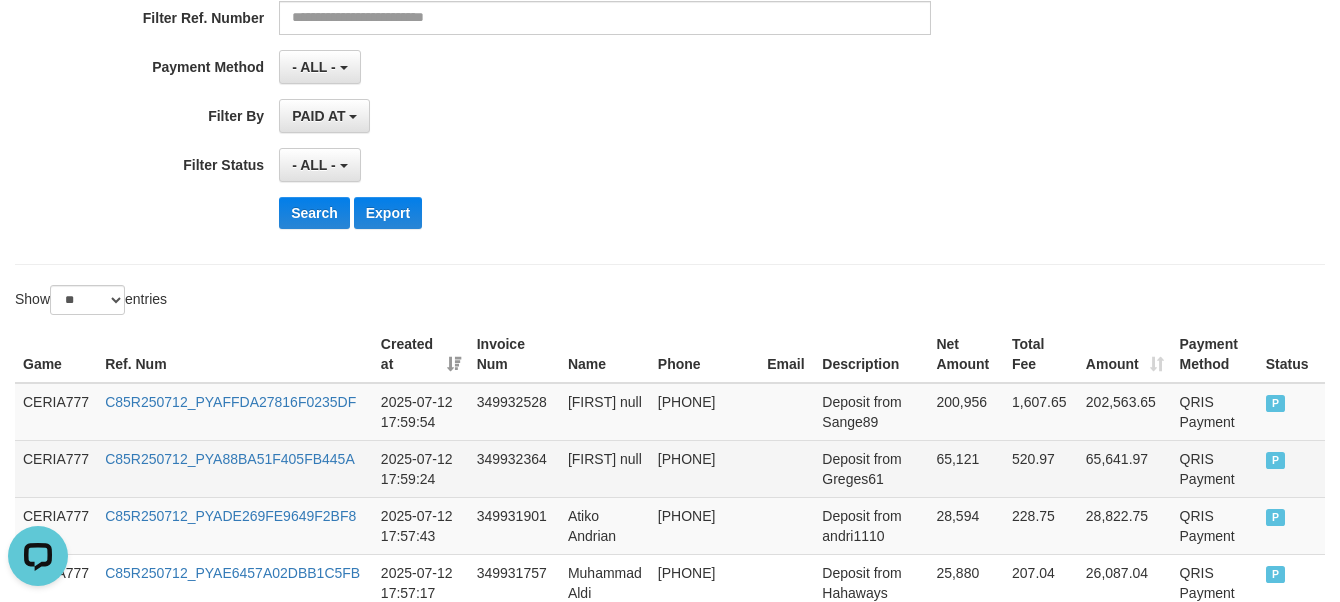 scroll, scrollTop: 45, scrollLeft: 0, axis: vertical 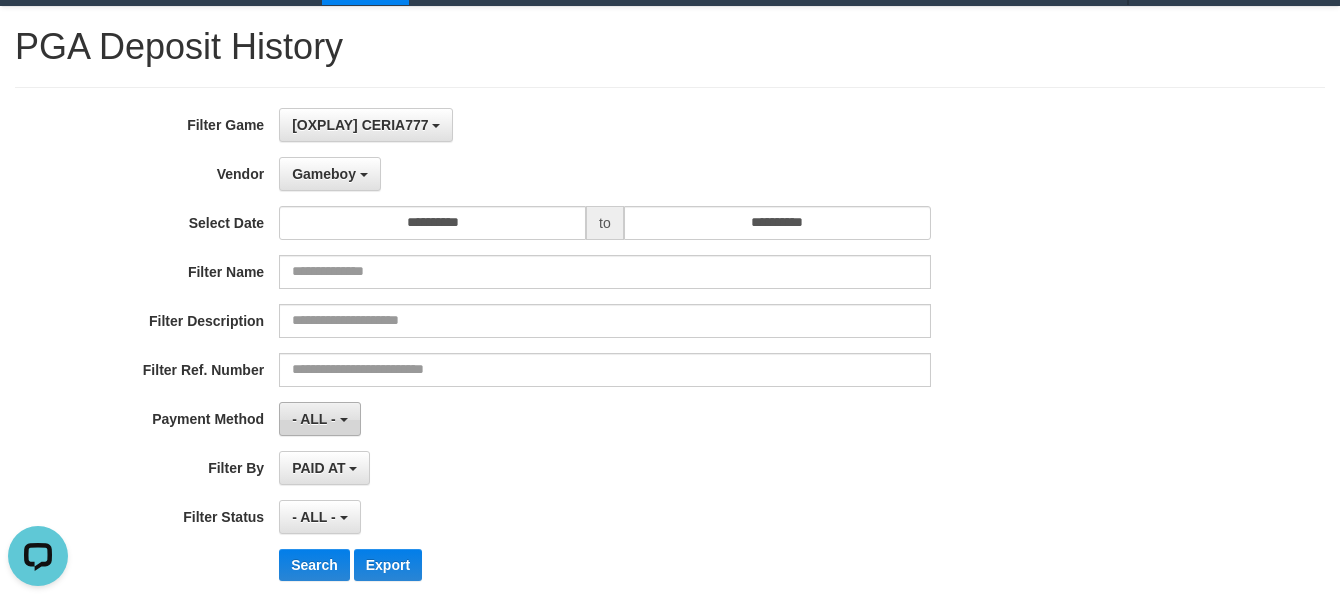 click on "- ALL -" at bounding box center (314, 419) 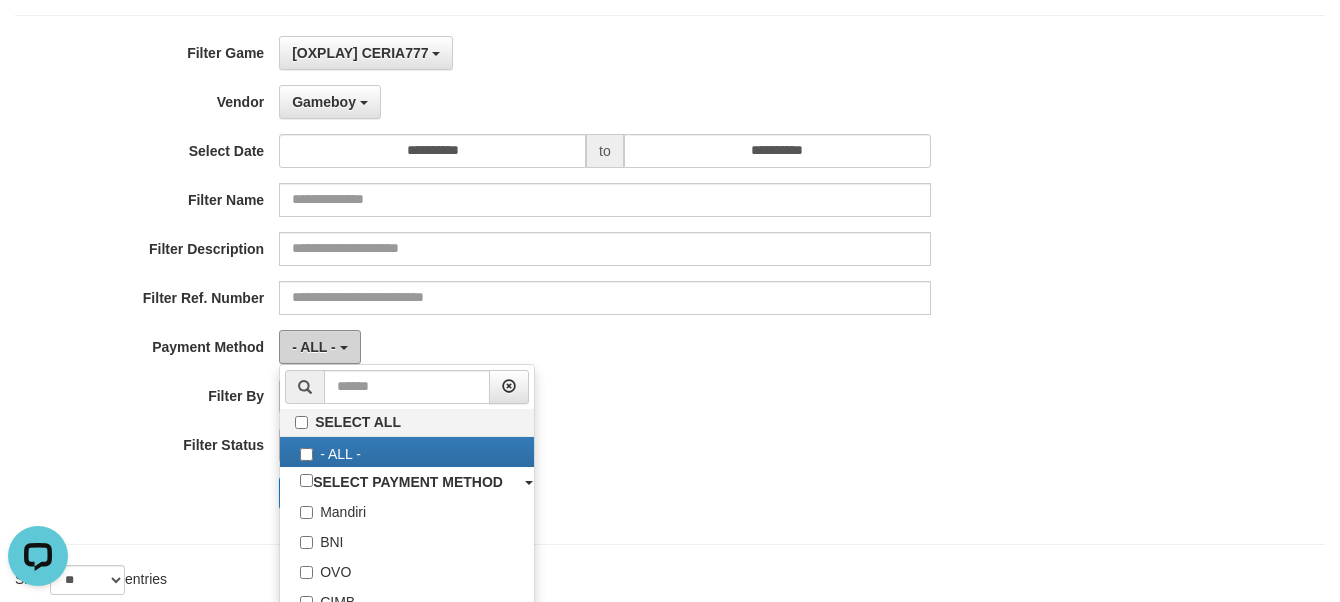 scroll, scrollTop: 156, scrollLeft: 0, axis: vertical 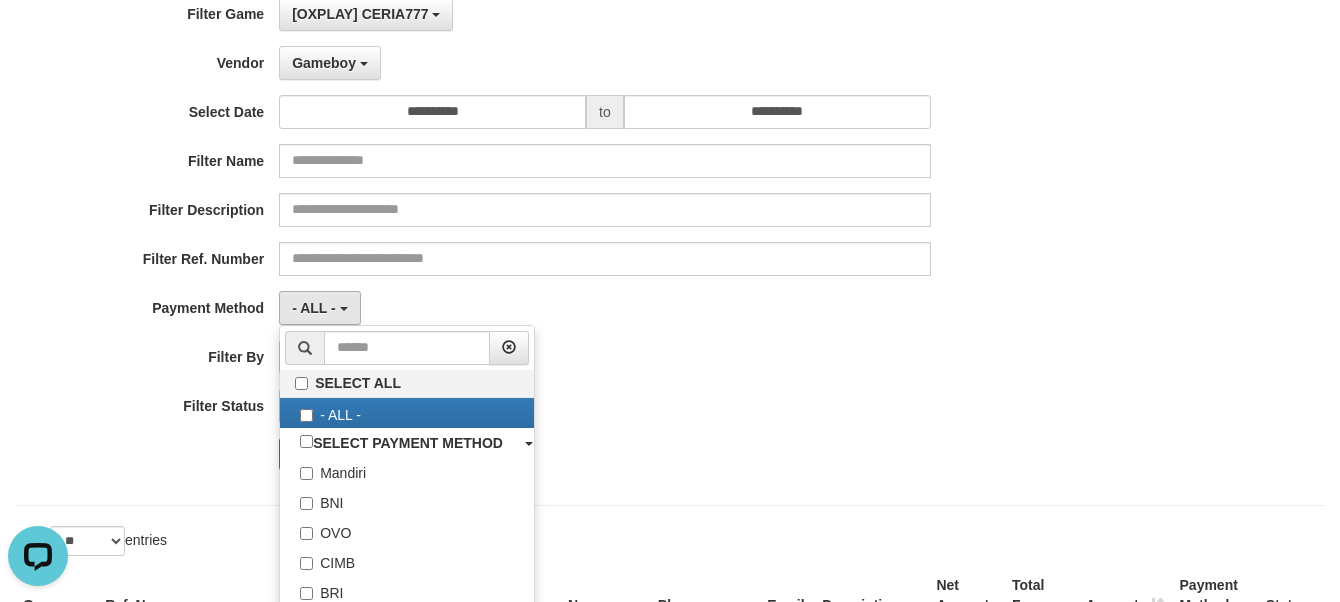 click on "**********" at bounding box center [558, 241] 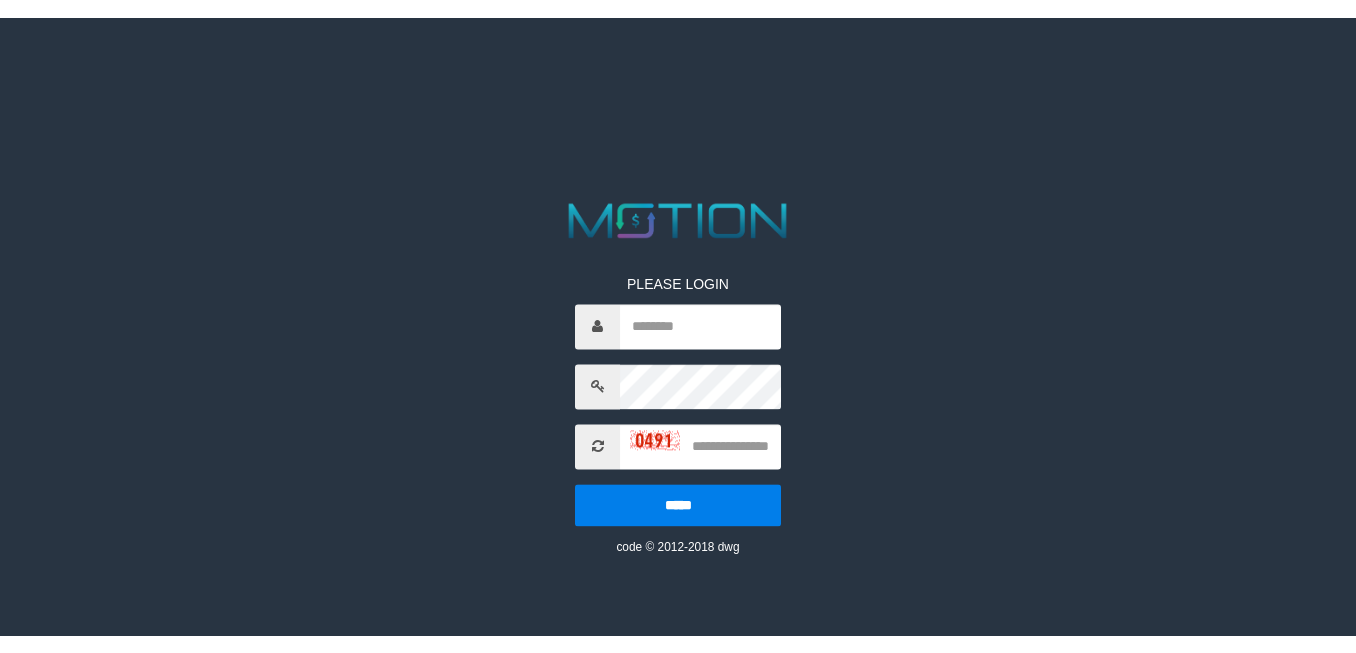scroll, scrollTop: 0, scrollLeft: 0, axis: both 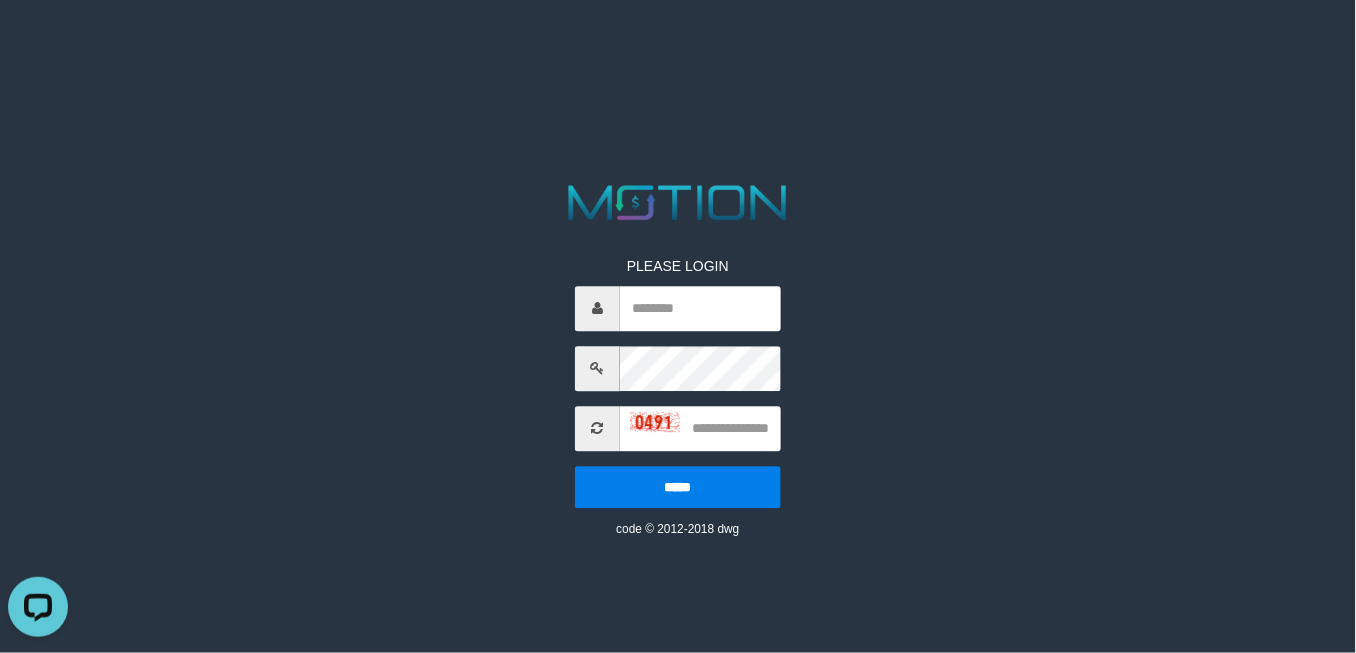click on "PLEASE LOGIN
*****
code © 2012-2018 dwg" at bounding box center [678, 25] 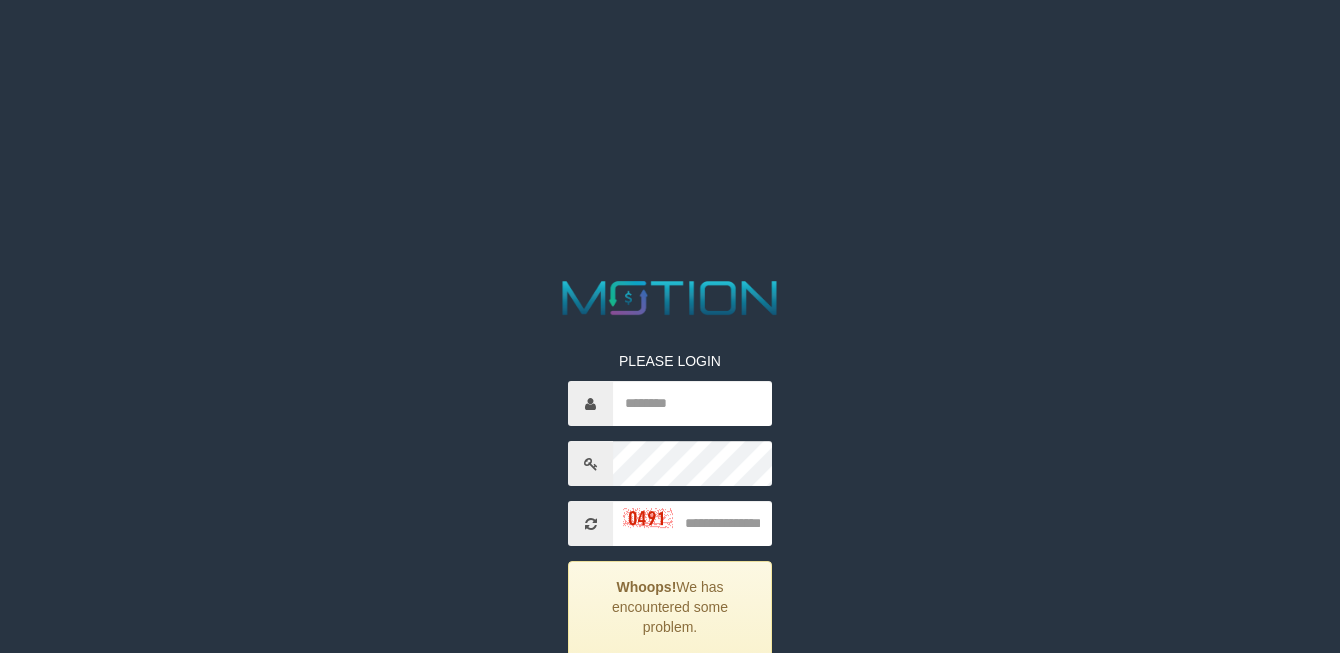 scroll, scrollTop: 0, scrollLeft: 0, axis: both 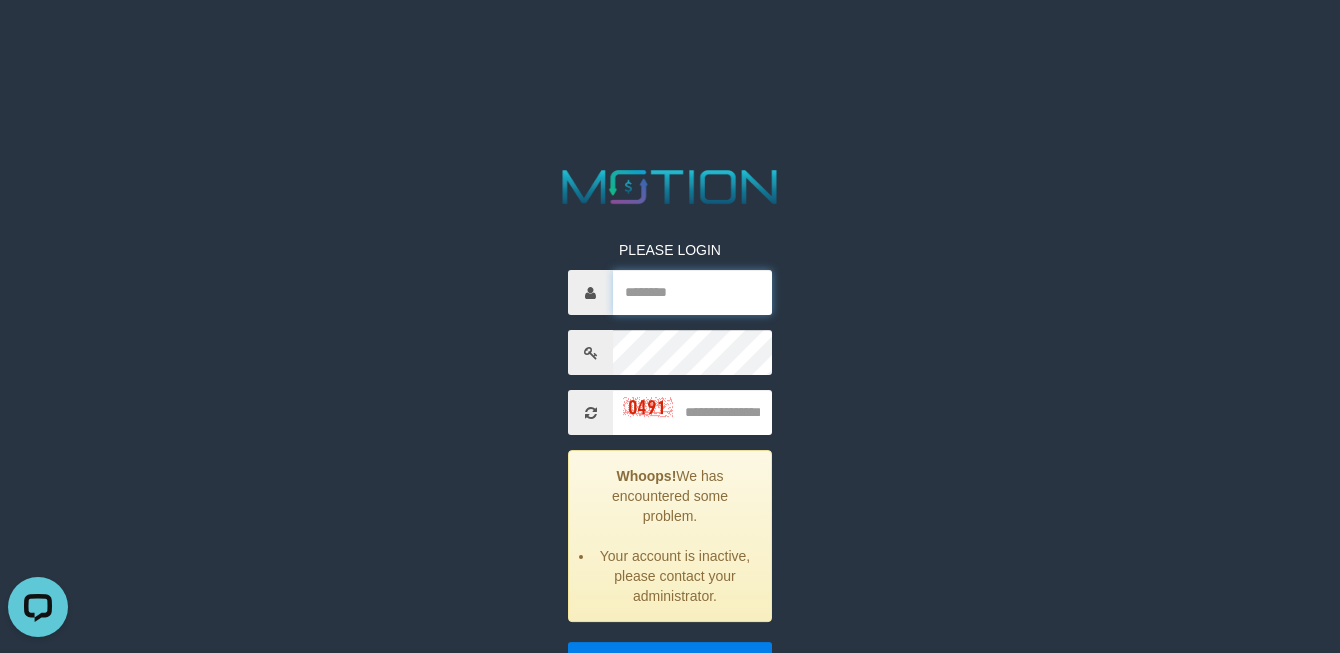 drag, startPoint x: 665, startPoint y: 298, endPoint x: 730, endPoint y: 306, distance: 65.490456 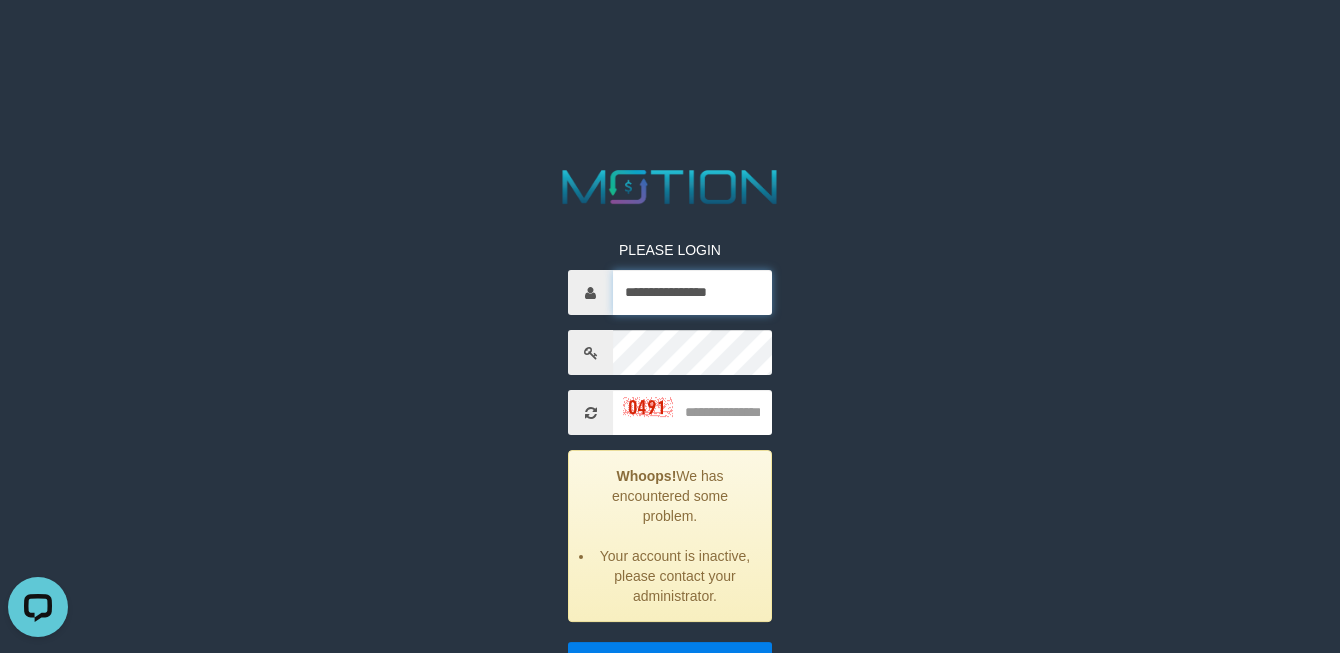 scroll, scrollTop: 0, scrollLeft: 4, axis: horizontal 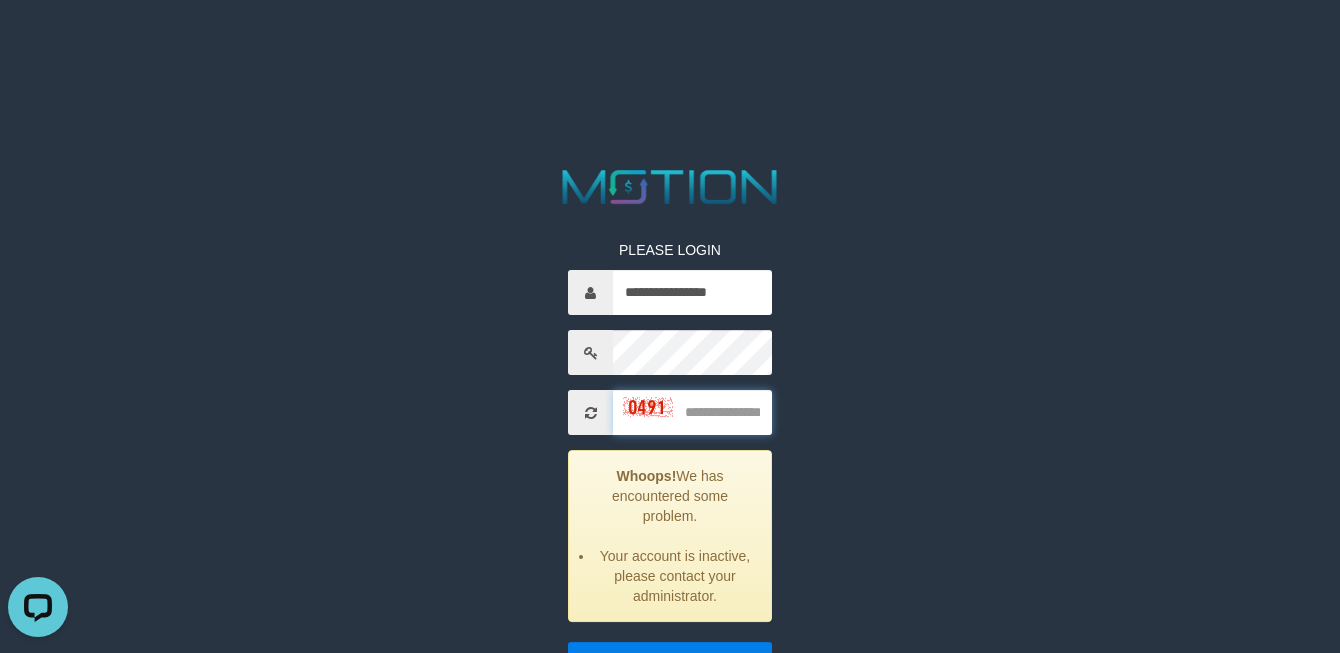 click at bounding box center (692, 412) 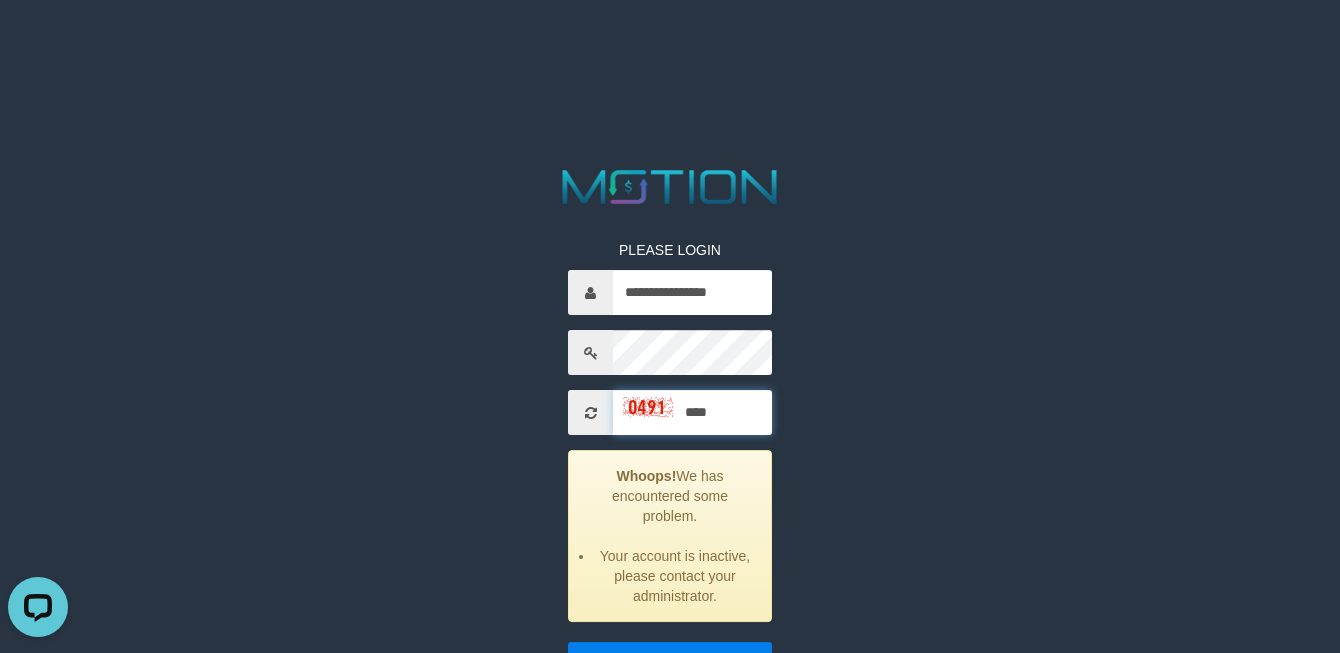 type on "****" 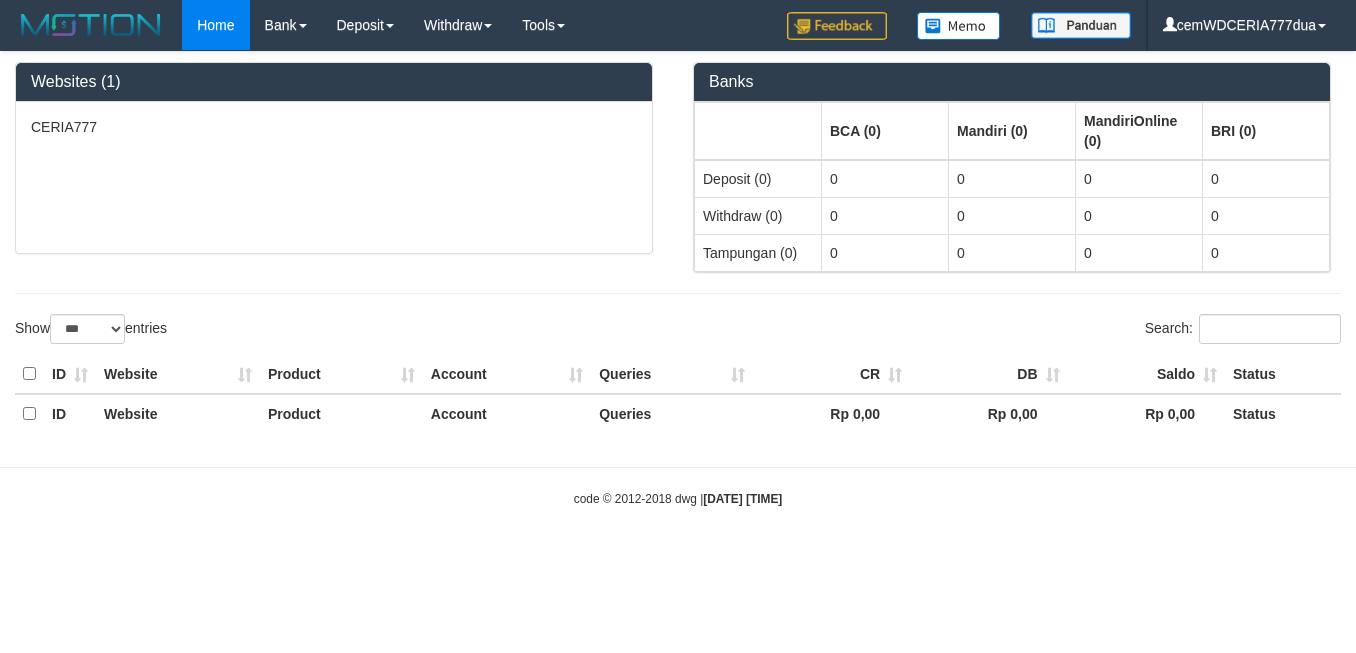 select on "***" 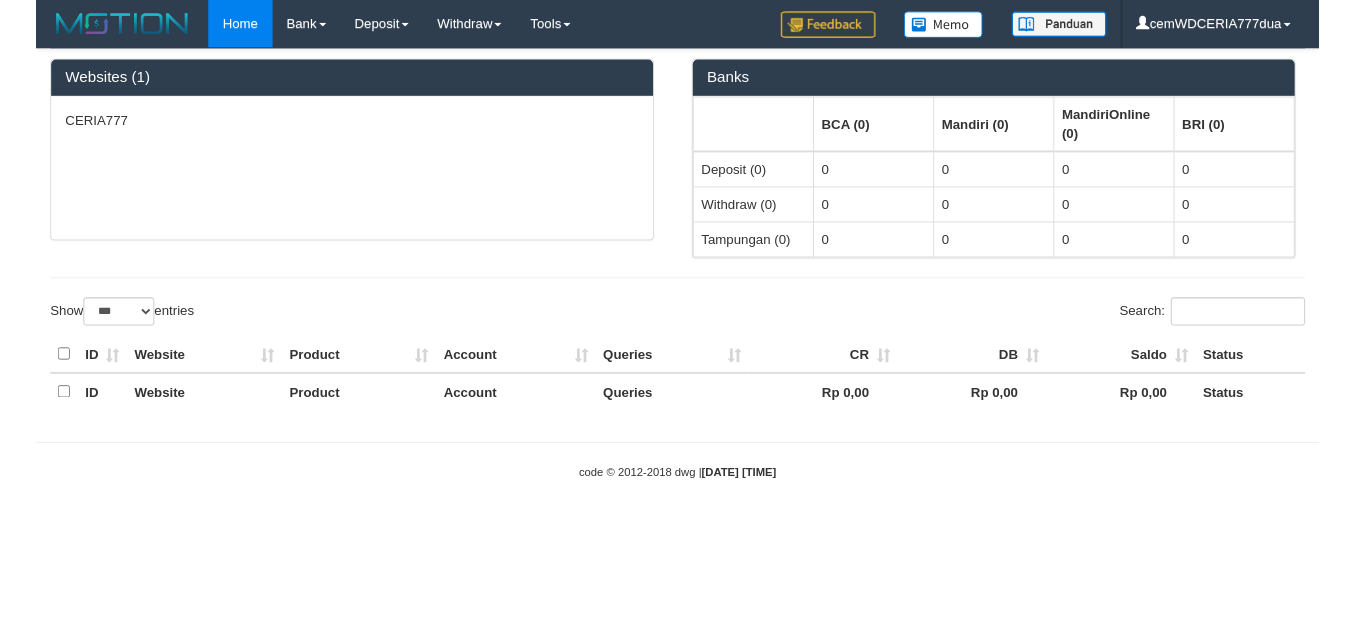 scroll, scrollTop: 0, scrollLeft: 0, axis: both 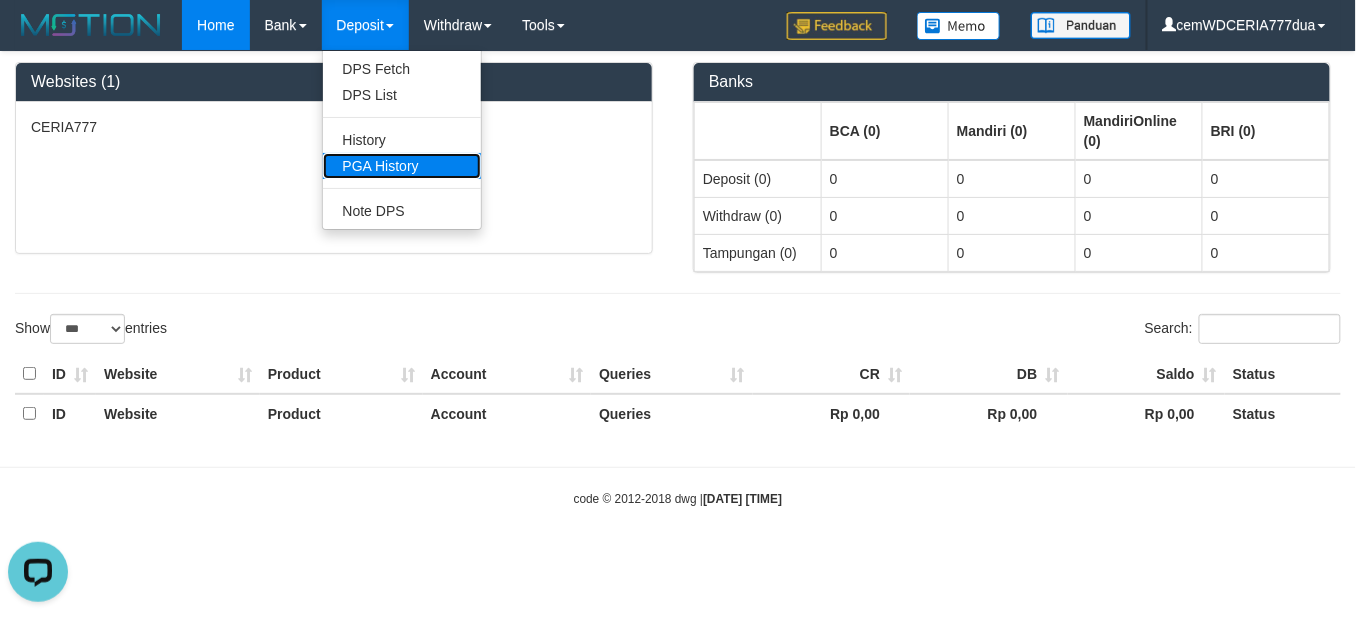 click on "PGA History" at bounding box center [402, 166] 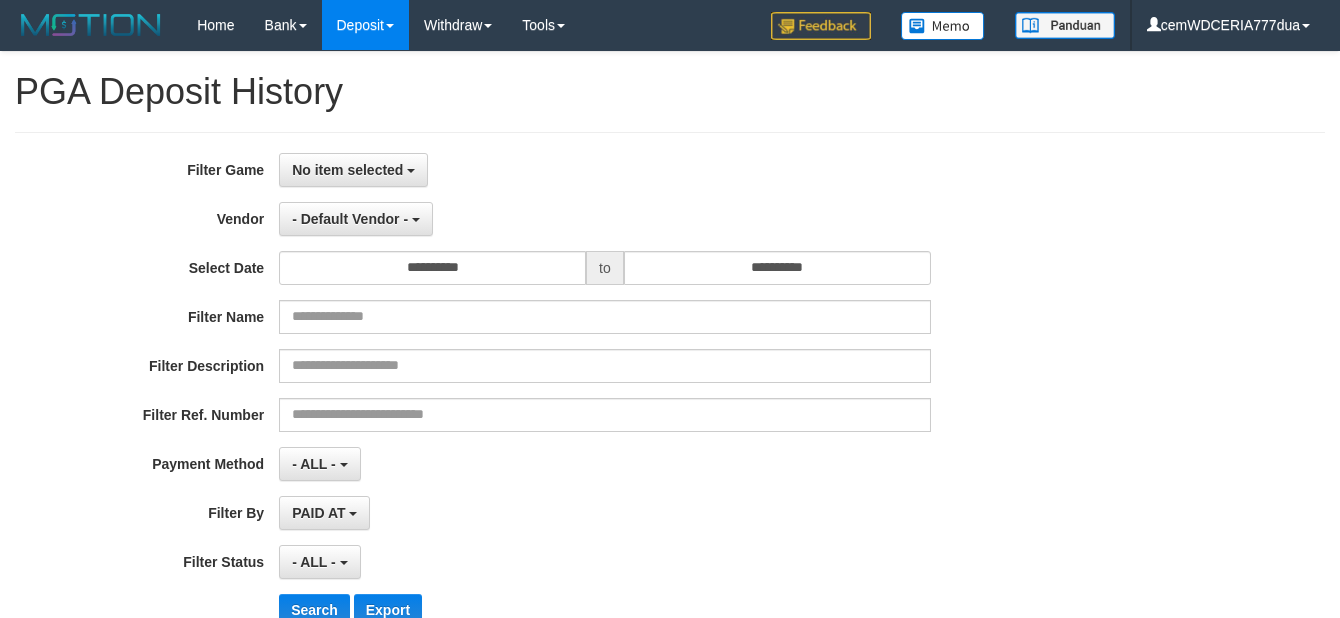 select 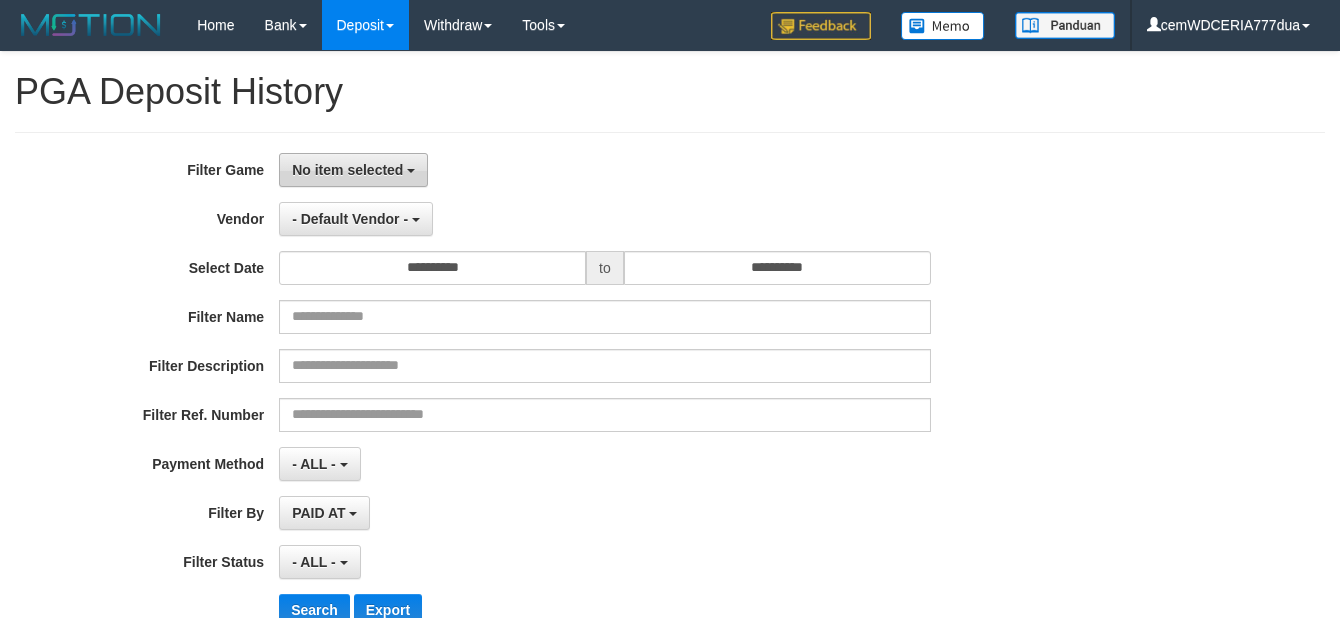 click on "No item selected" at bounding box center (353, 170) 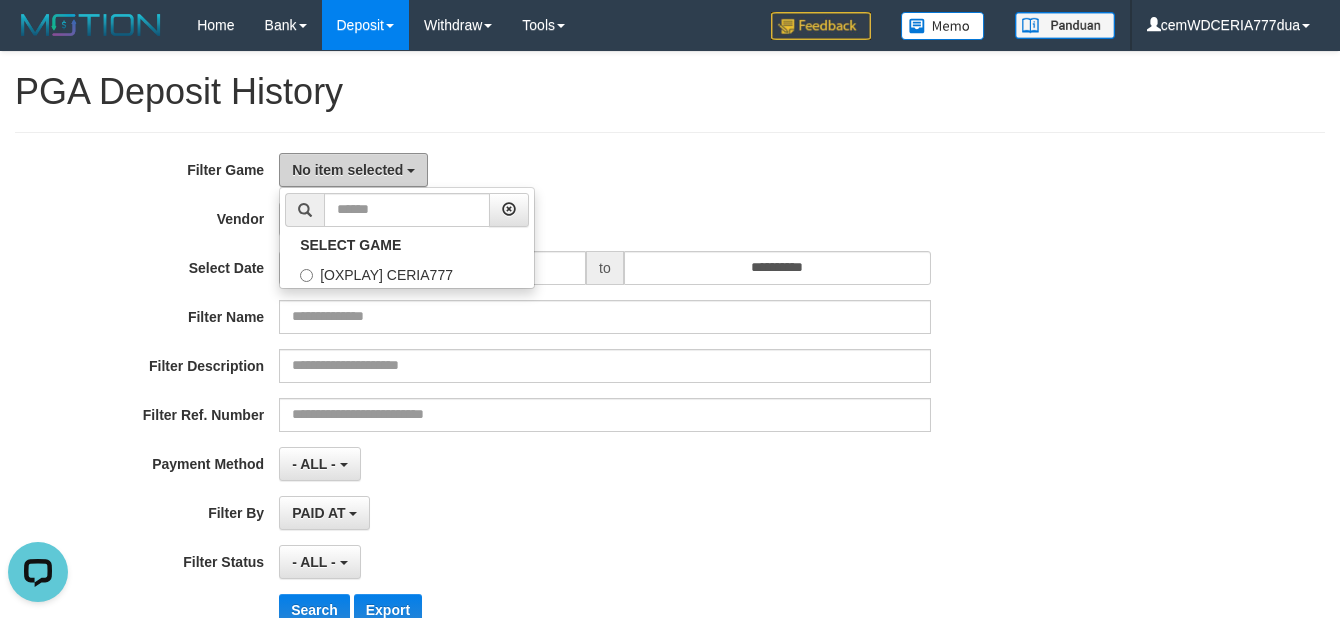 scroll, scrollTop: 0, scrollLeft: 0, axis: both 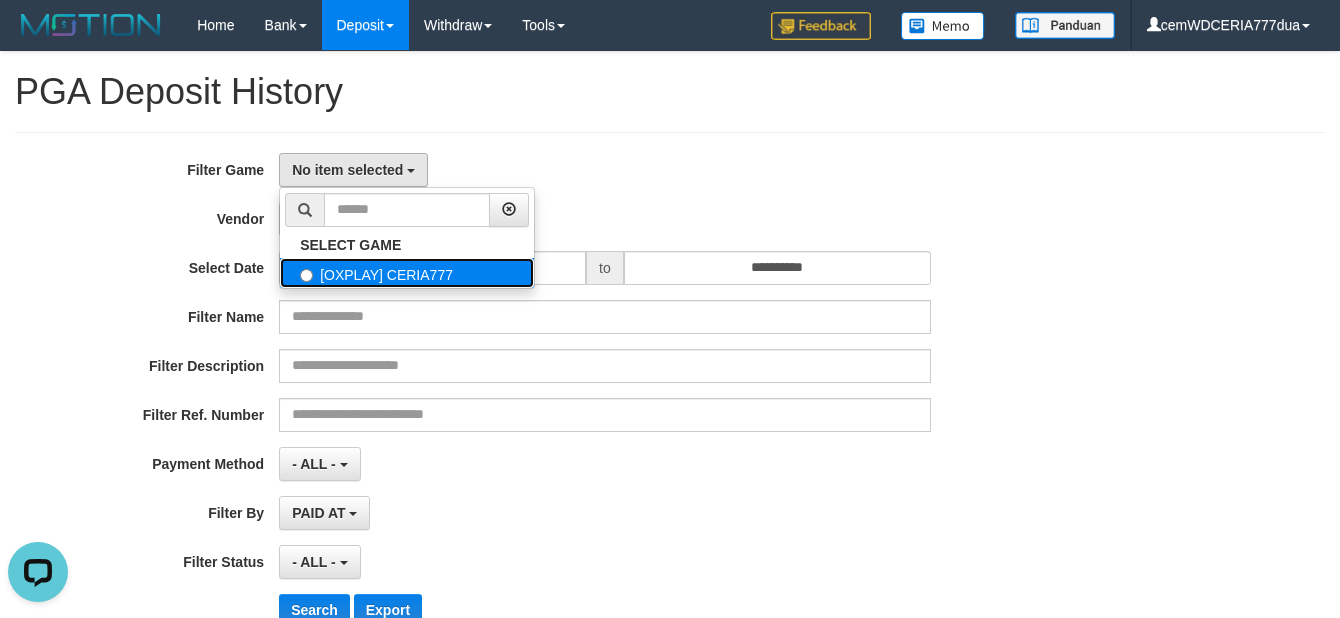 click on "[OXPLAY] CERIA777" at bounding box center [407, 273] 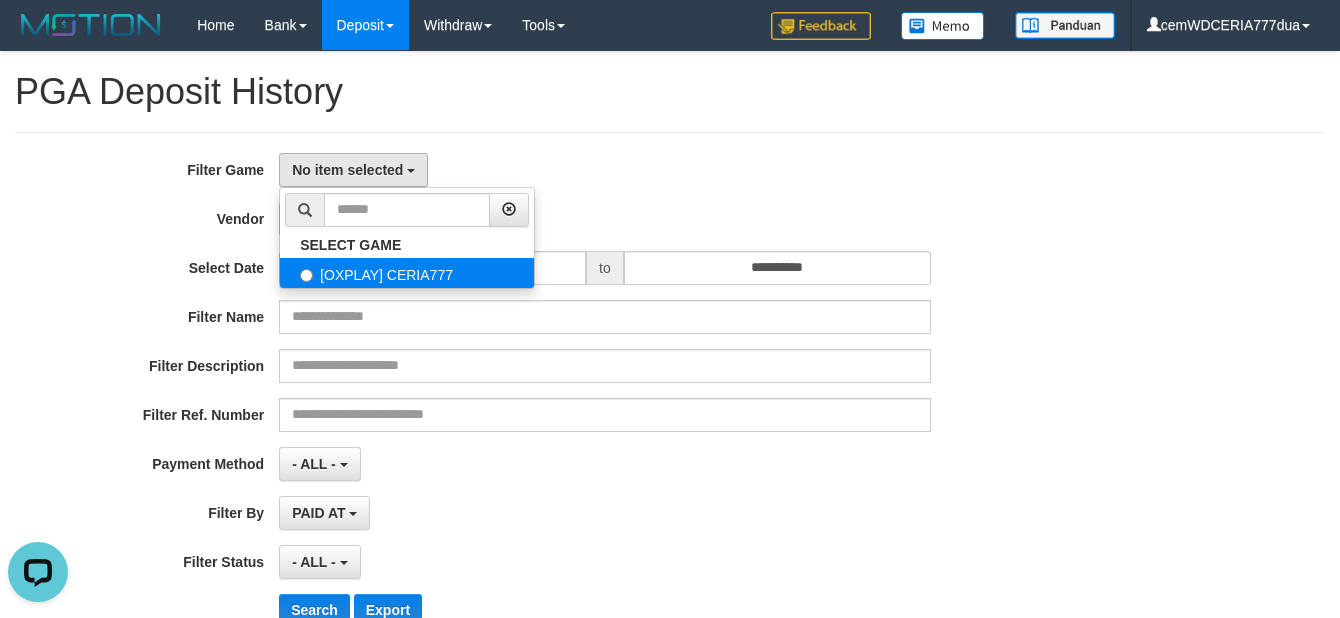 select on "****" 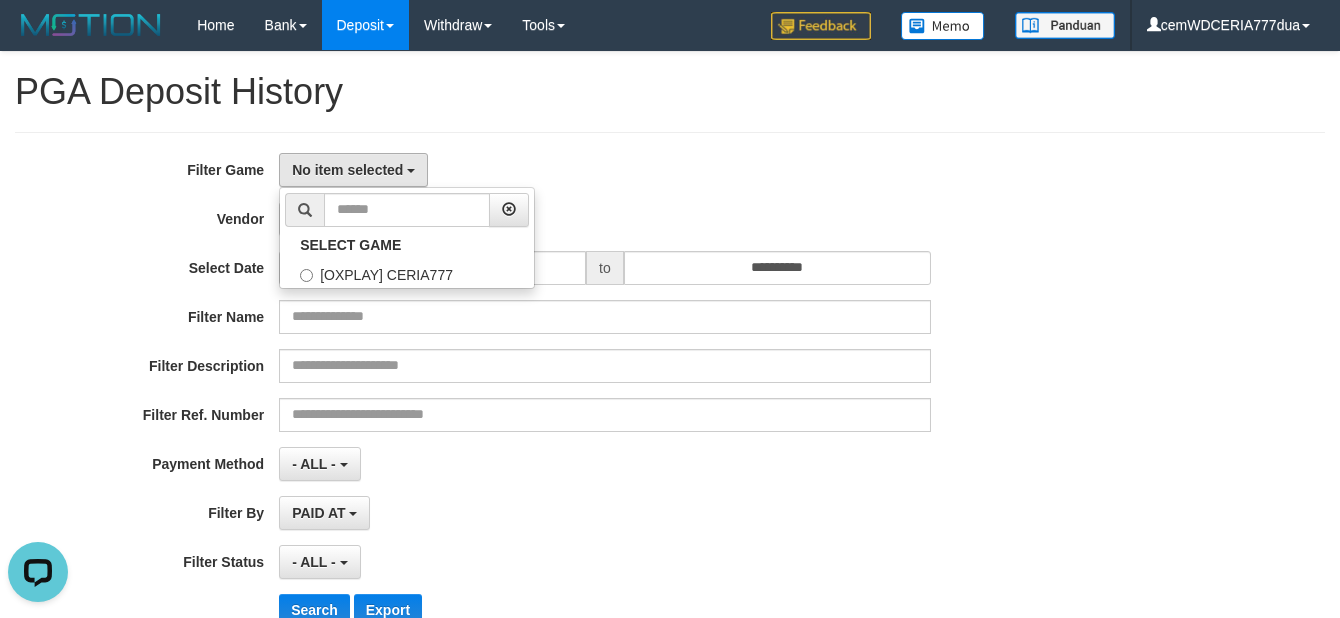 scroll, scrollTop: 17, scrollLeft: 0, axis: vertical 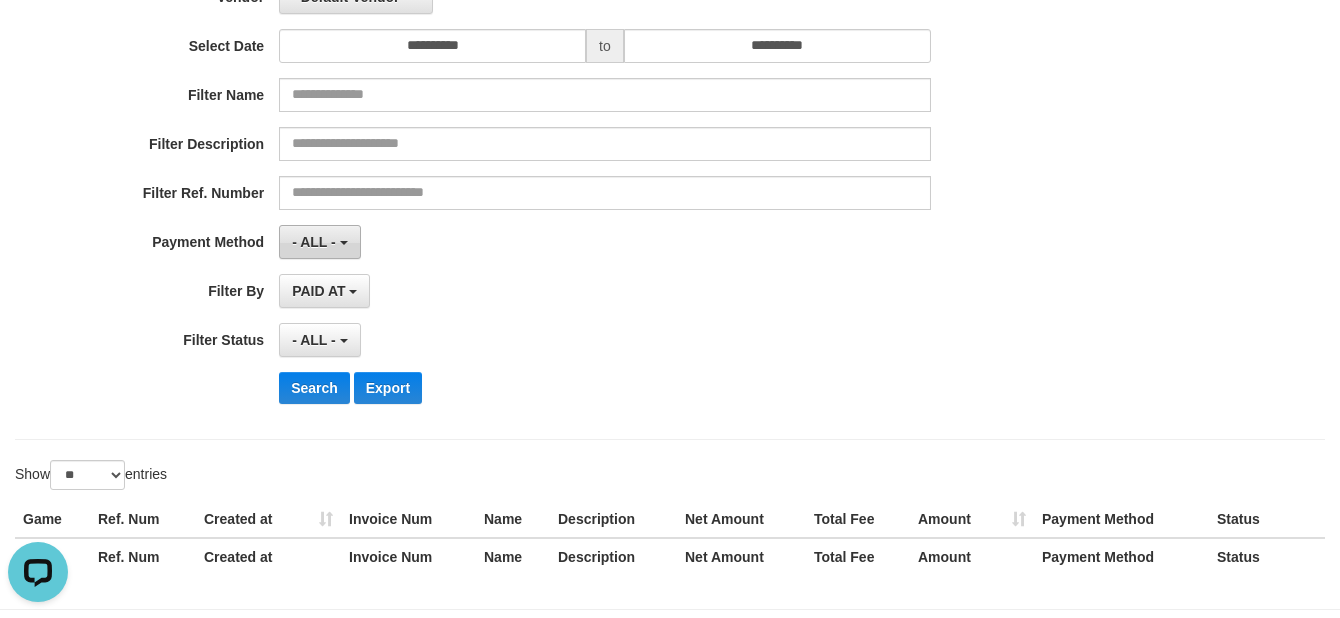 click on "- ALL -" at bounding box center (314, 242) 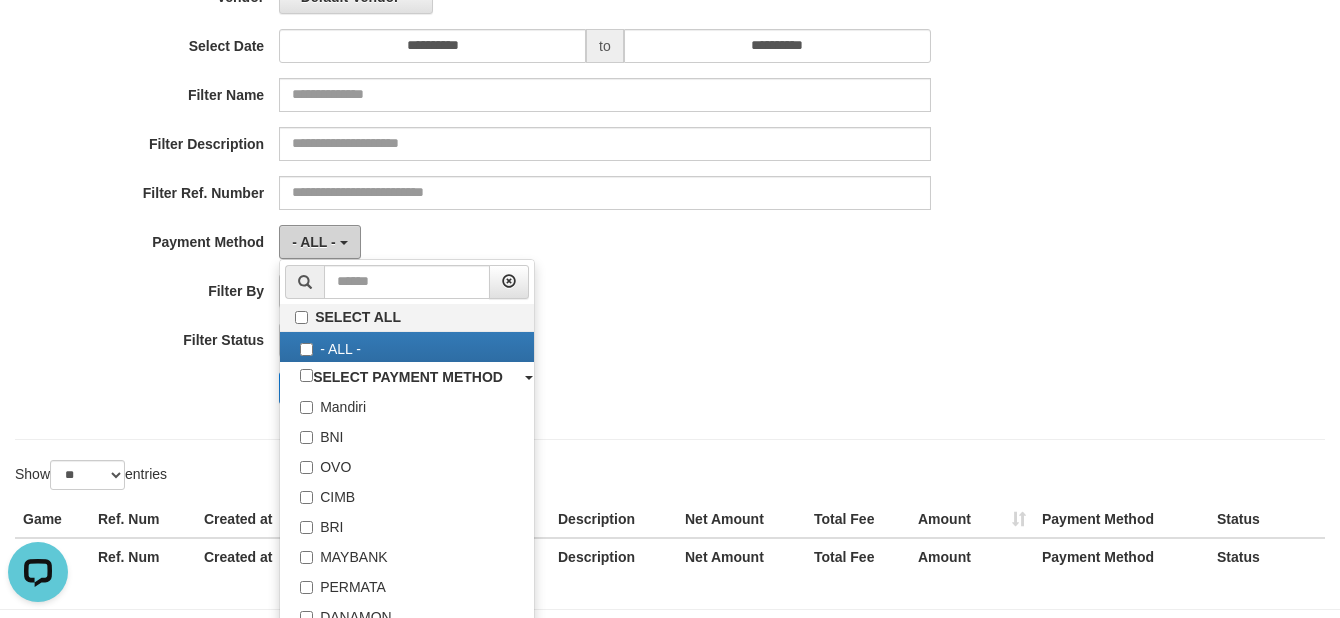 click on "- ALL -" at bounding box center [319, 242] 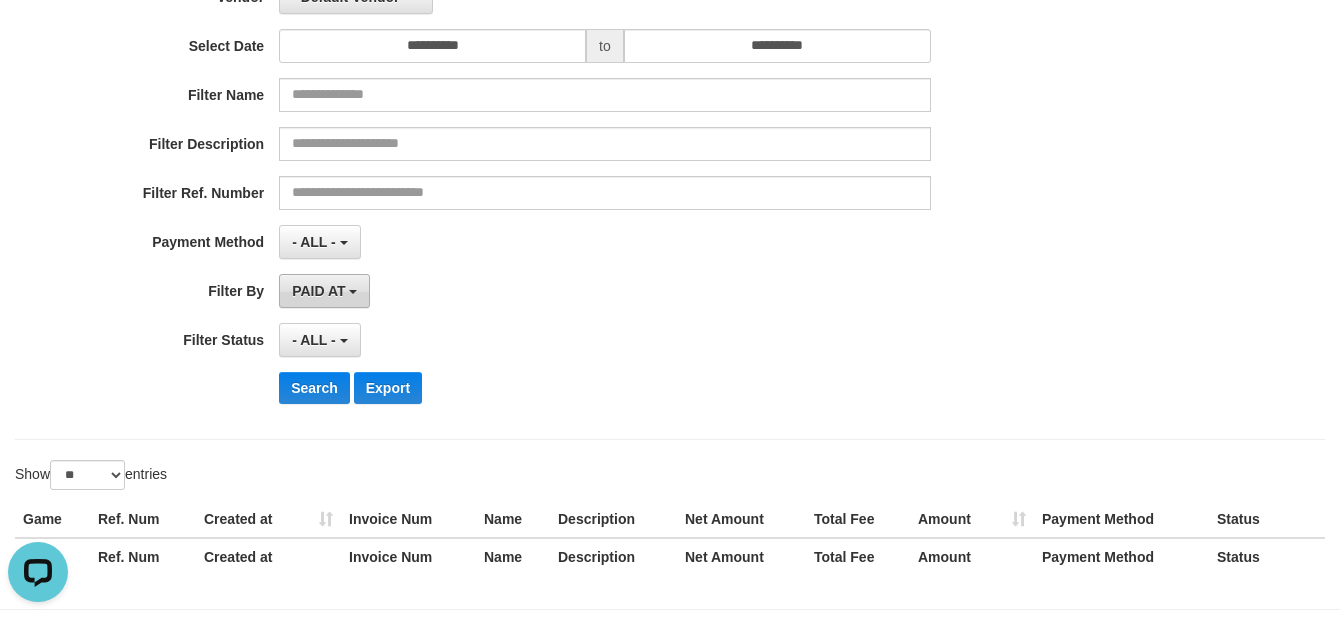click on "PAID AT" at bounding box center (318, 291) 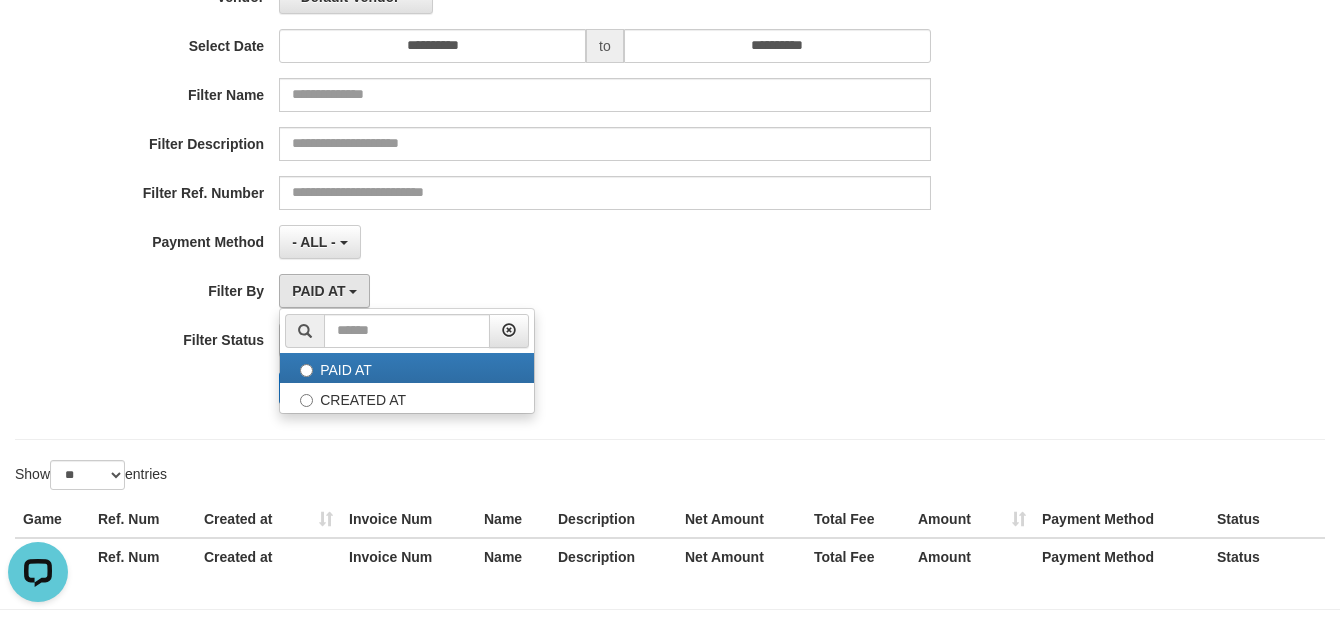 click on "- ALL -    SELECT ALL  - ALL -  SELECT PAYMENT METHOD
Mandiri
BNI
OVO
CIMB
BRI
MAYBANK
PERMATA
DANAMON
INDOMARET
ALFAMART
GOPAY
CC
BCA
QRIS
SINARMAS
LINKAJA
SHOPEEPAY
ATMBERSAMA
DANA
ARTHAGRAHA
SAMPOERNA
OCBCNISP" at bounding box center (604, 242) 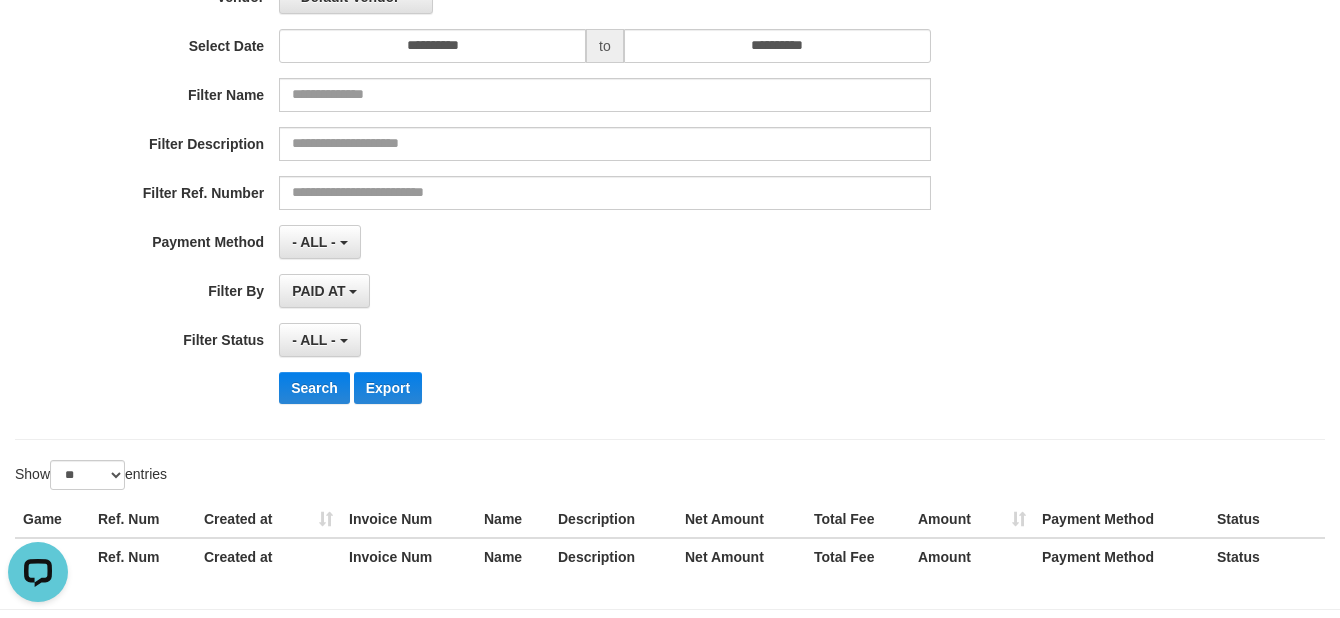 click on "Filter Status" at bounding box center (139, 336) 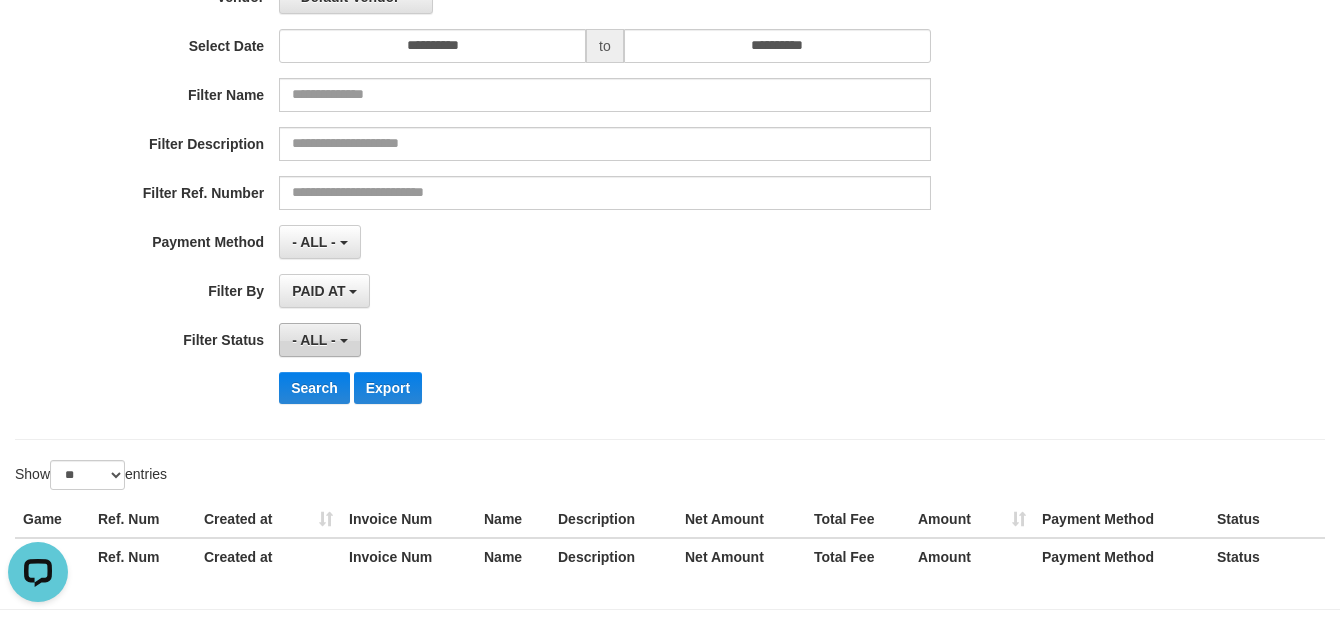 click on "- ALL -" at bounding box center [314, 340] 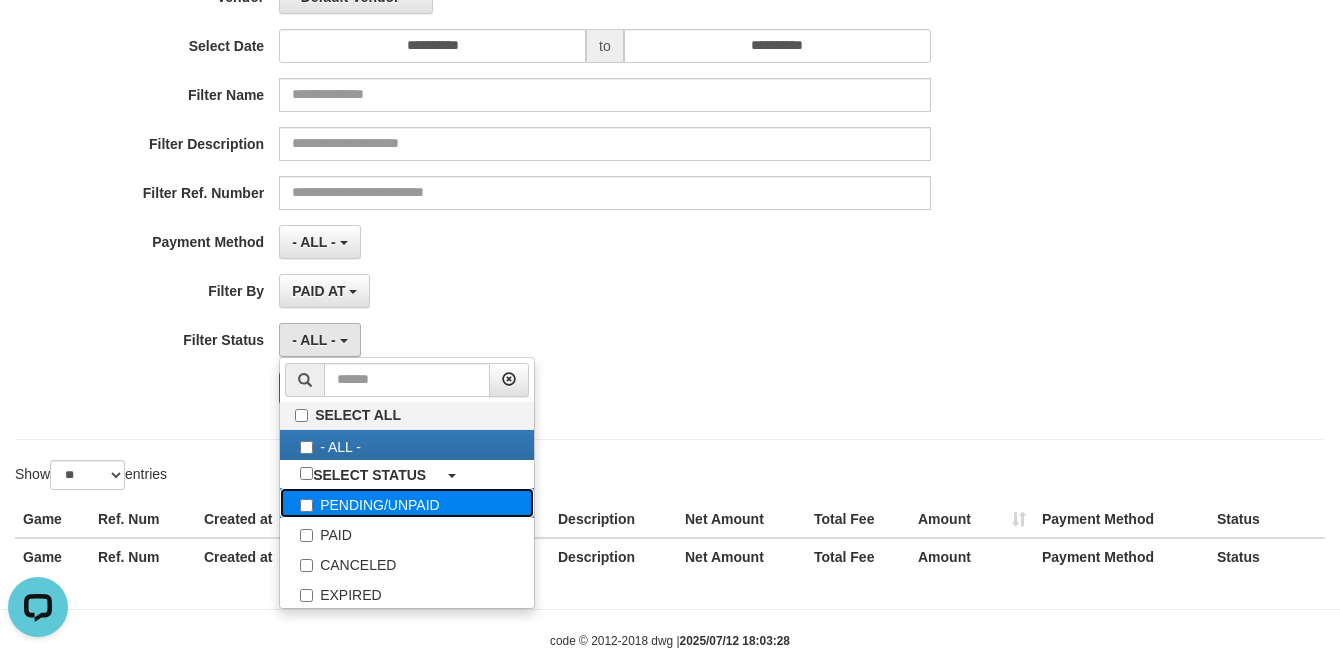 click on "PENDING/UNPAID" at bounding box center (407, 503) 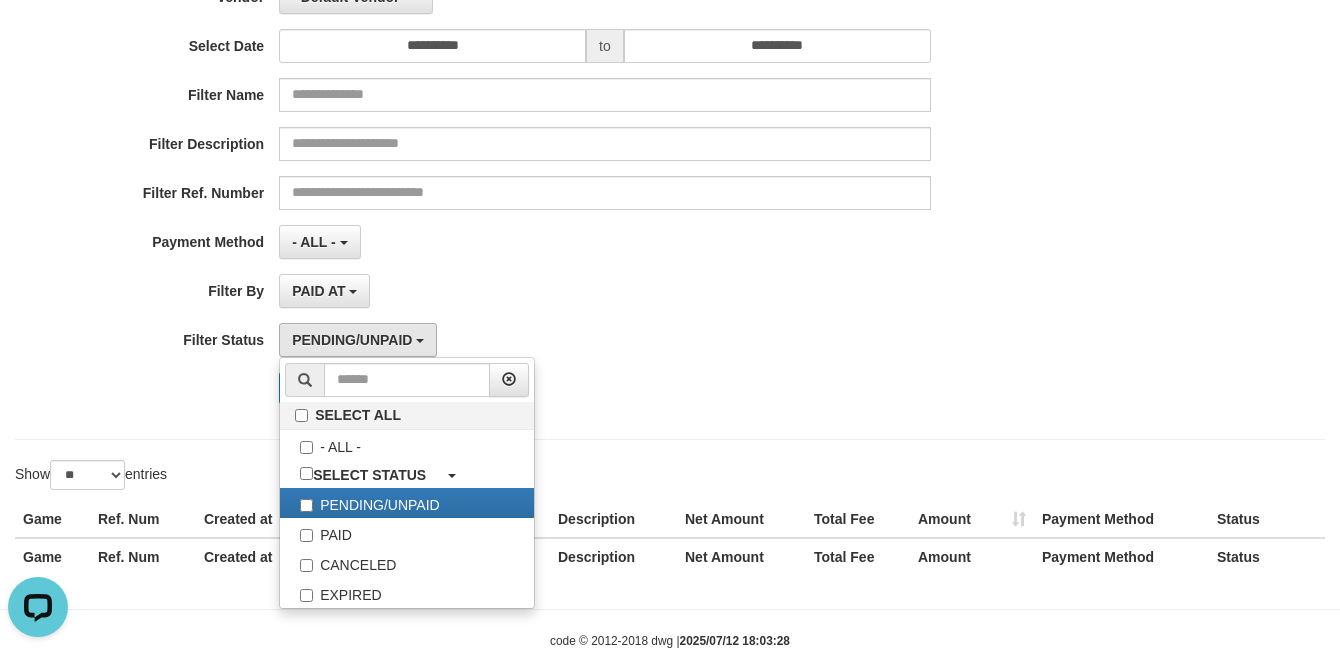 click on "**********" at bounding box center (670, 175) 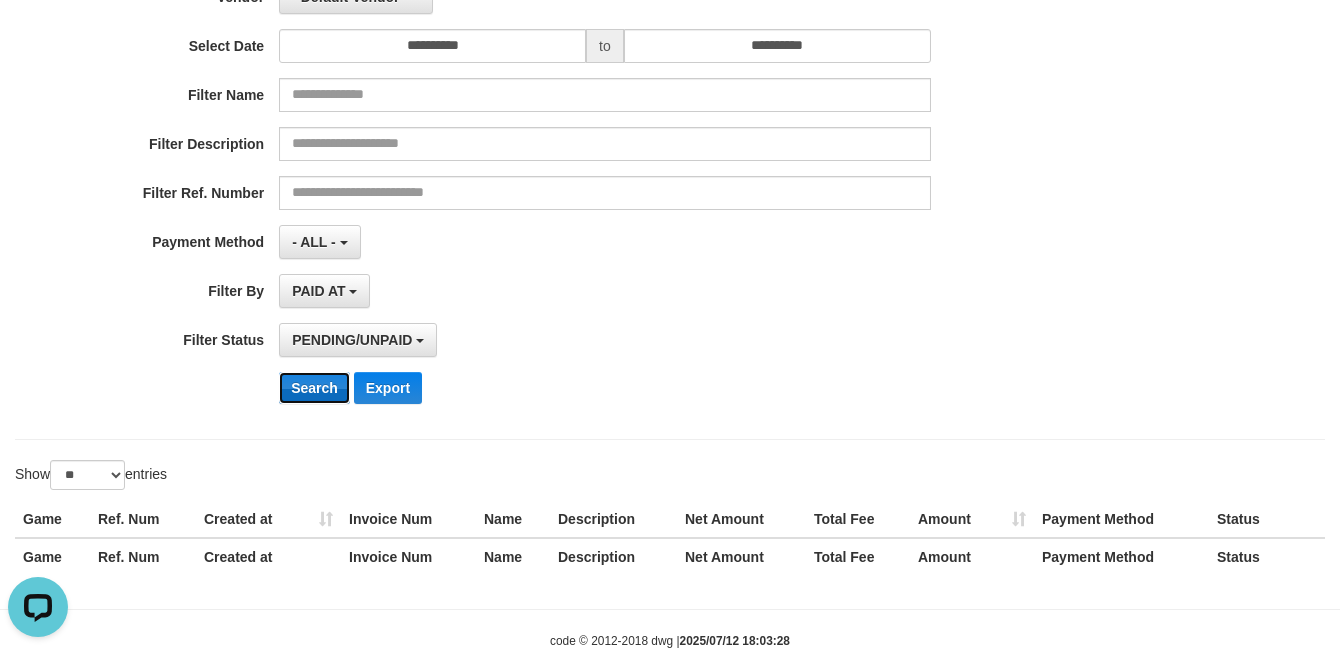 click on "Search" at bounding box center (314, 388) 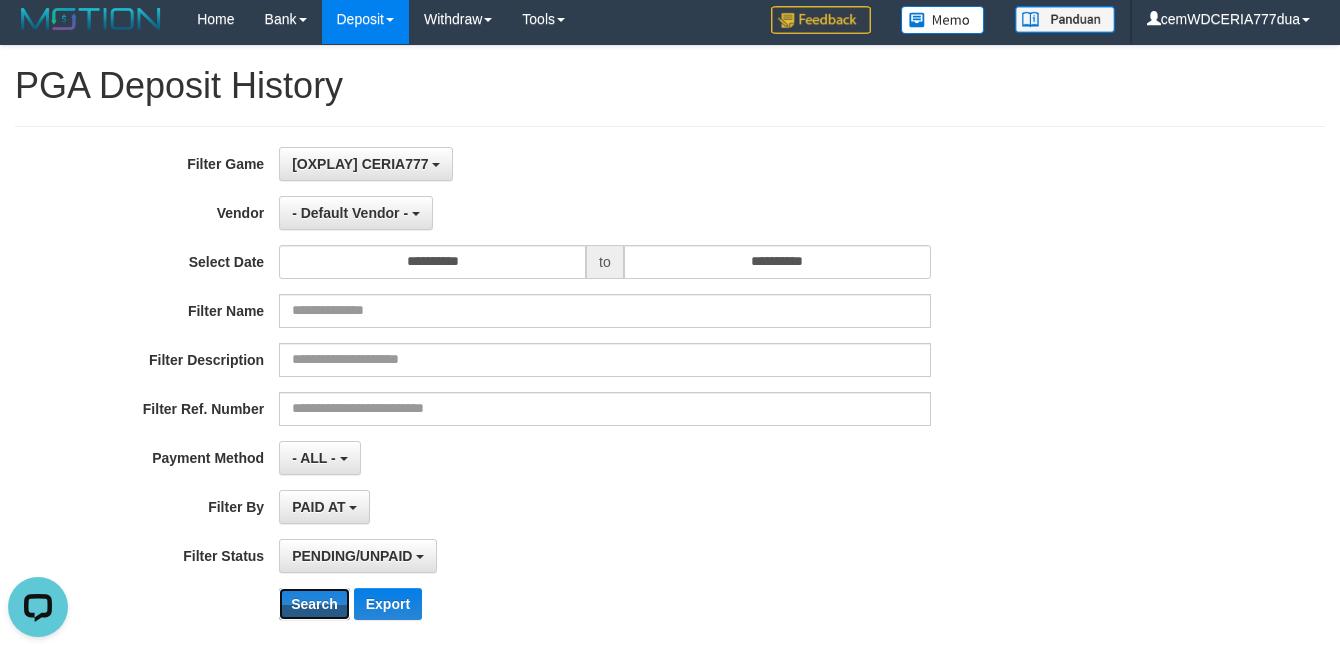 scroll, scrollTop: 0, scrollLeft: 0, axis: both 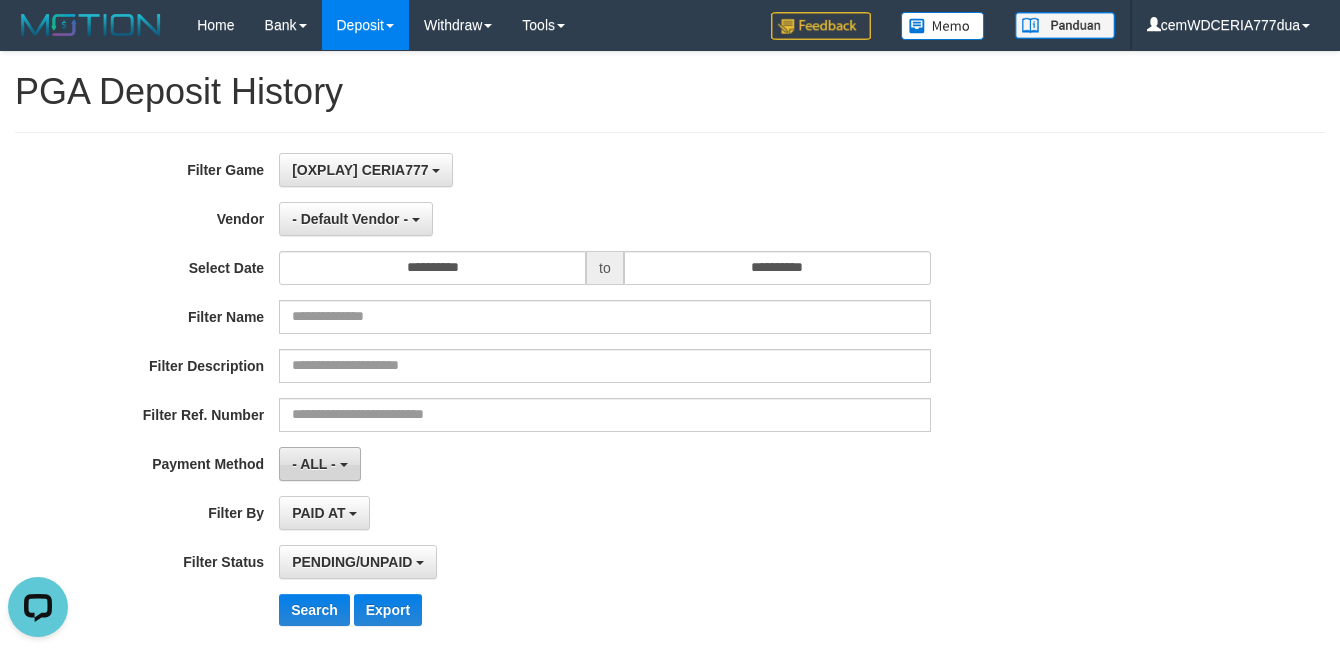 click on "- ALL -" at bounding box center (314, 464) 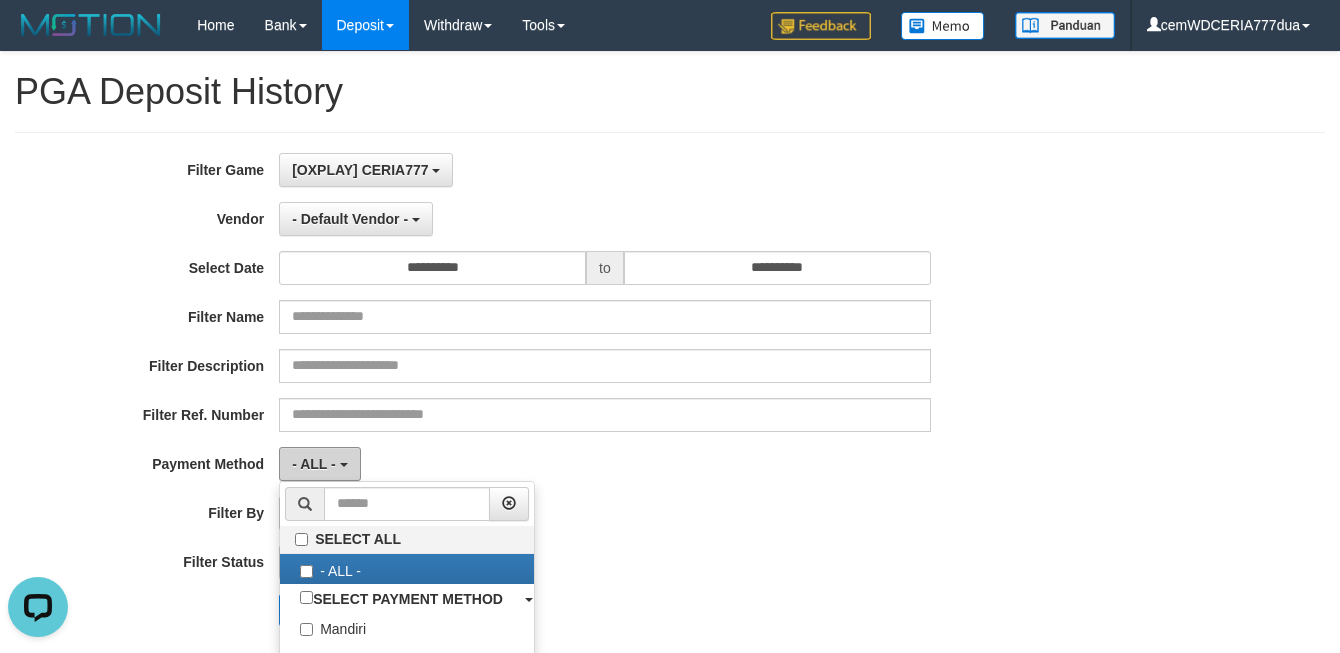 click on "- ALL -" at bounding box center [314, 464] 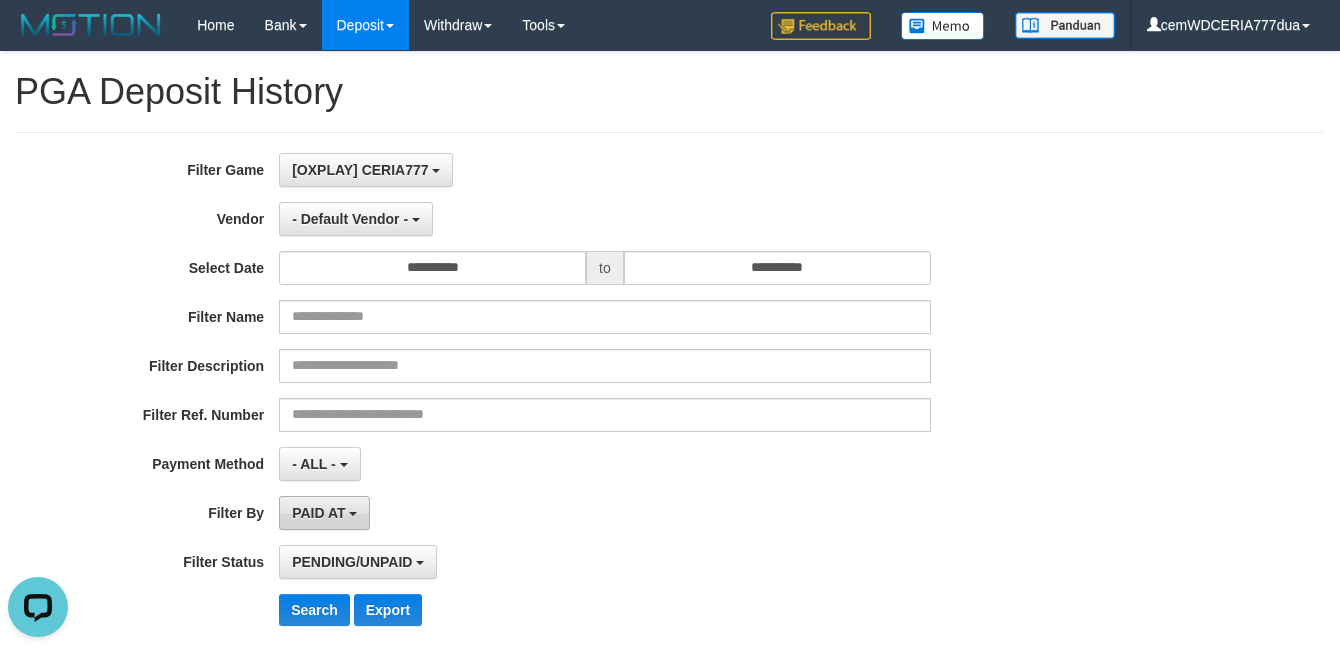 click on "PAID AT" at bounding box center [324, 513] 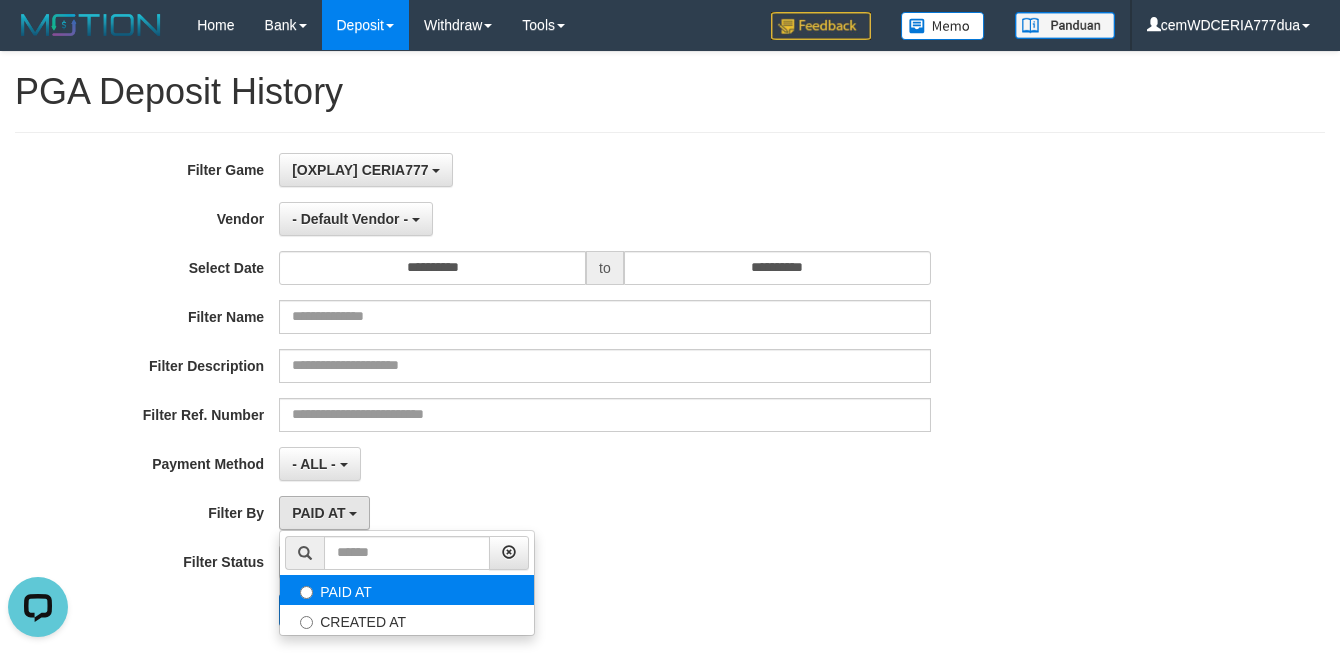 click on "PAID AT" at bounding box center (407, 590) 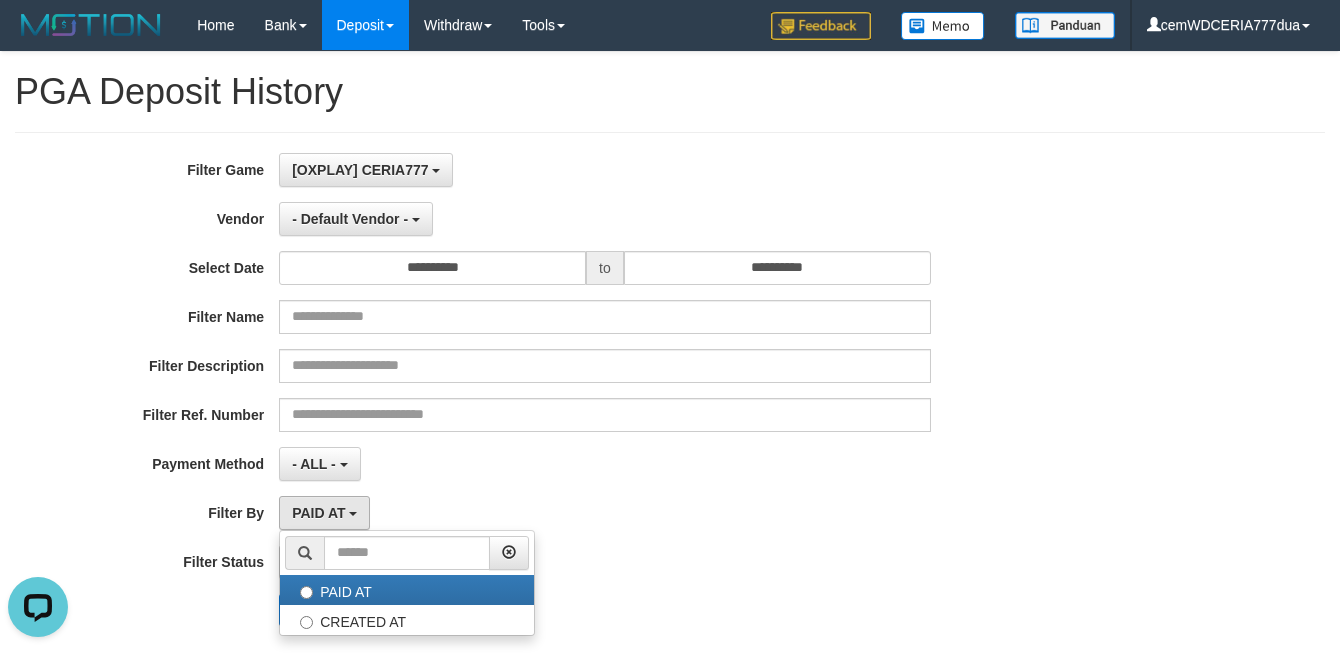 click on "- ALL -    SELECT ALL  - ALL -  SELECT PAYMENT METHOD
Mandiri
BNI
OVO
CIMB
BRI
MAYBANK
PERMATA
DANAMON
INDOMARET
ALFAMART
GOPAY
CC
BCA
QRIS
SINARMAS
LINKAJA
SHOPEEPAY
ATMBERSAMA
DANA
ARTHAGRAHA
SAMPOERNA
OCBCNISP" at bounding box center [604, 464] 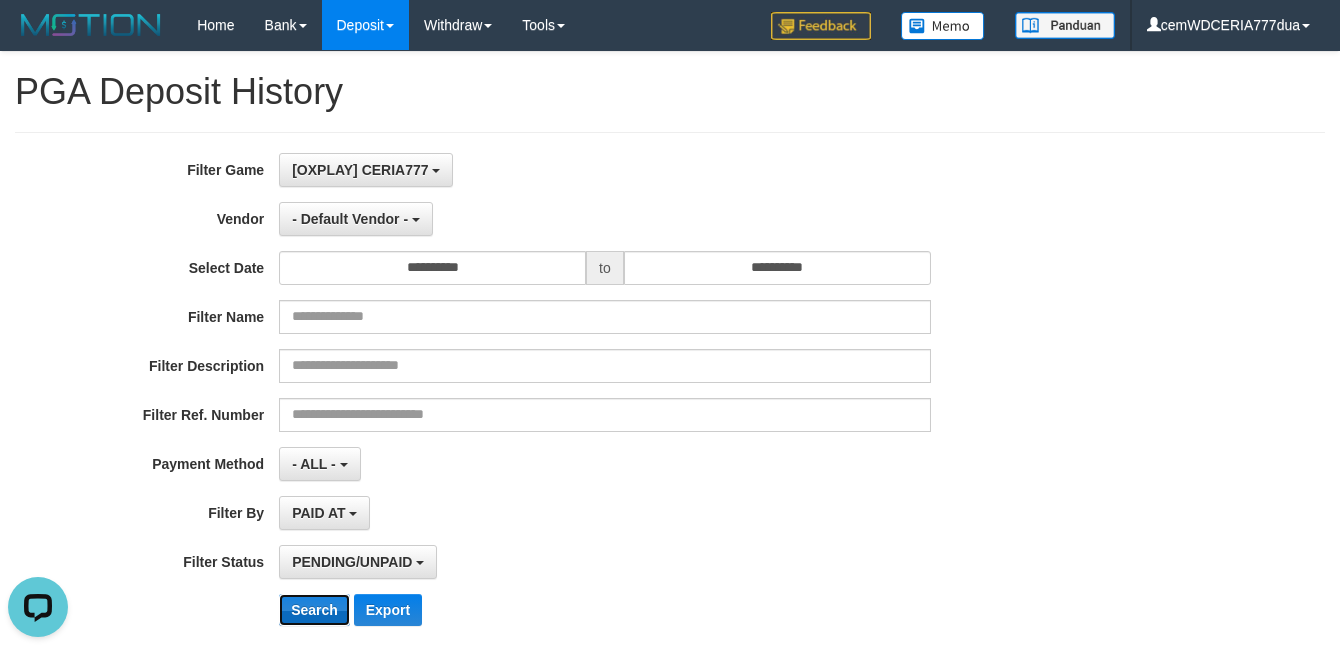 click on "Search" at bounding box center (314, 610) 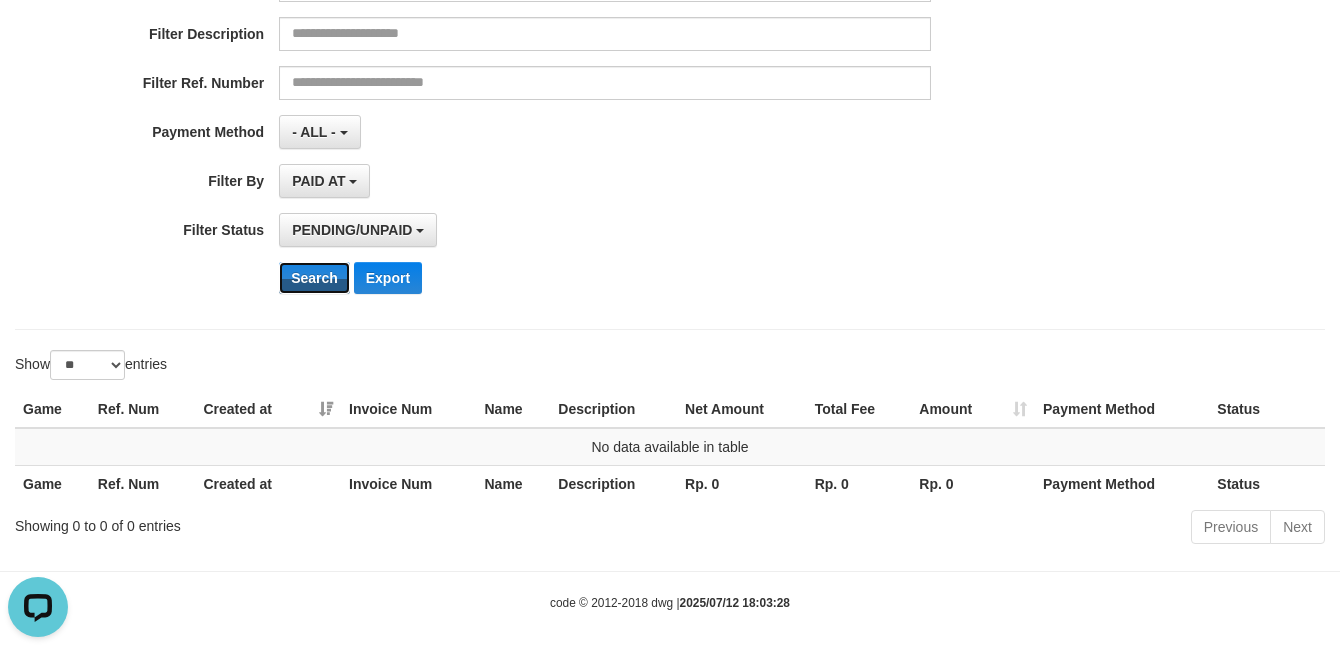 scroll, scrollTop: 333, scrollLeft: 0, axis: vertical 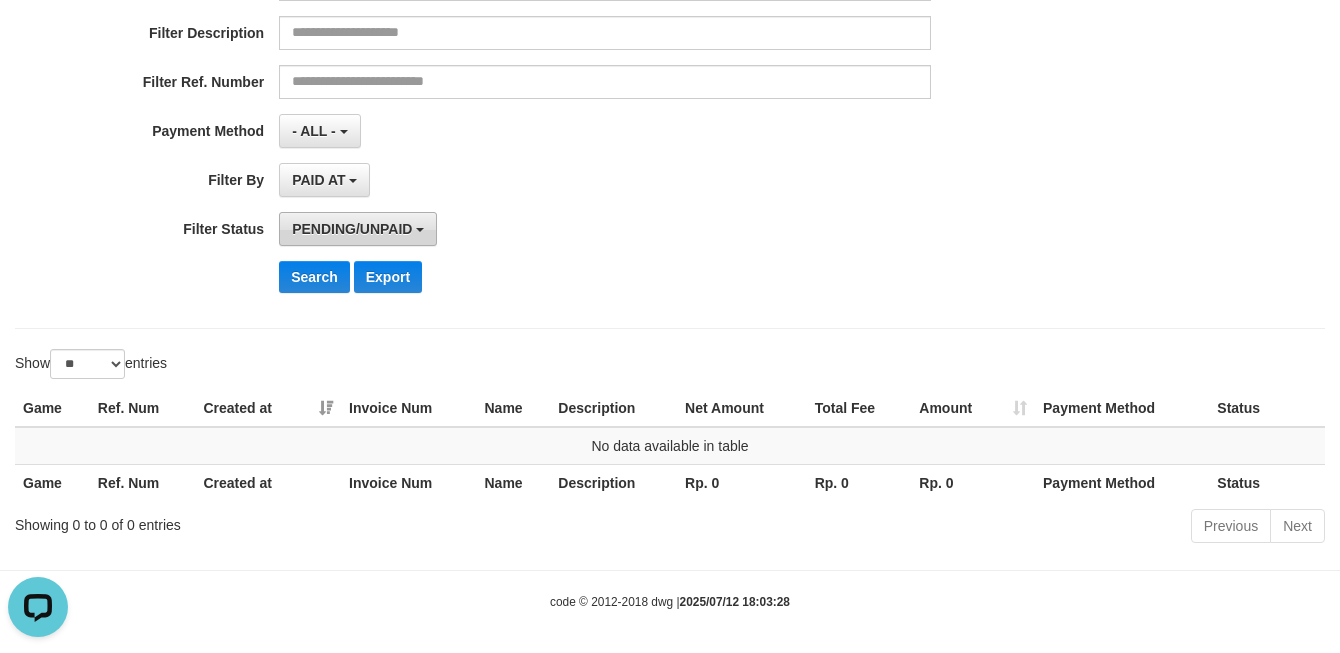 click on "PENDING/UNPAID" at bounding box center [358, 229] 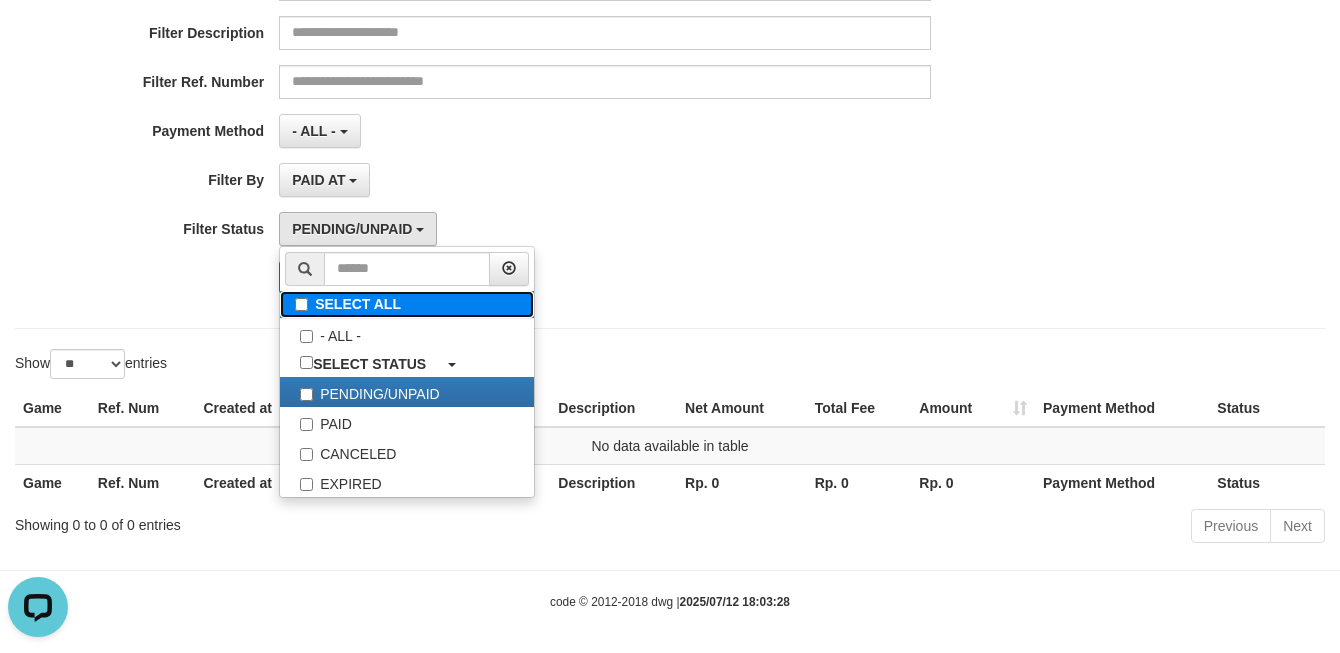 click on "SELECT ALL" at bounding box center (407, 304) 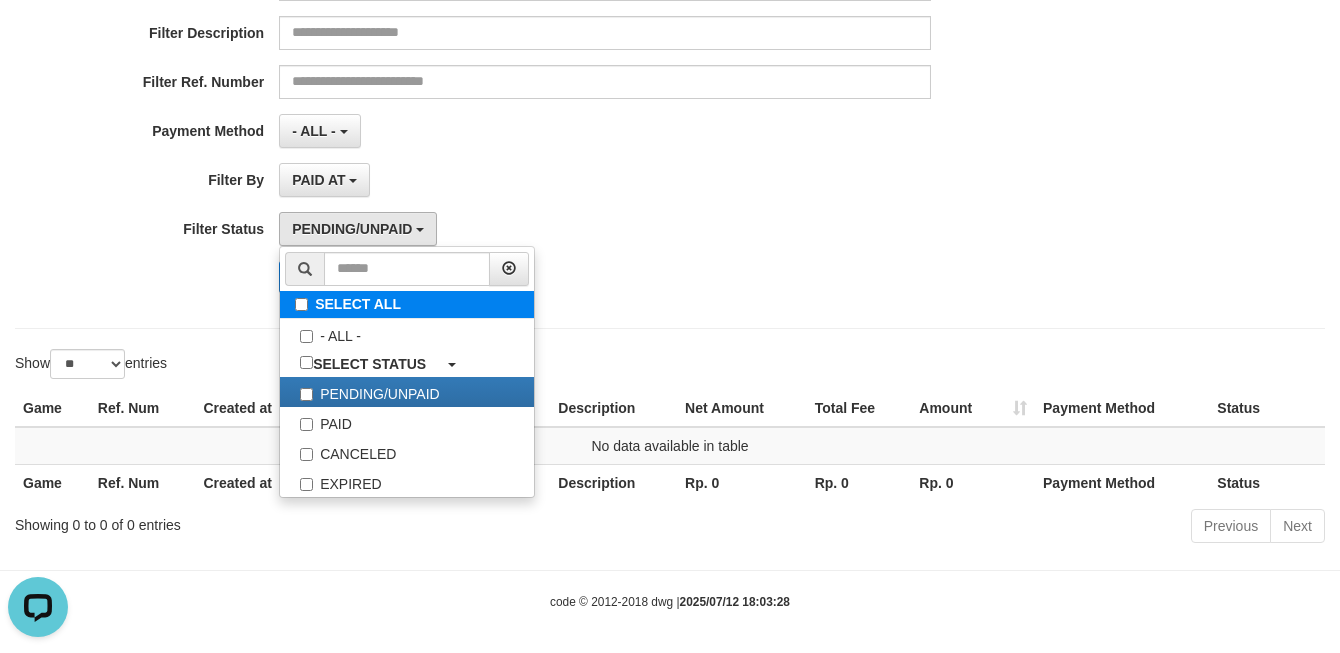 select on "***" 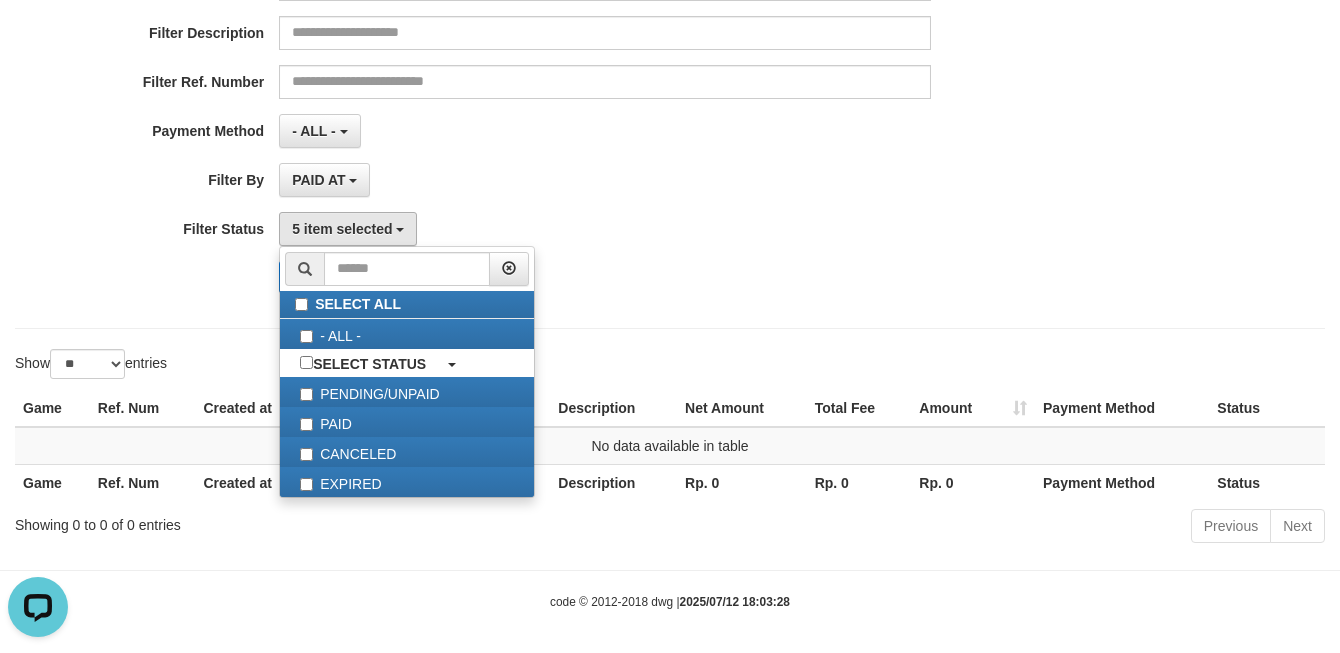 click on "Search
Export" at bounding box center (698, 277) 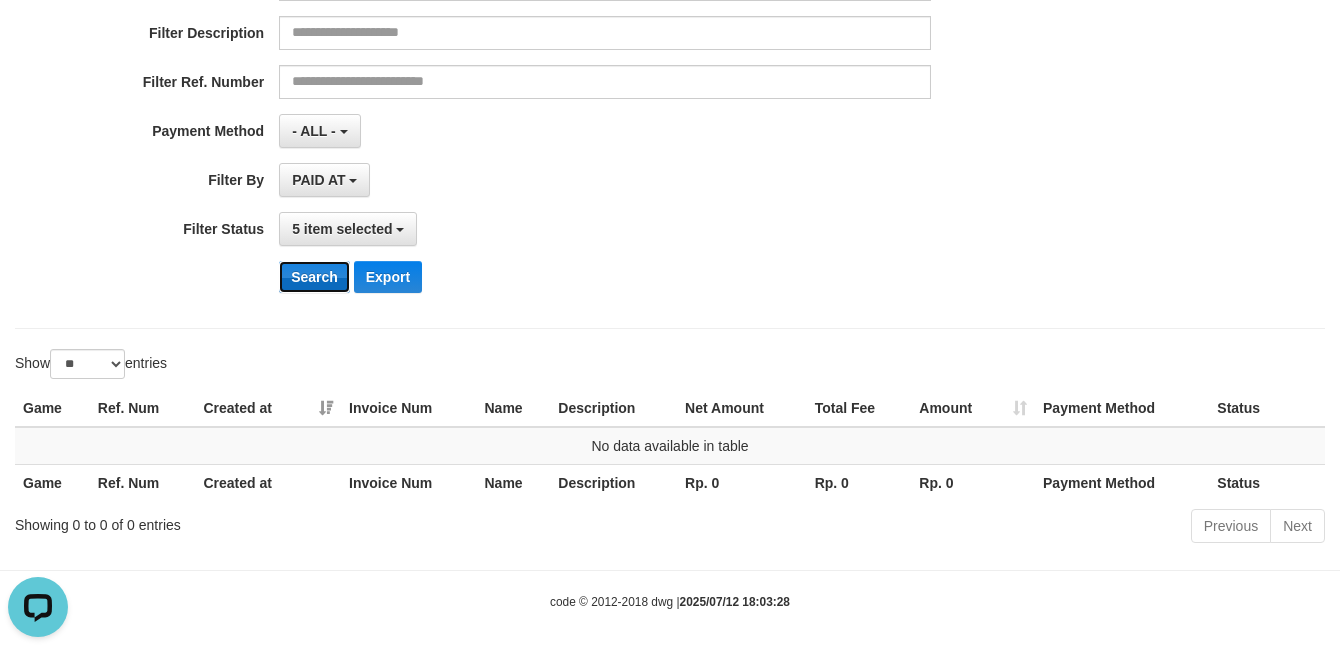 click on "Search" at bounding box center [314, 277] 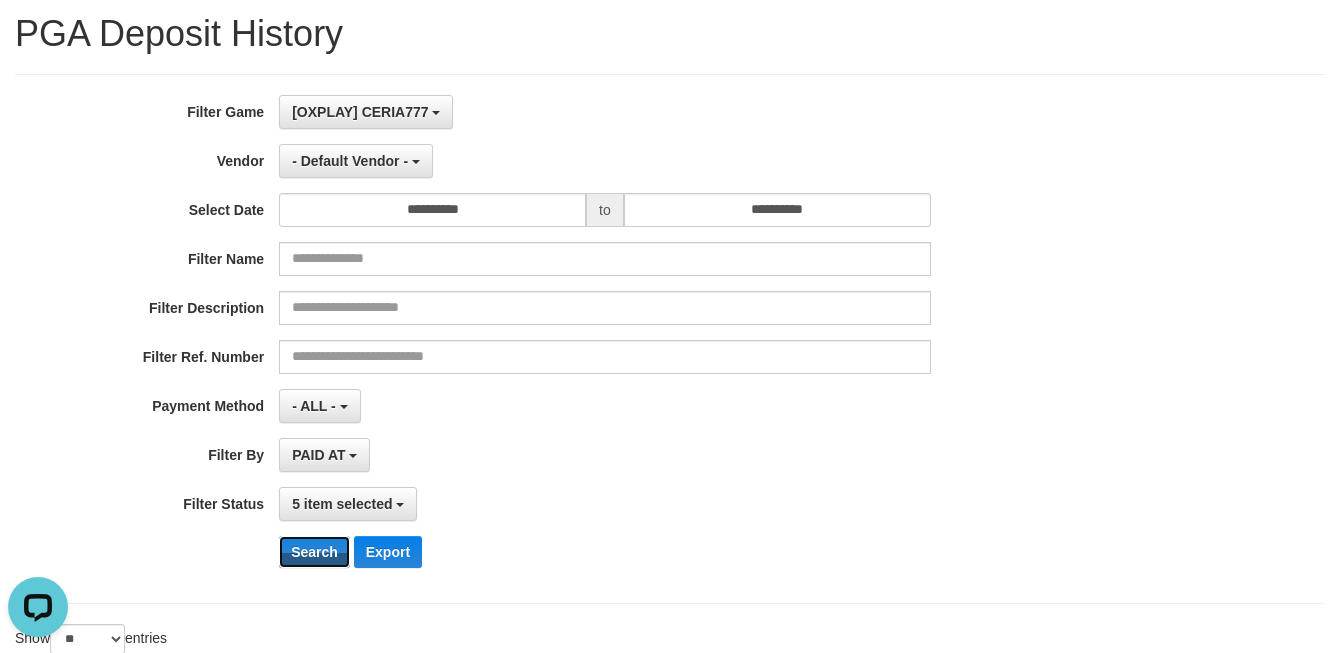 scroll, scrollTop: 0, scrollLeft: 0, axis: both 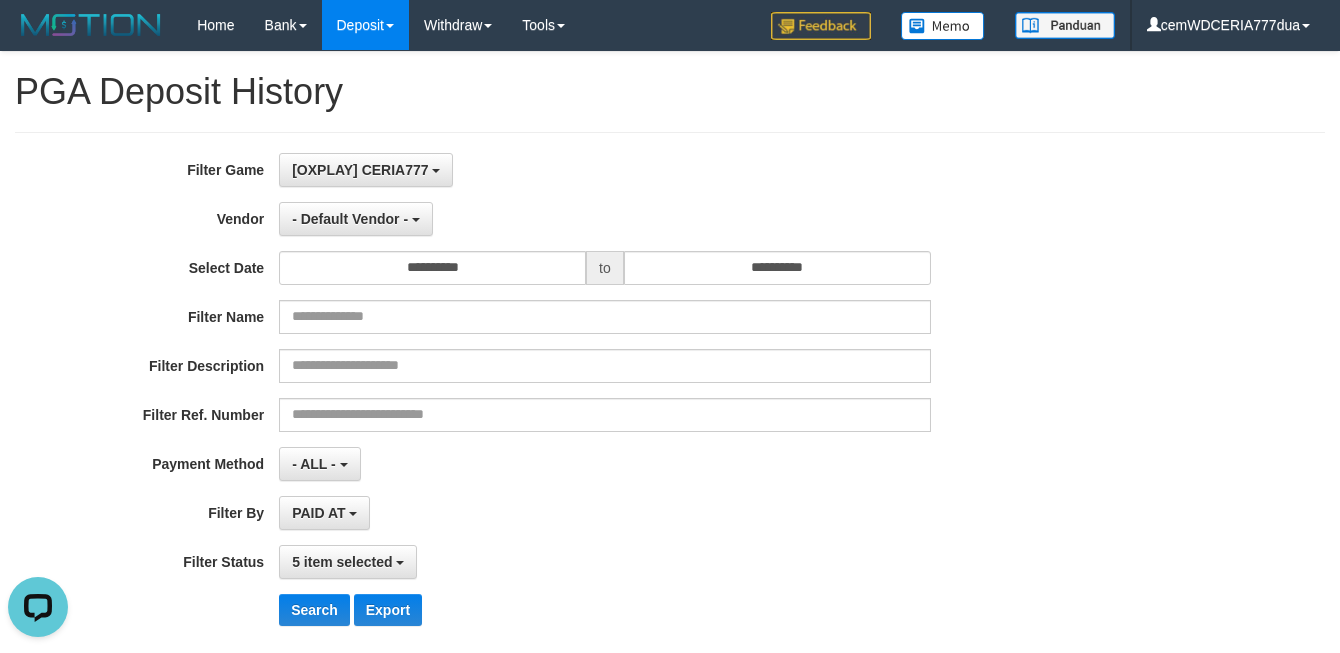 click on "**********" at bounding box center (558, 397) 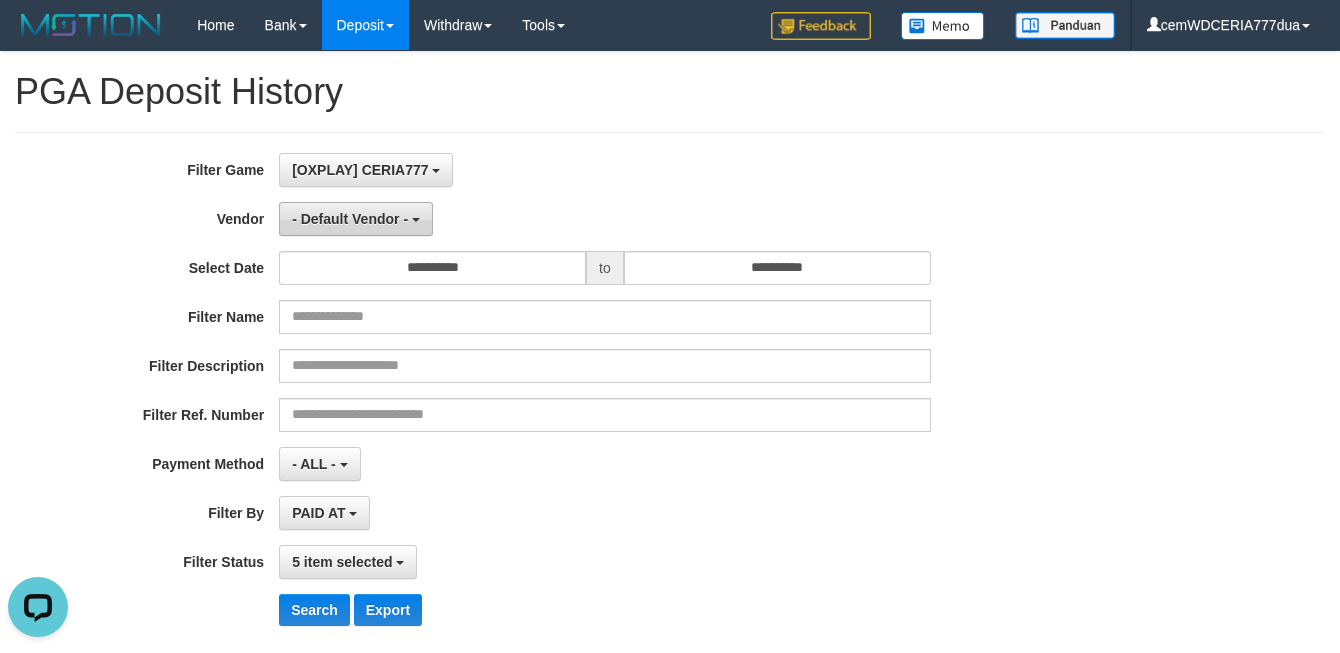 click on "- Default Vendor -" at bounding box center (356, 219) 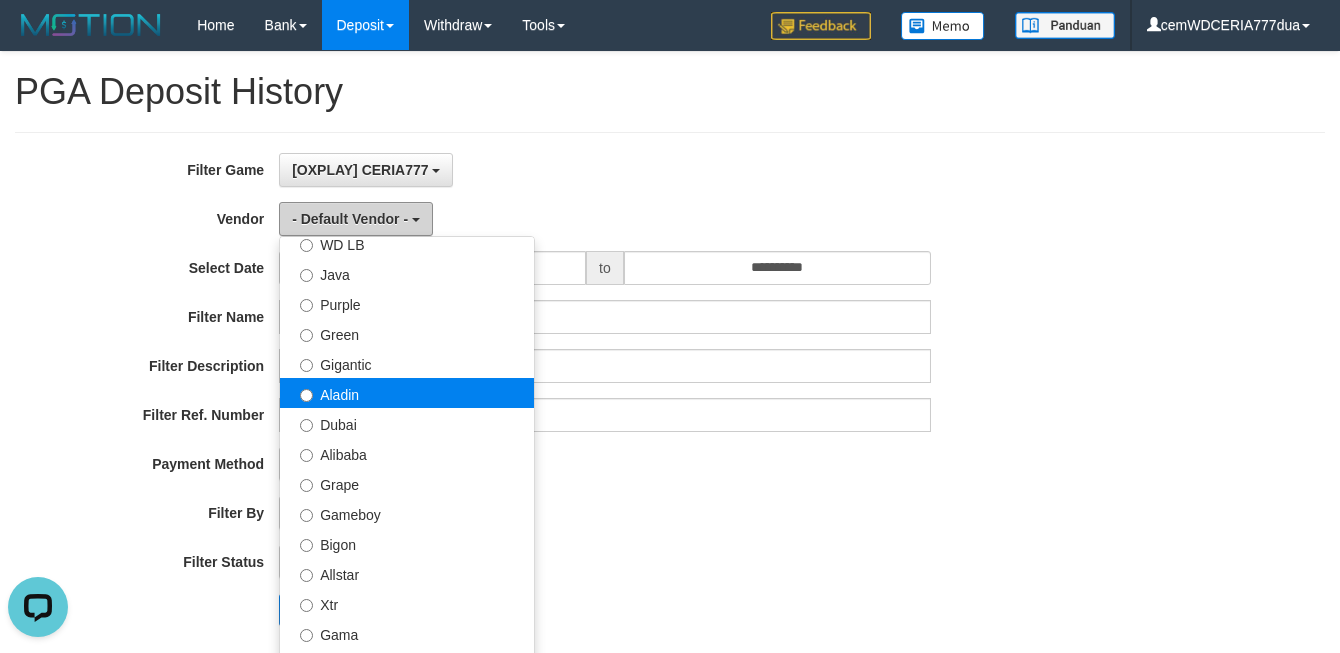 scroll, scrollTop: 222, scrollLeft: 0, axis: vertical 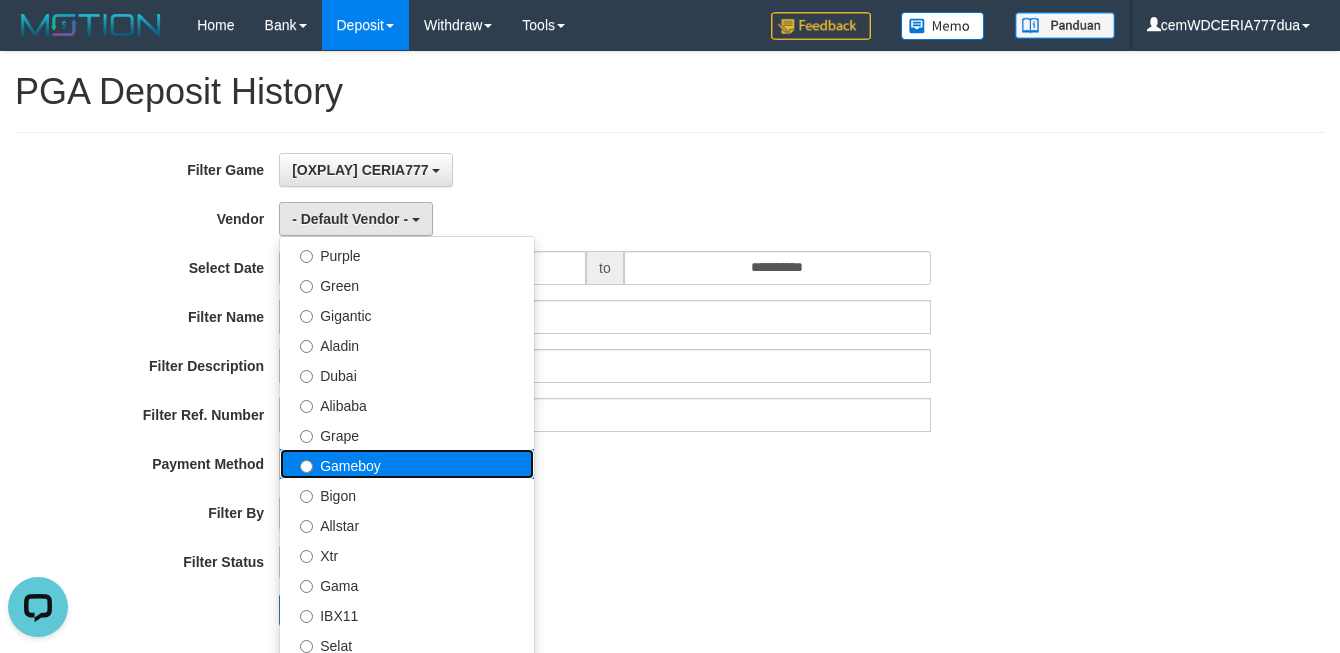 click on "Gameboy" at bounding box center (407, 464) 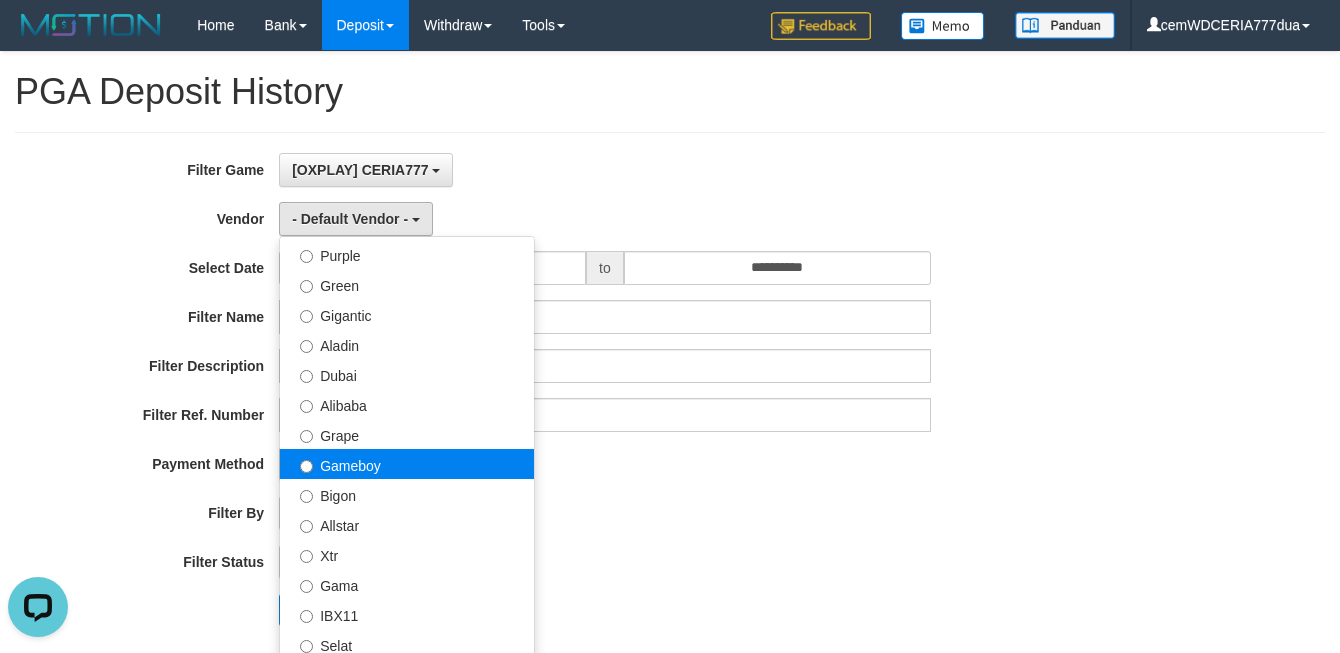 select on "**********" 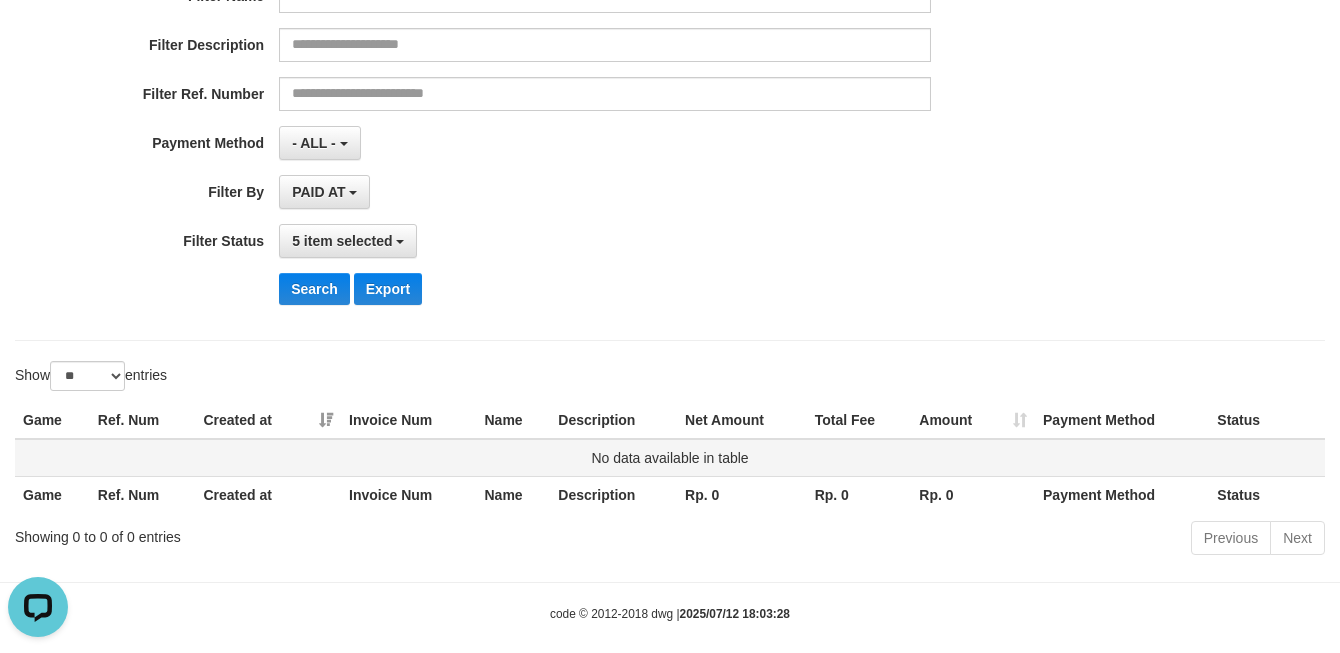 scroll, scrollTop: 333, scrollLeft: 0, axis: vertical 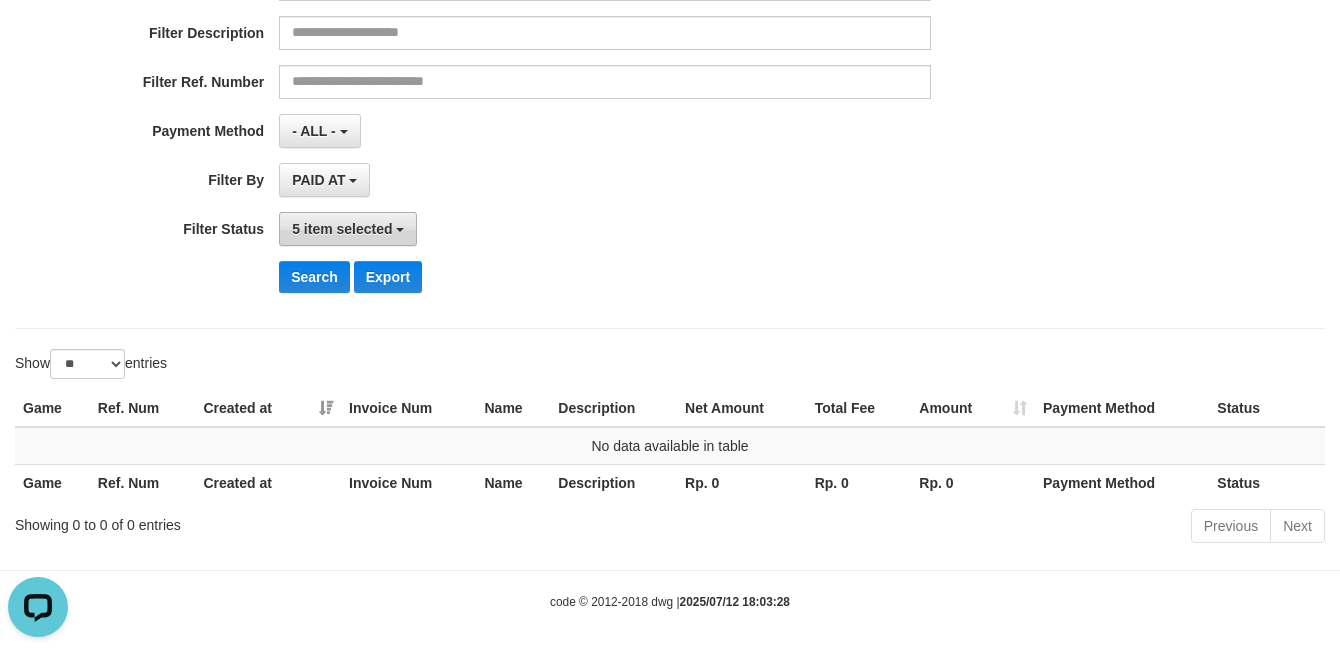 click on "5 item selected" at bounding box center [348, 229] 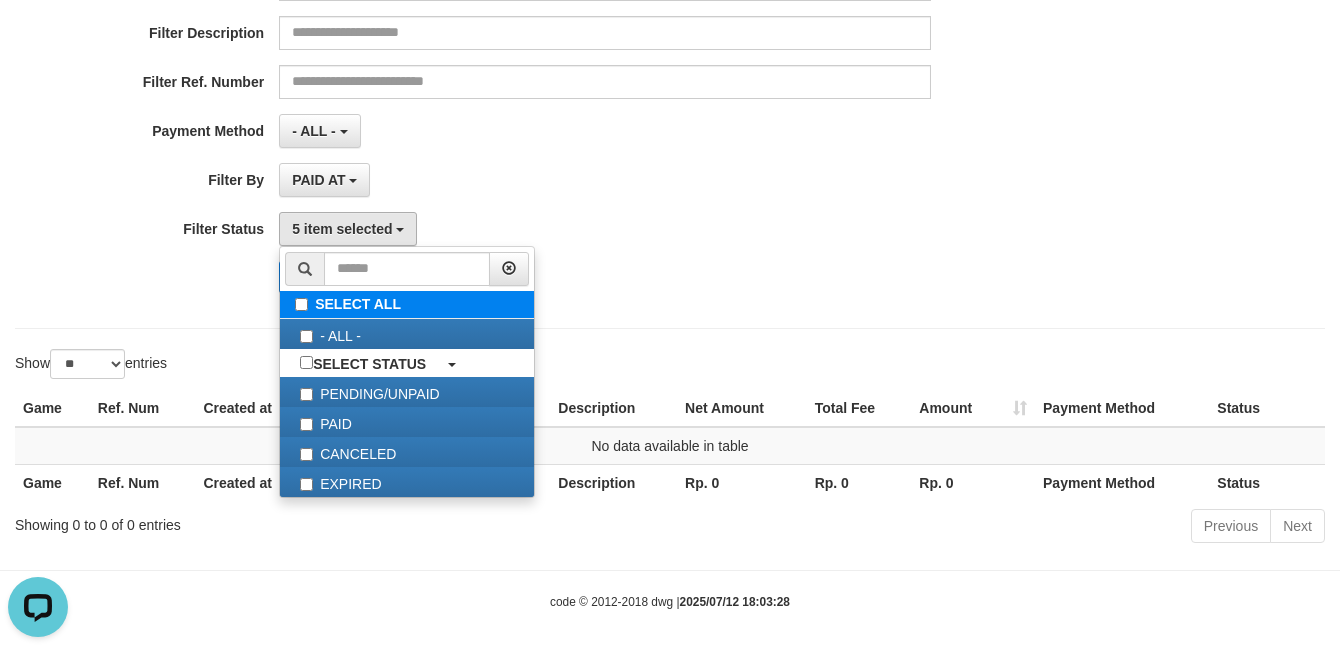 click on "SELECT ALL" at bounding box center (407, 304) 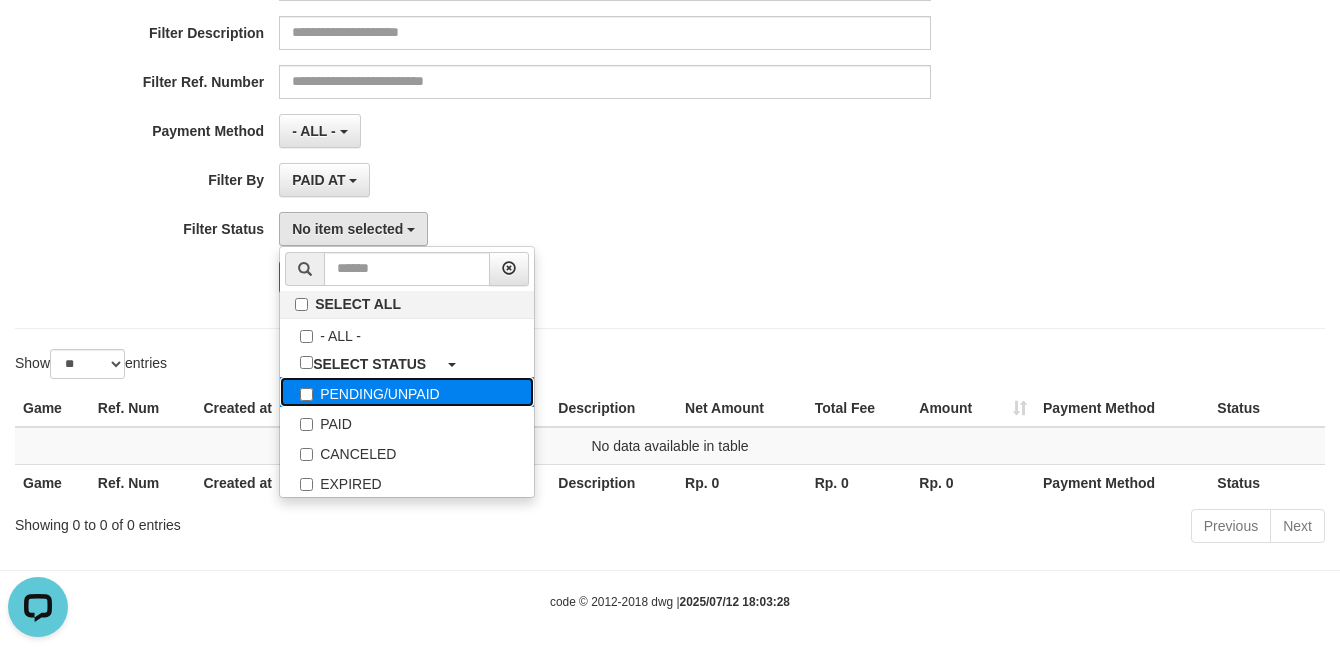 click on "PENDING/UNPAID" at bounding box center [407, 392] 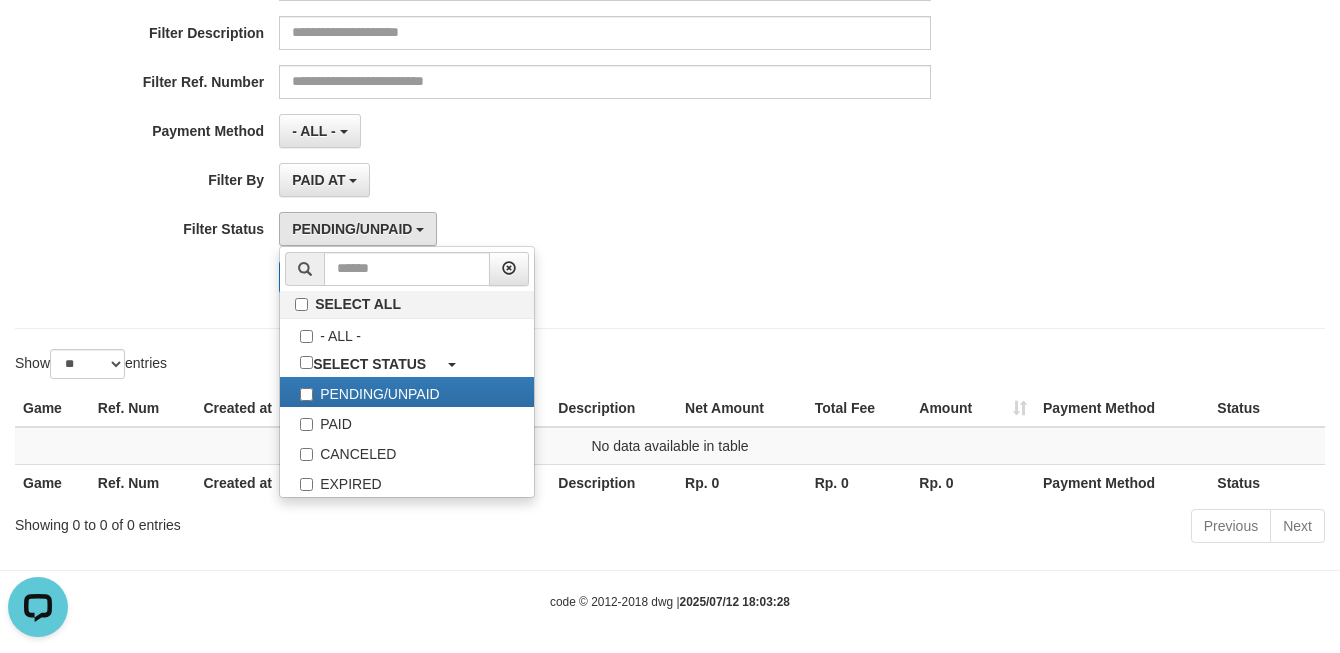 click on "Search
Export" at bounding box center [698, 277] 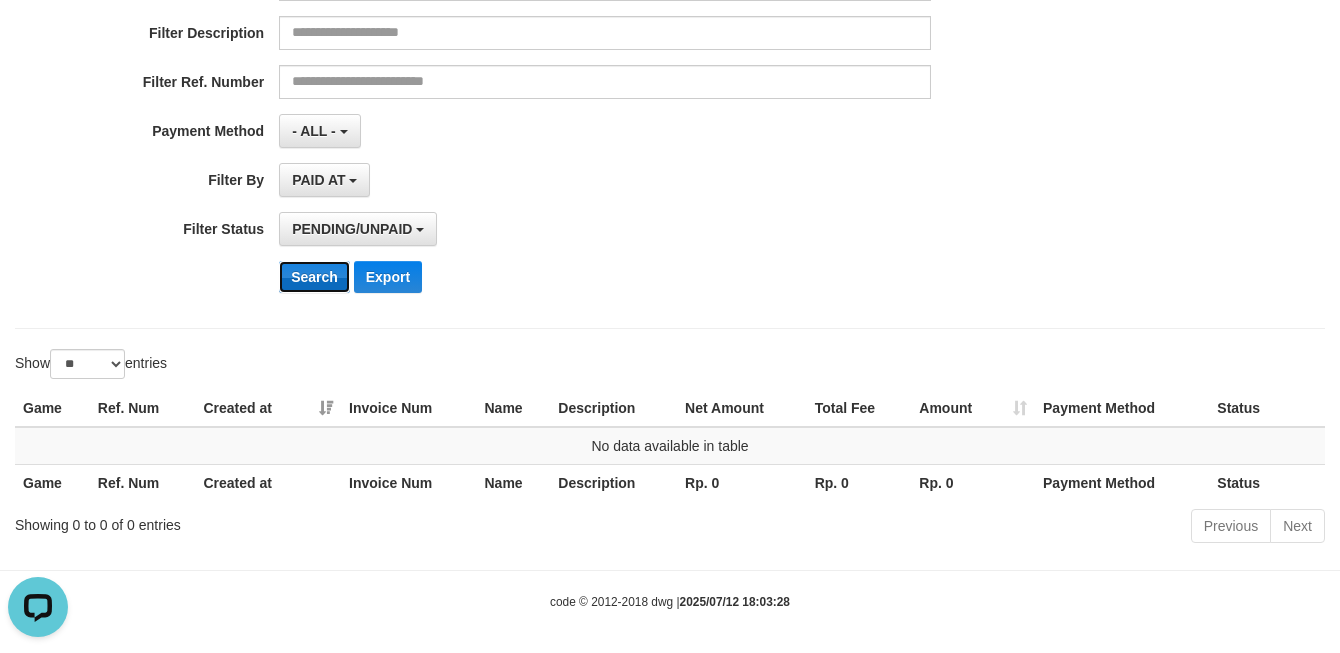 click on "Search" at bounding box center (314, 277) 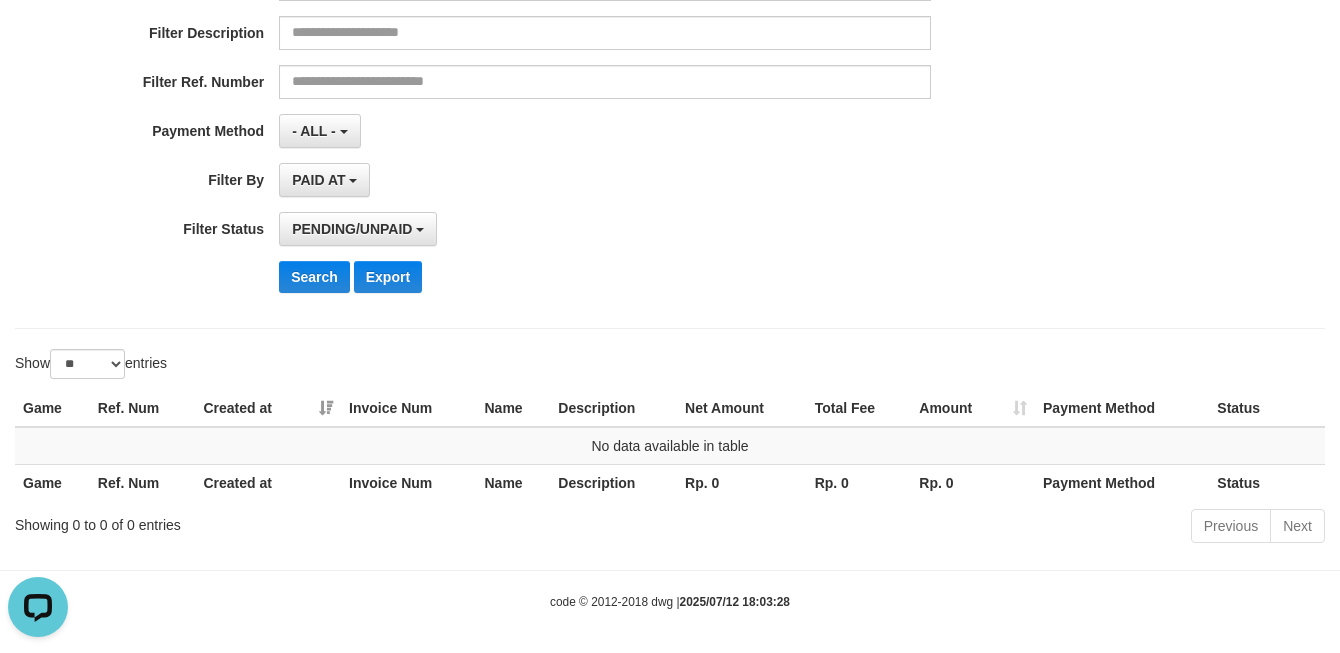 click on "**********" at bounding box center [670, 64] 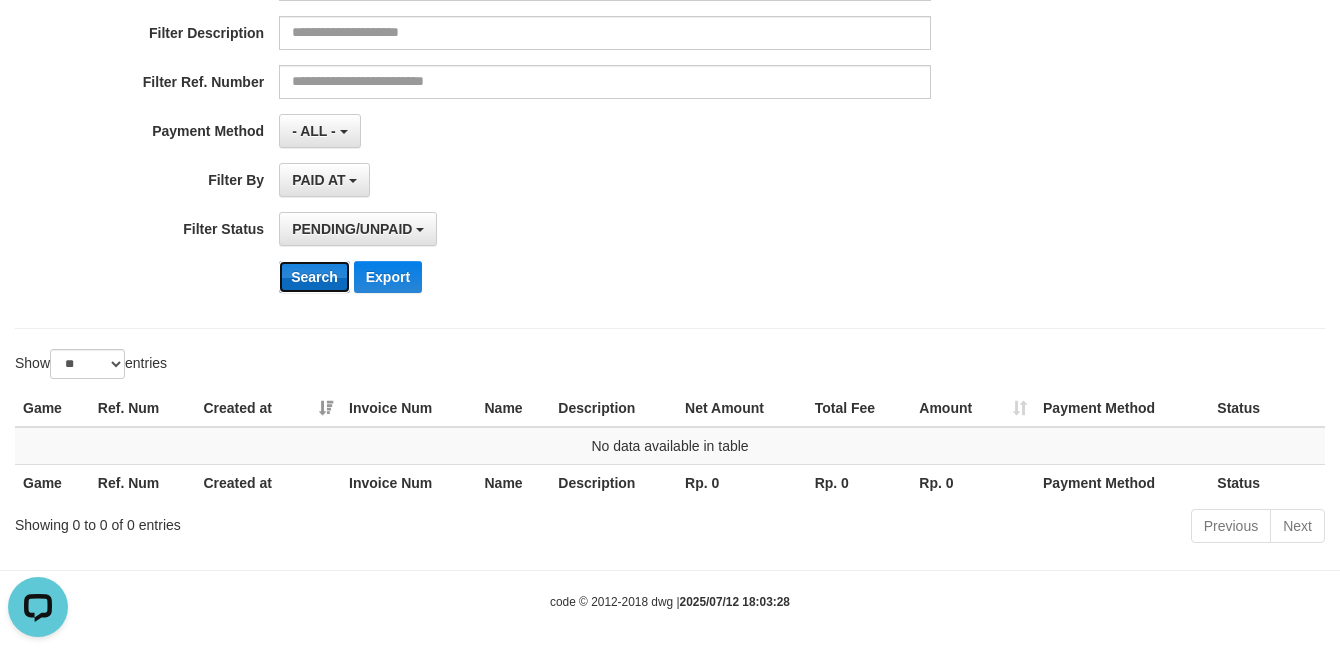 click on "Search" at bounding box center (314, 277) 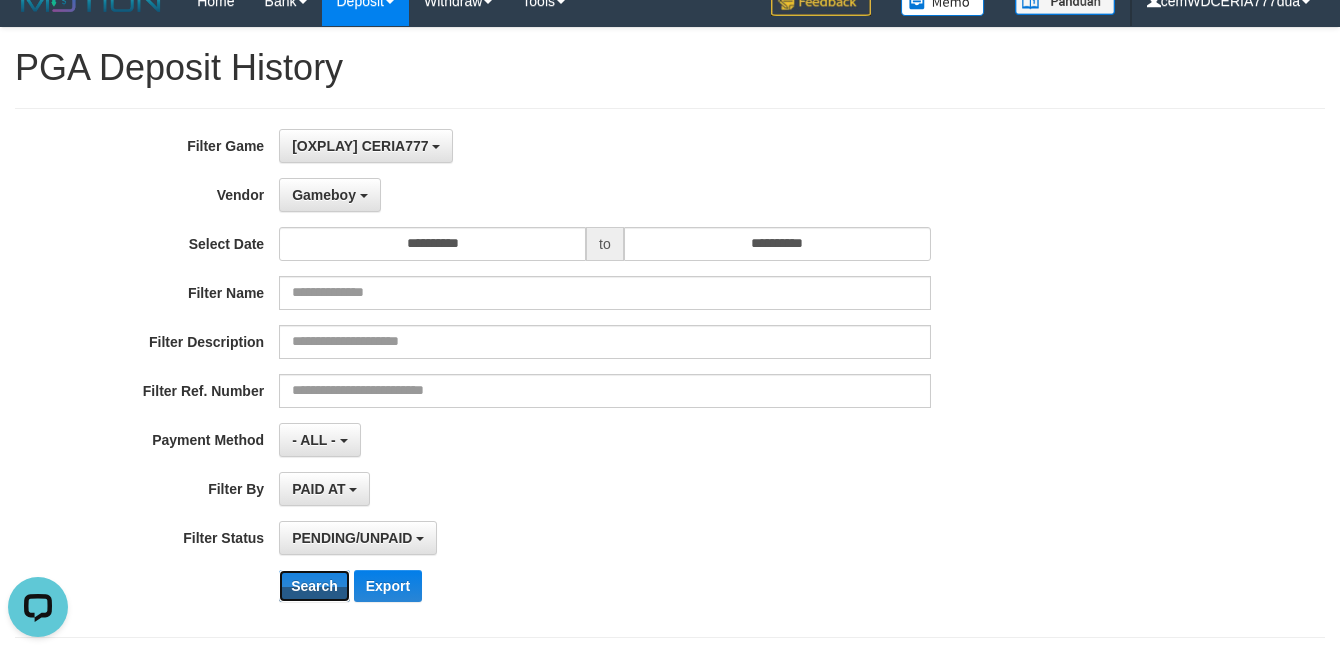 scroll, scrollTop: 0, scrollLeft: 0, axis: both 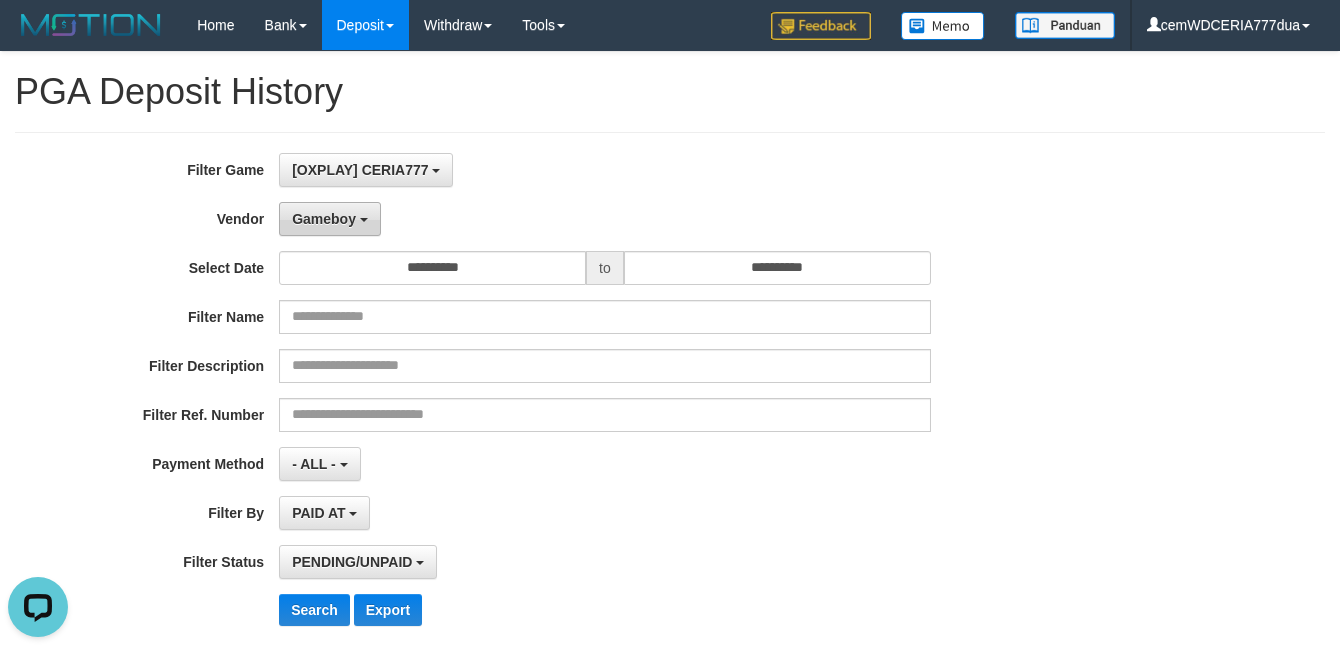 click on "Gameboy" at bounding box center (330, 219) 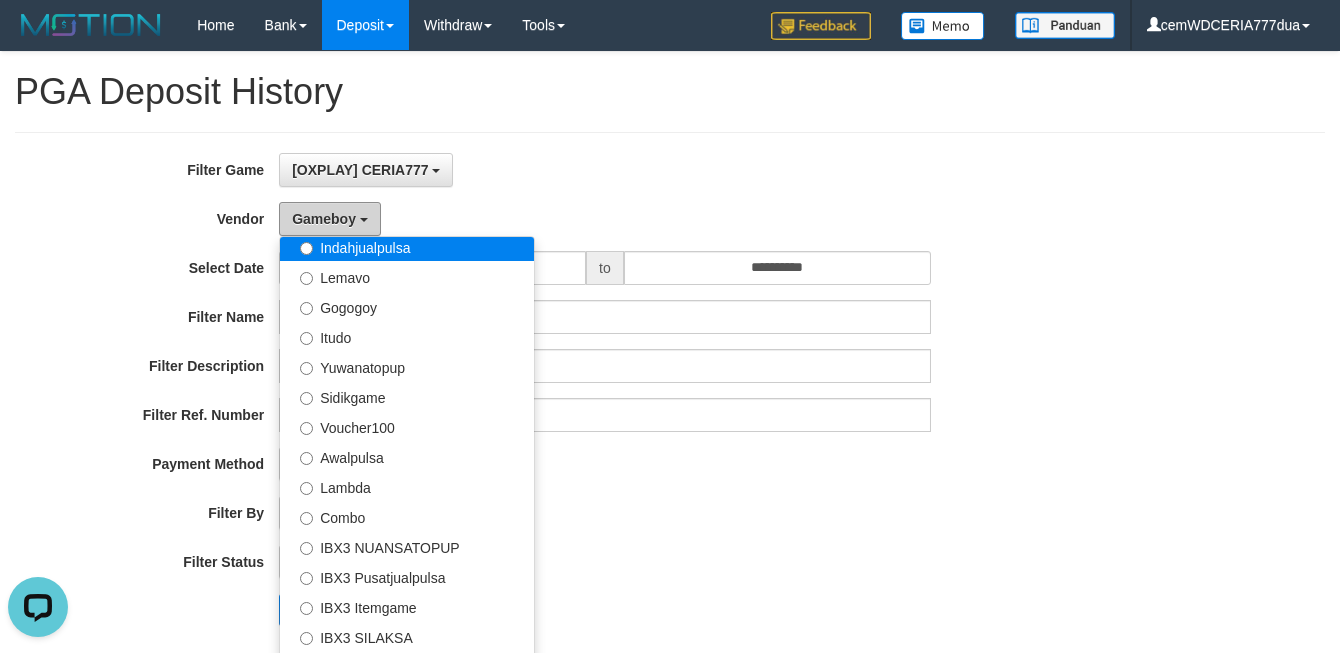 scroll, scrollTop: 684, scrollLeft: 0, axis: vertical 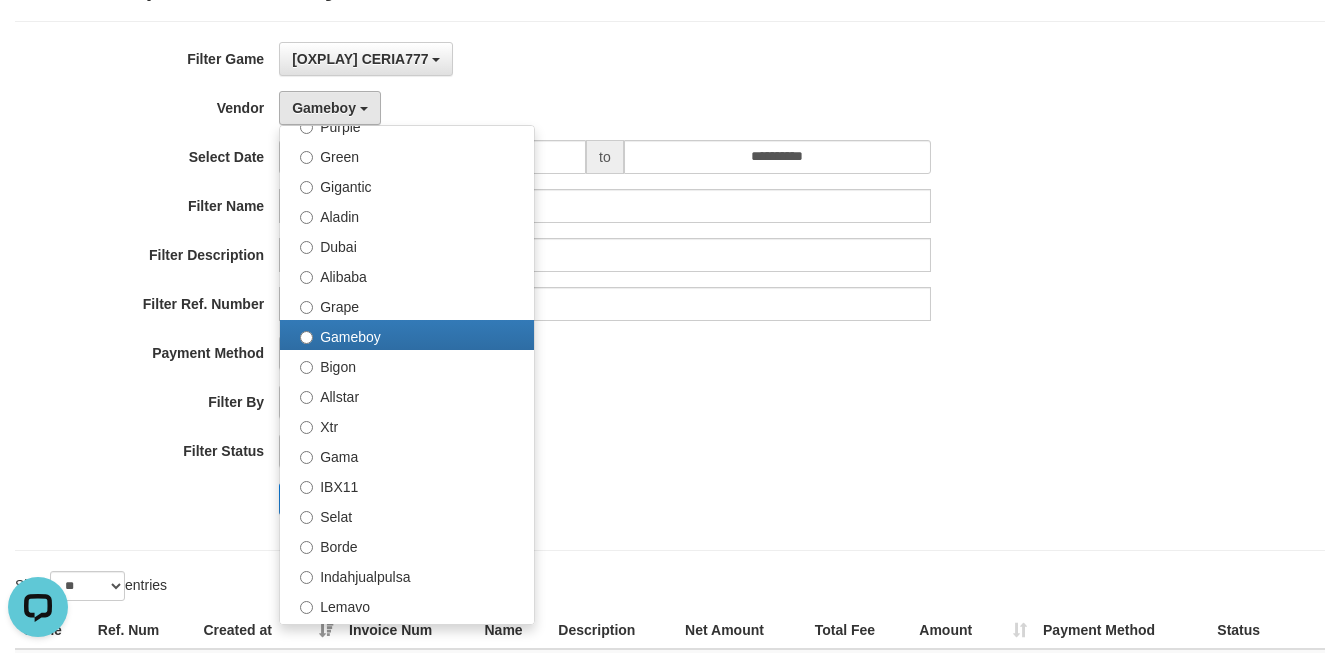 click on "PAID AT
PAID AT
CREATED AT" at bounding box center [604, 402] 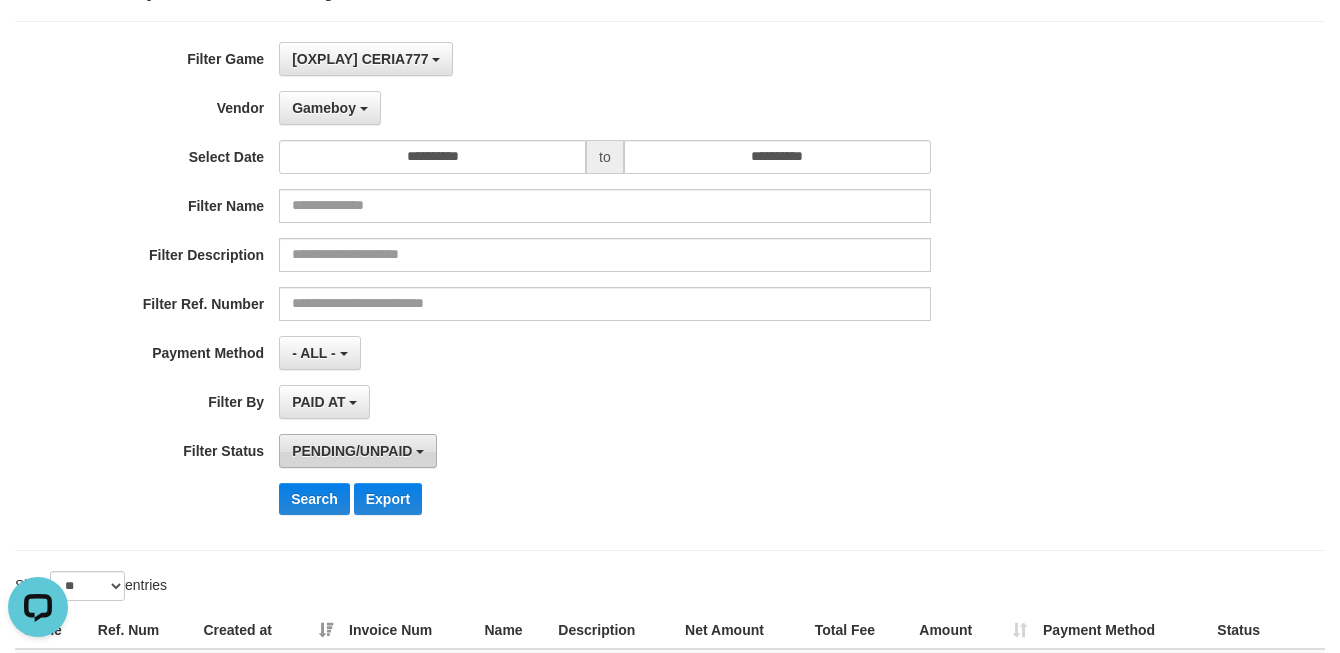 click on "PENDING/UNPAID" at bounding box center (352, 451) 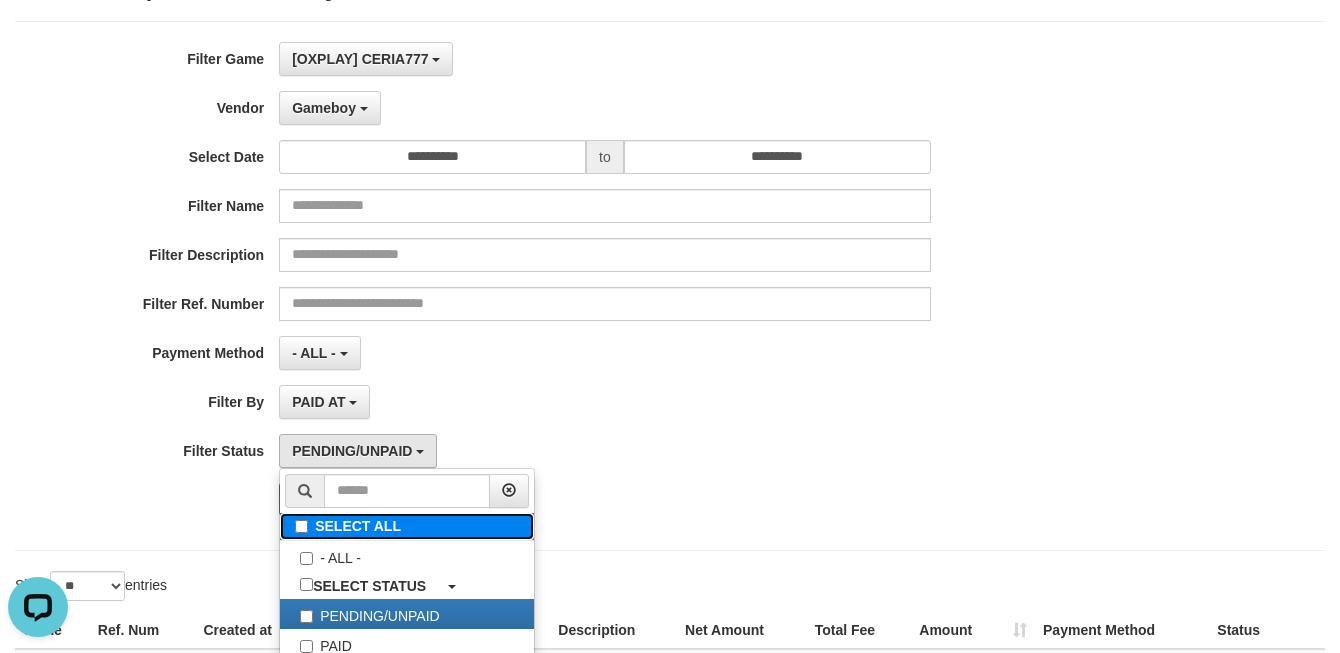 click on "SELECT ALL" at bounding box center [407, 526] 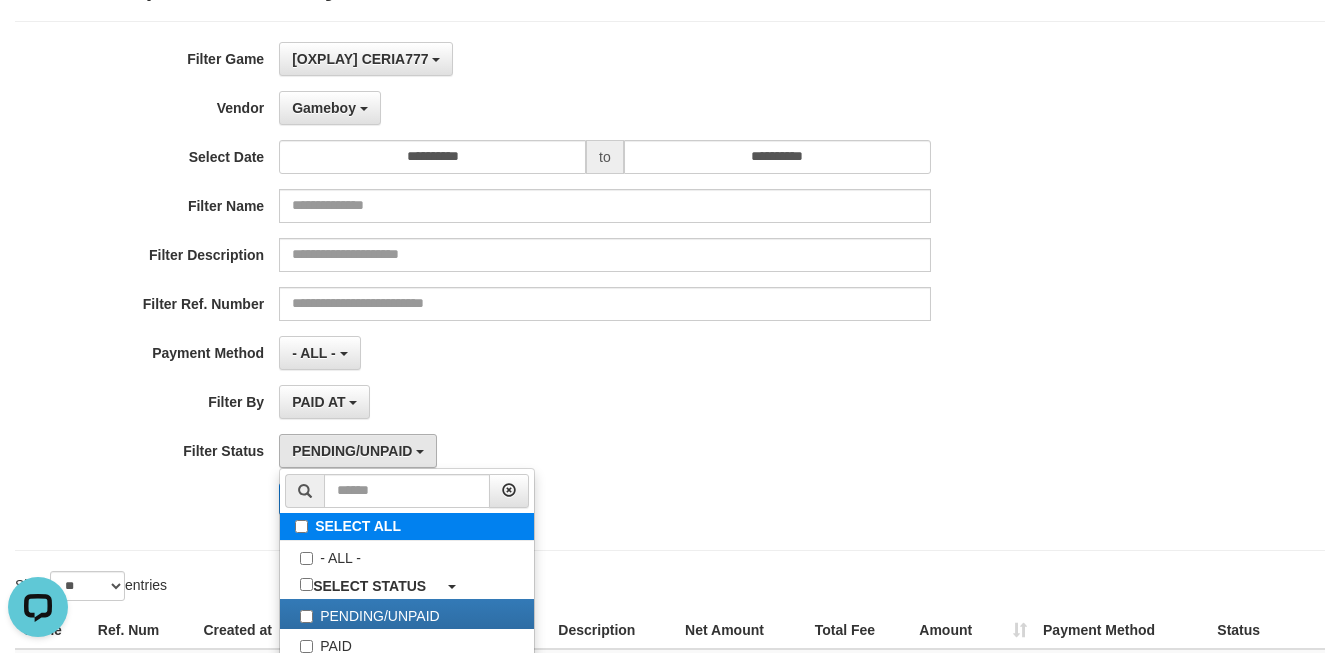 select on "***" 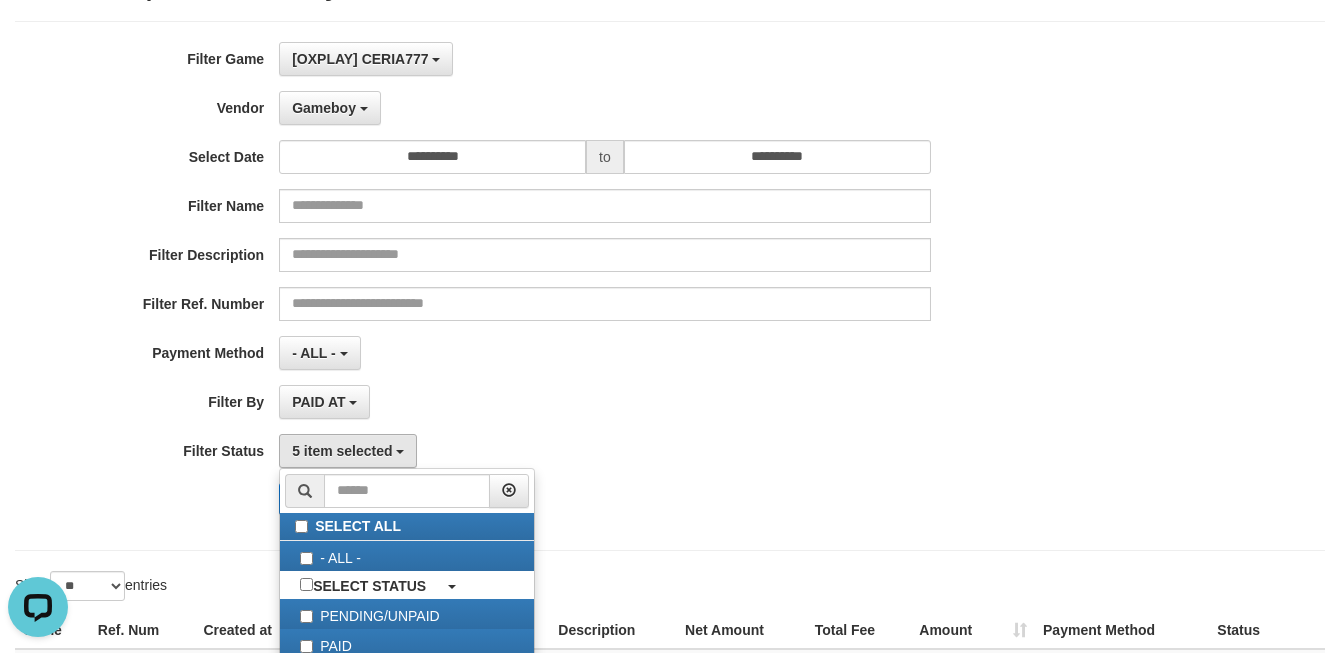 click on "PAID AT
PAID AT
CREATED AT" at bounding box center (604, 402) 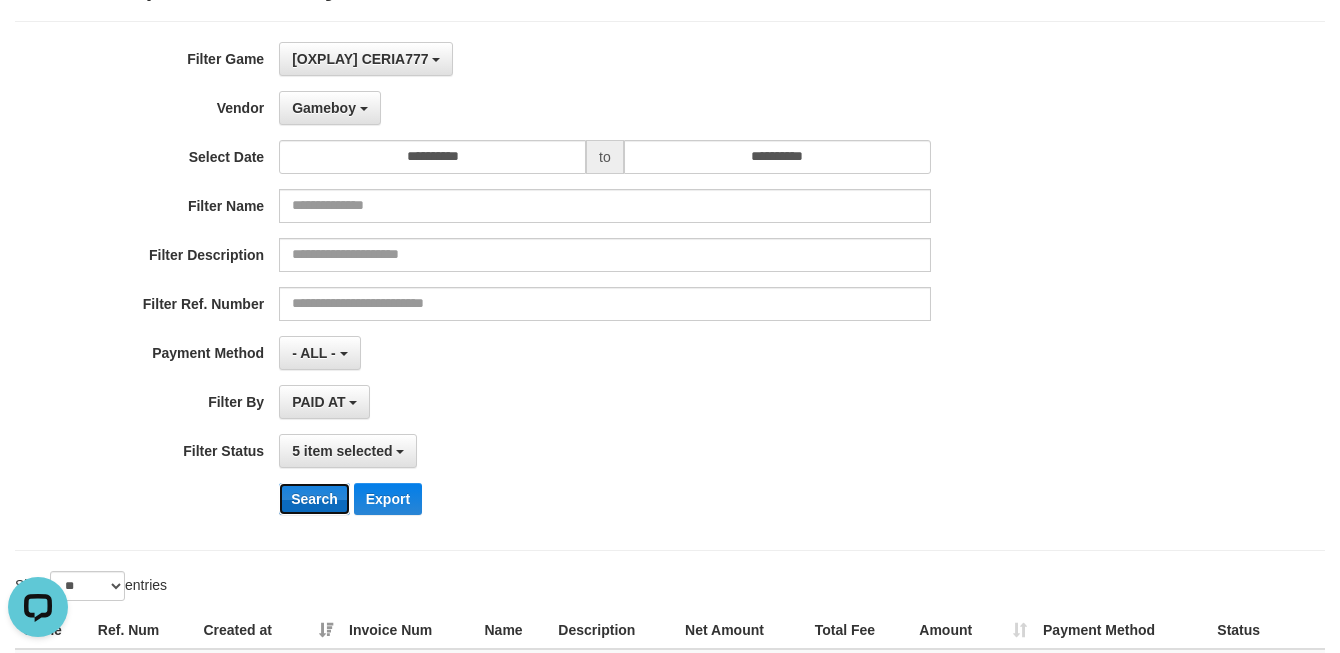 click on "Search" at bounding box center [314, 499] 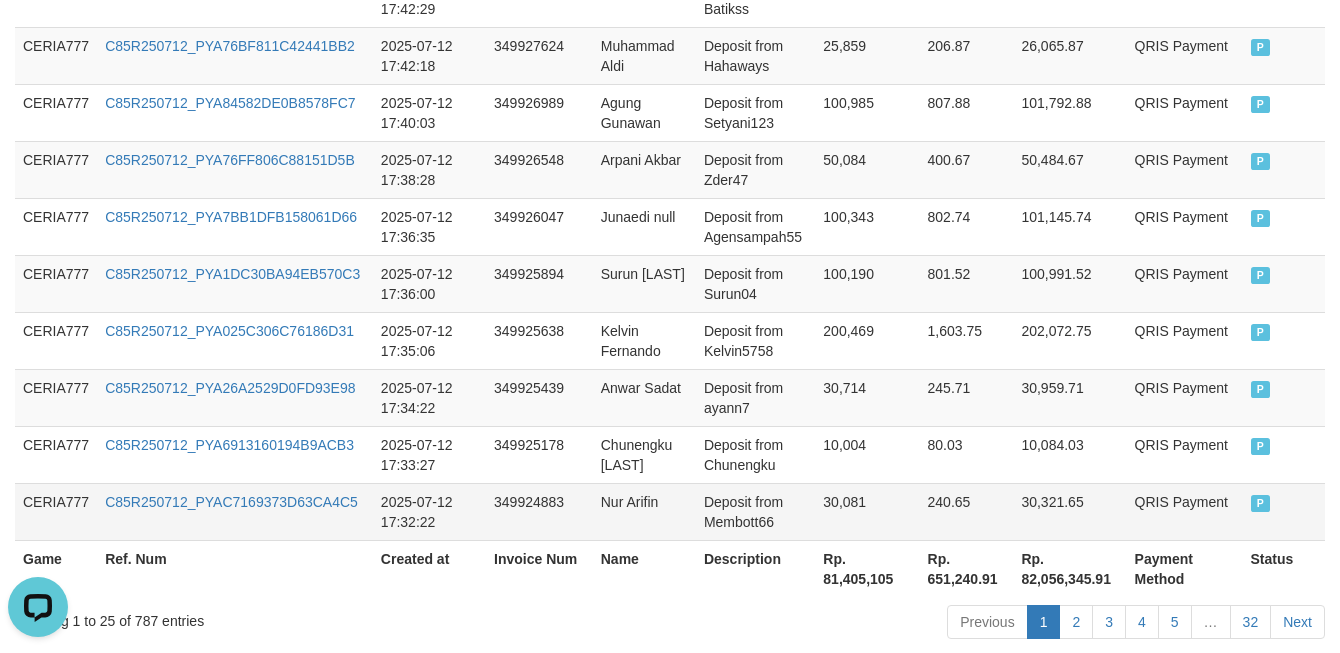 scroll, scrollTop: 1772, scrollLeft: 0, axis: vertical 